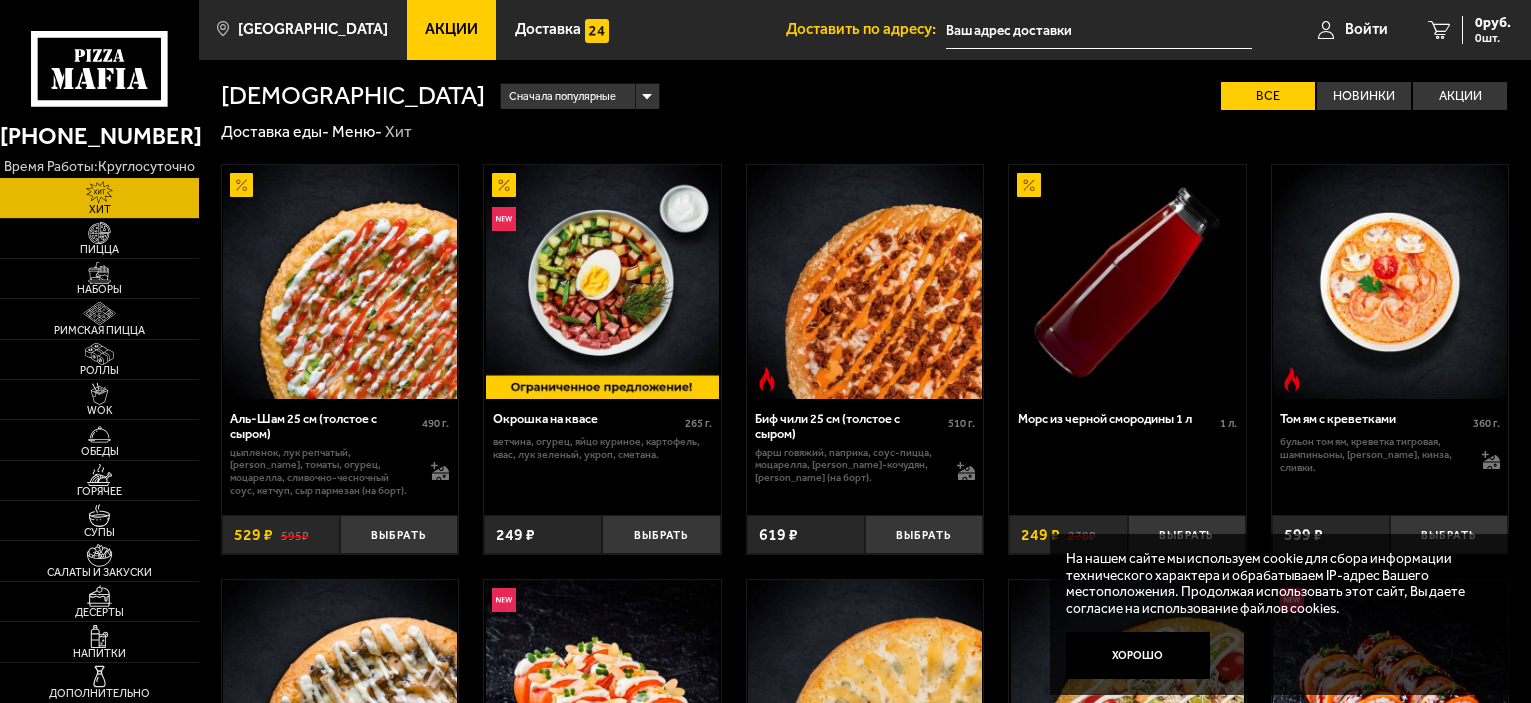 scroll, scrollTop: 0, scrollLeft: 0, axis: both 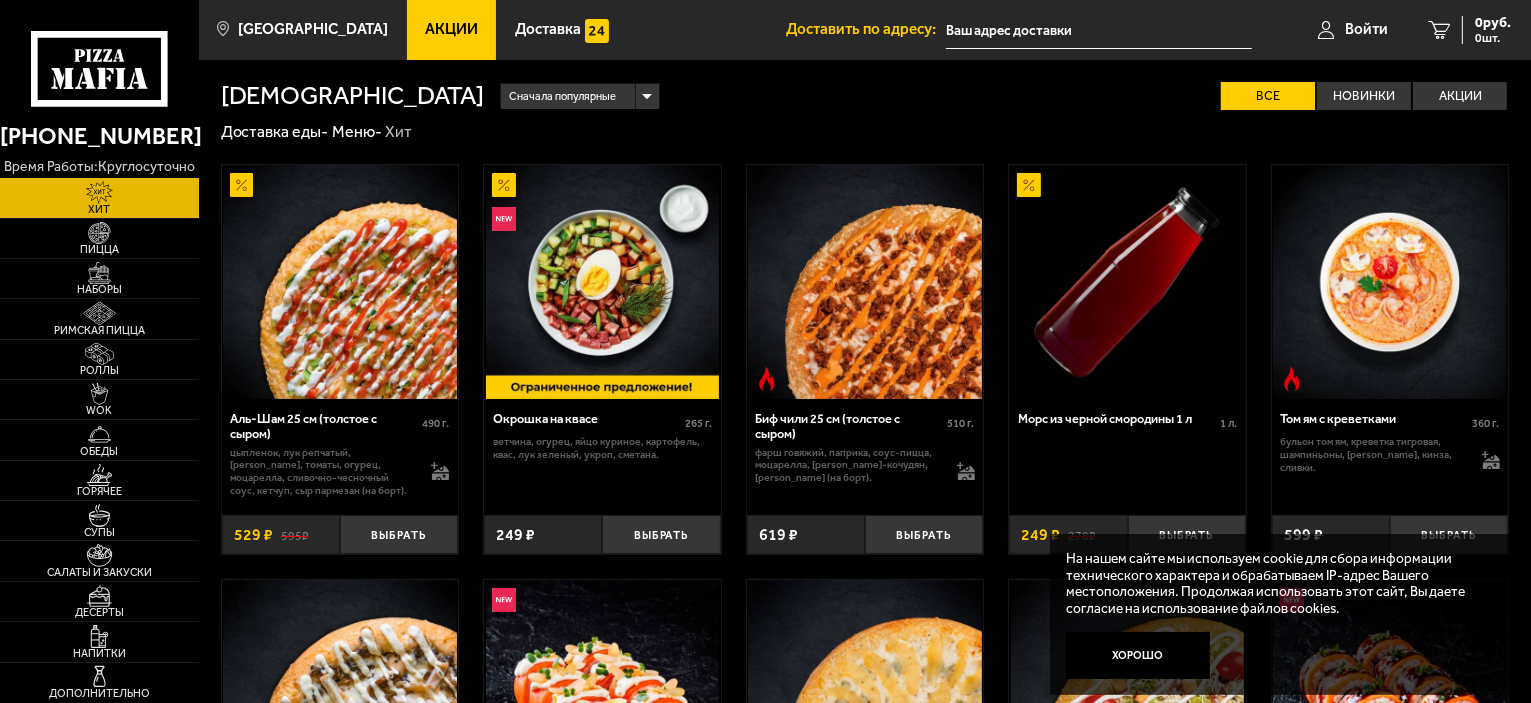 click at bounding box center [1099, 30] 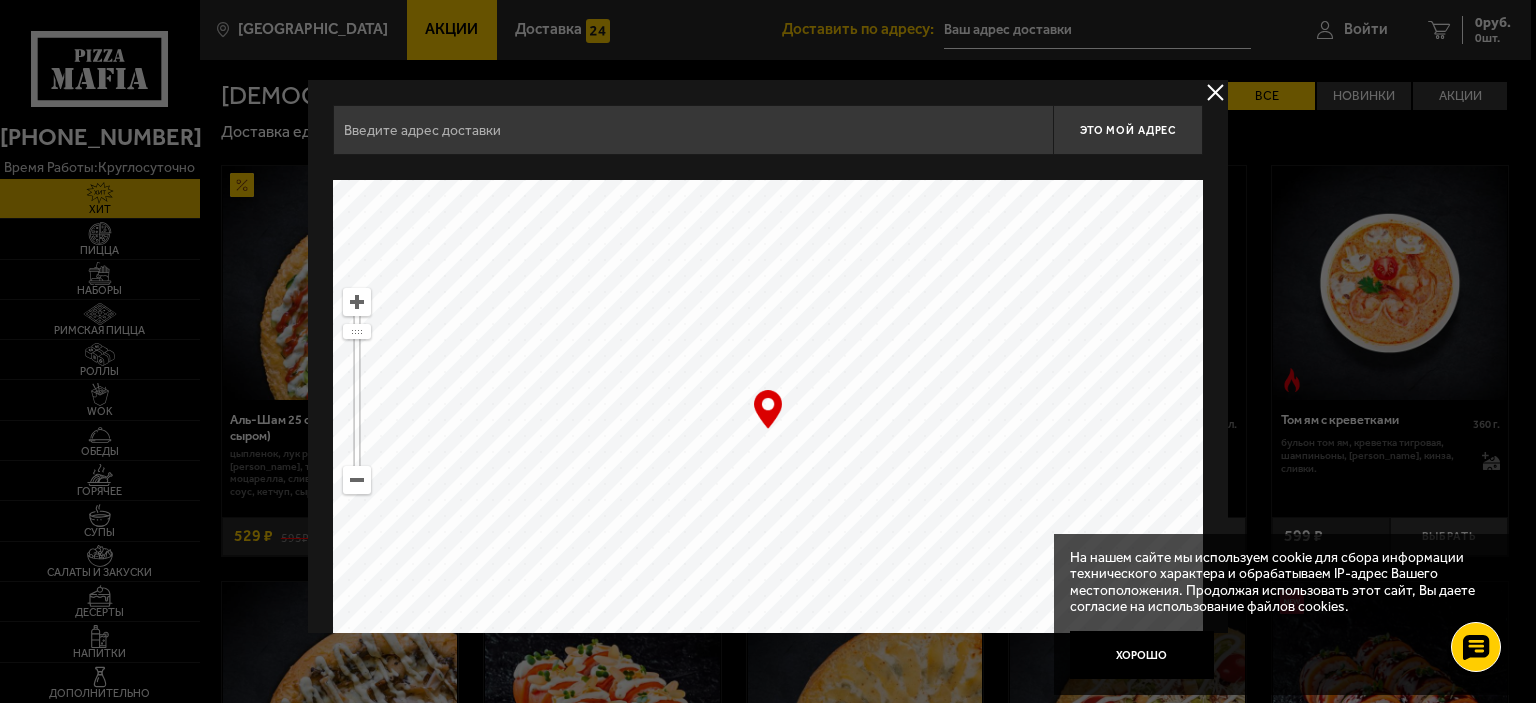 click at bounding box center (693, 130) 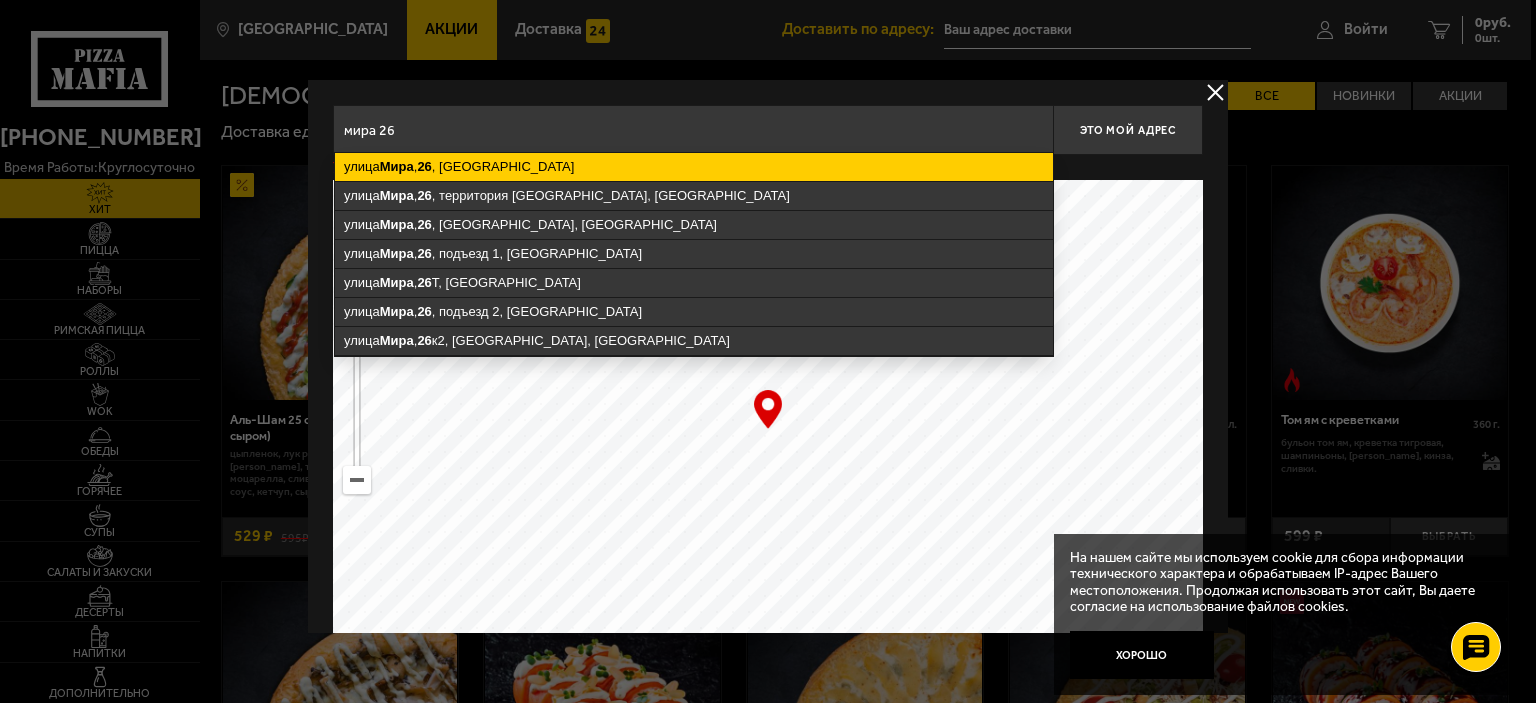 click on "[STREET_ADDRESS]" at bounding box center [694, 167] 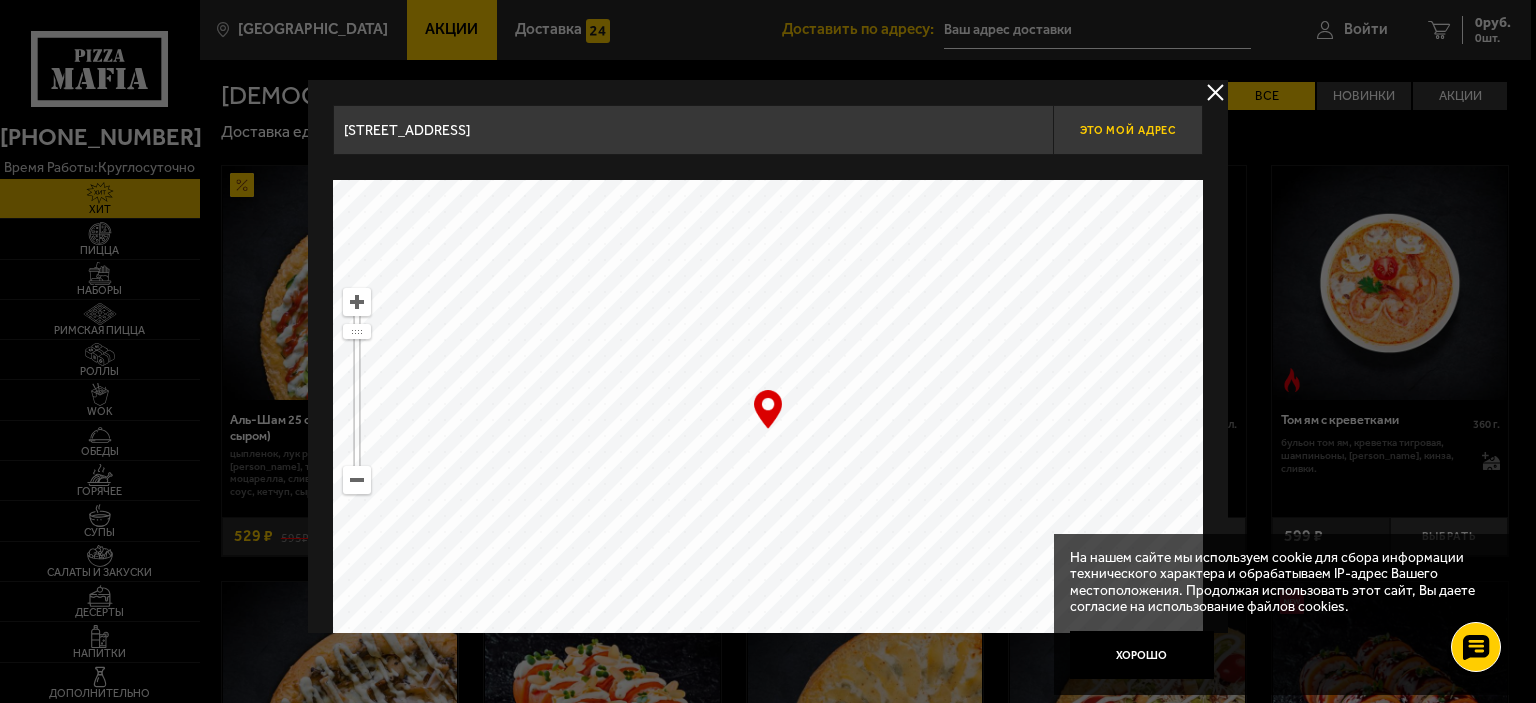 click on "Это мой адрес" at bounding box center [1128, 130] 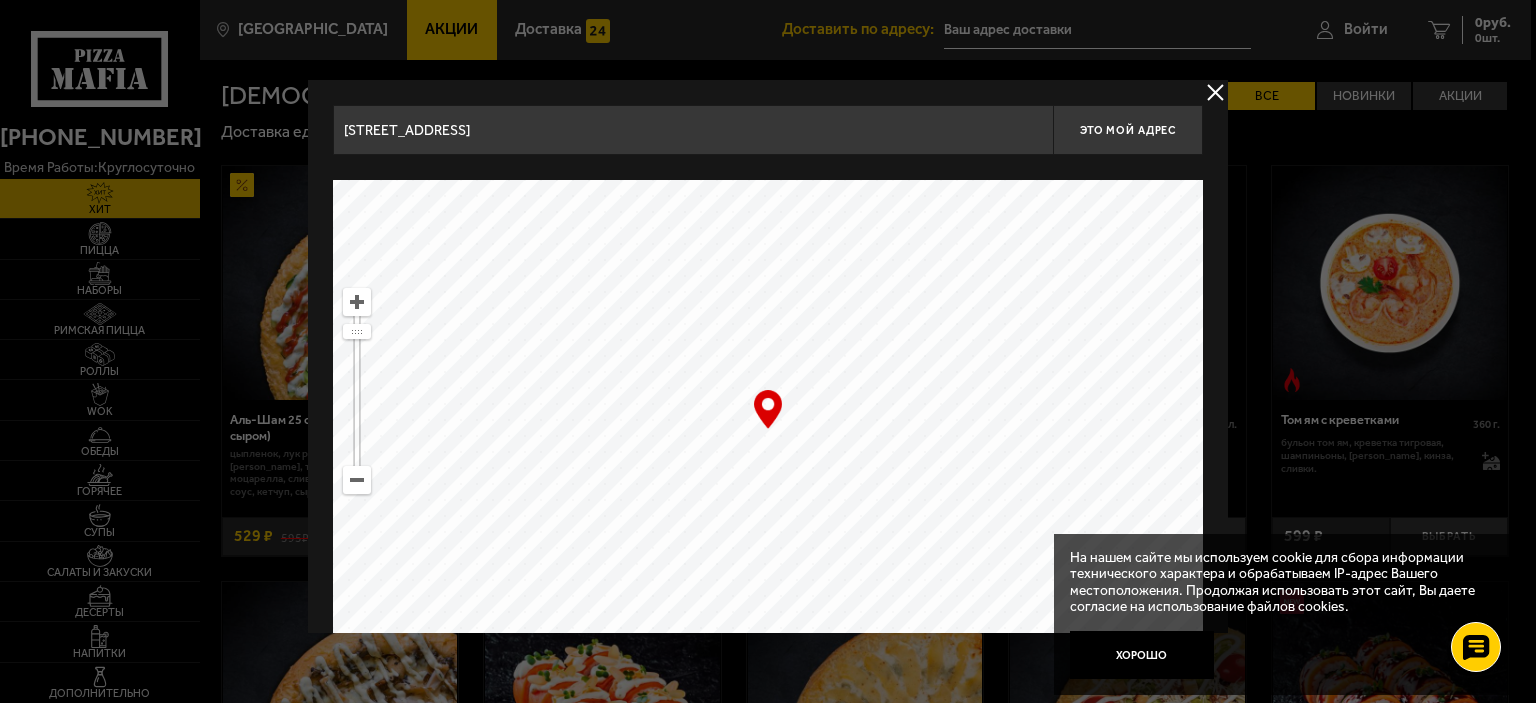 type on "[STREET_ADDRESS]" 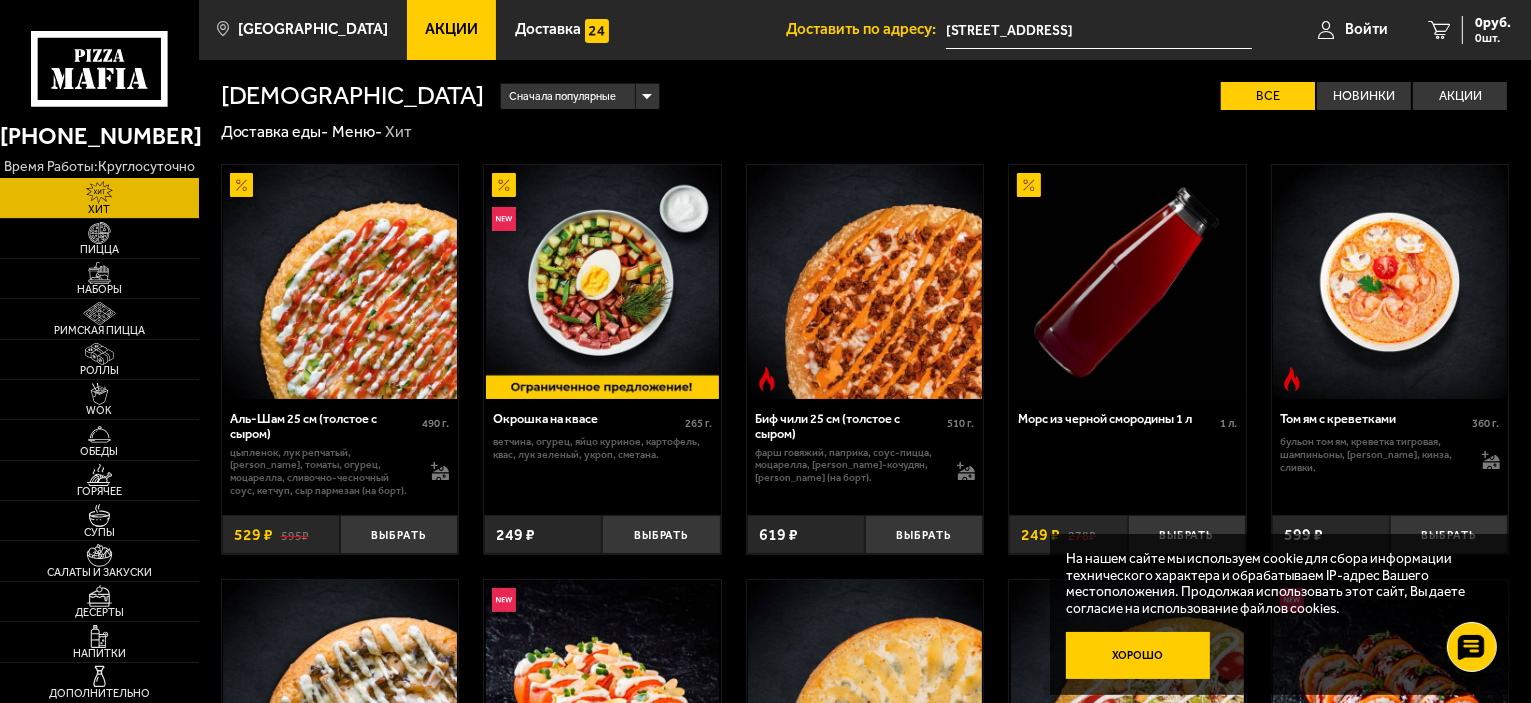 click on "Хорошо" at bounding box center [1138, 656] 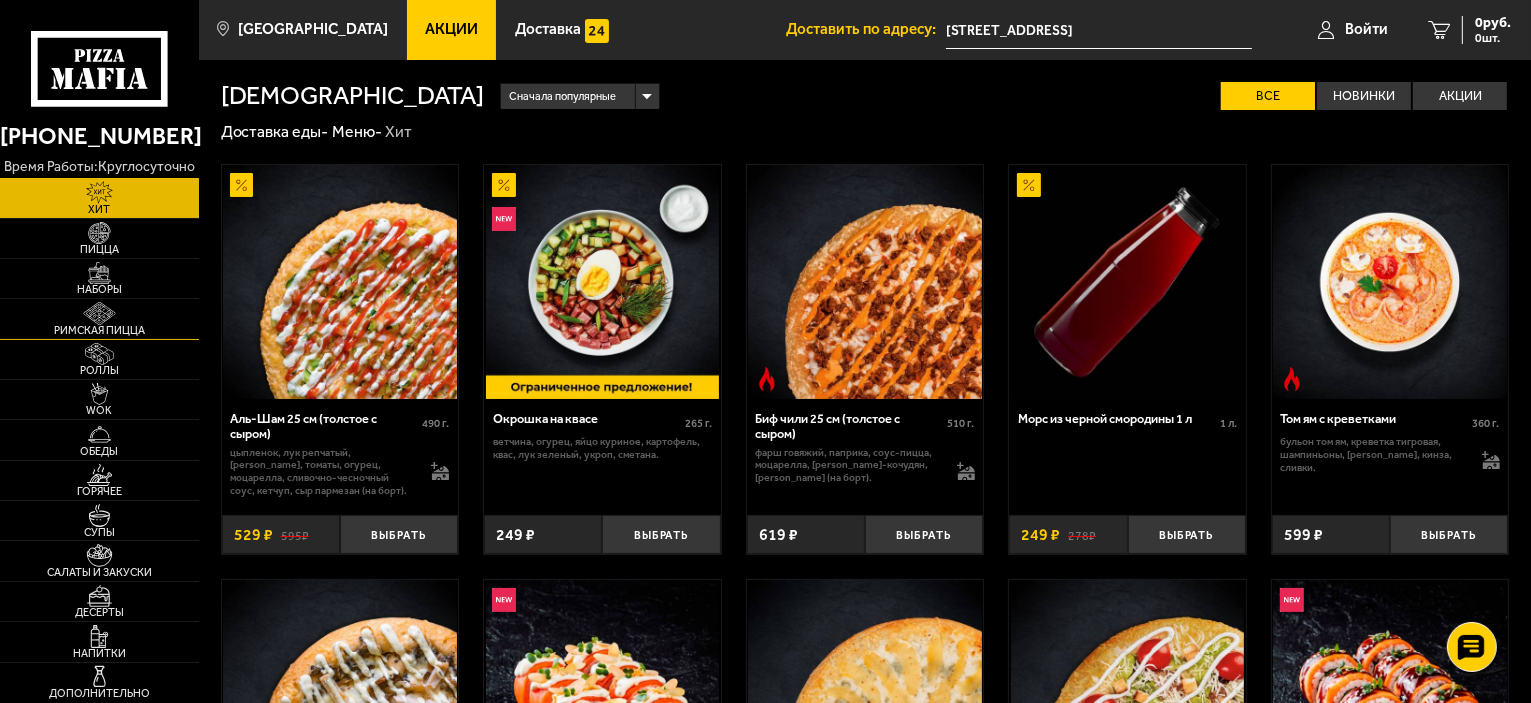 click at bounding box center (99, 313) 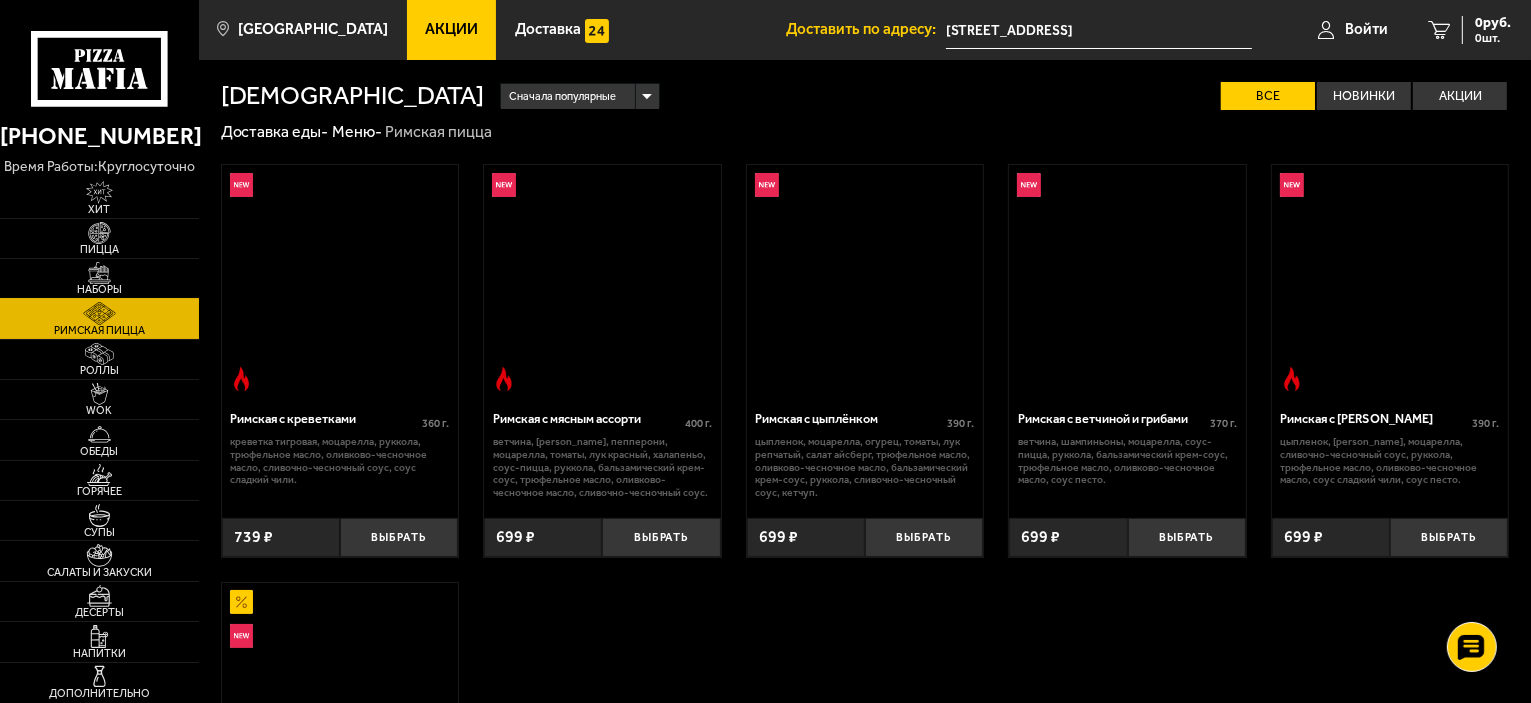 click on "Наборы" at bounding box center [99, 289] 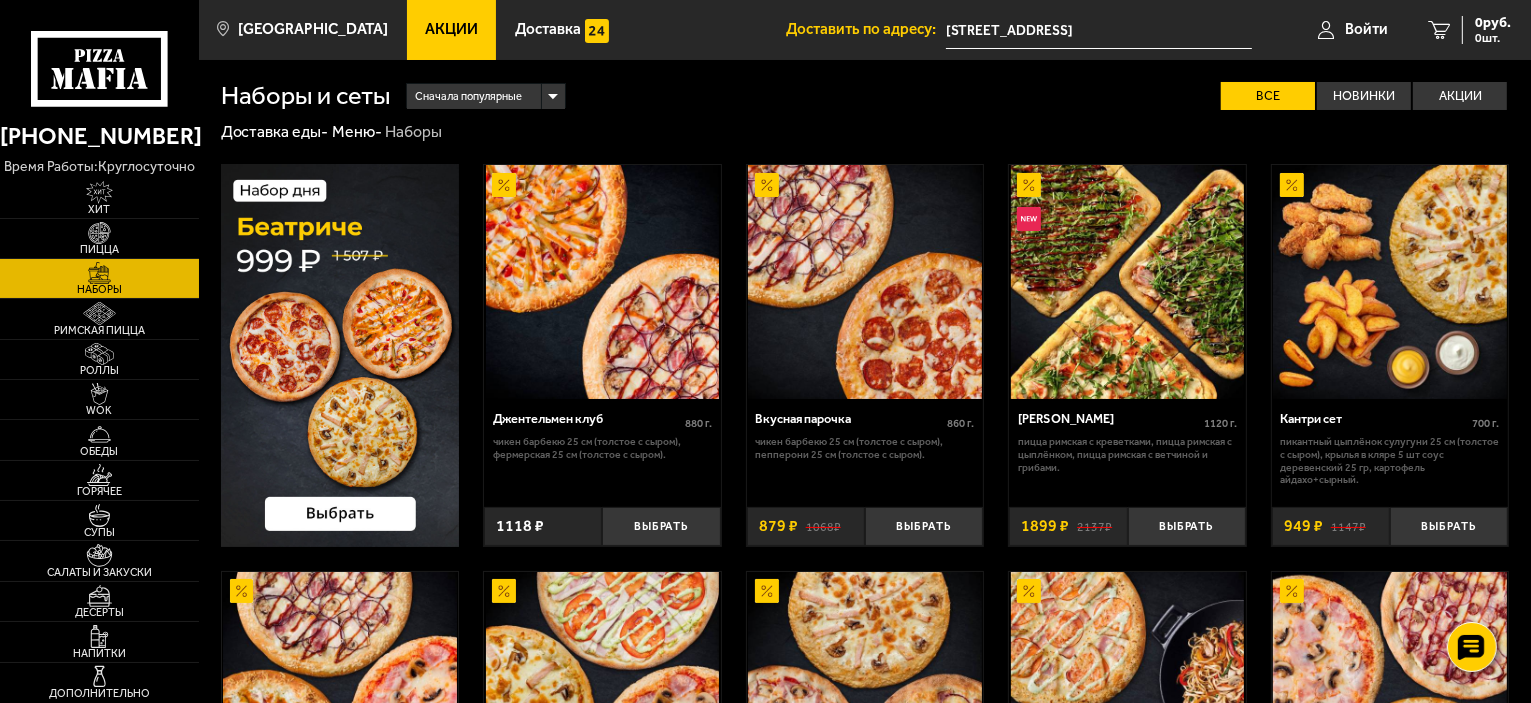 click at bounding box center [340, 355] 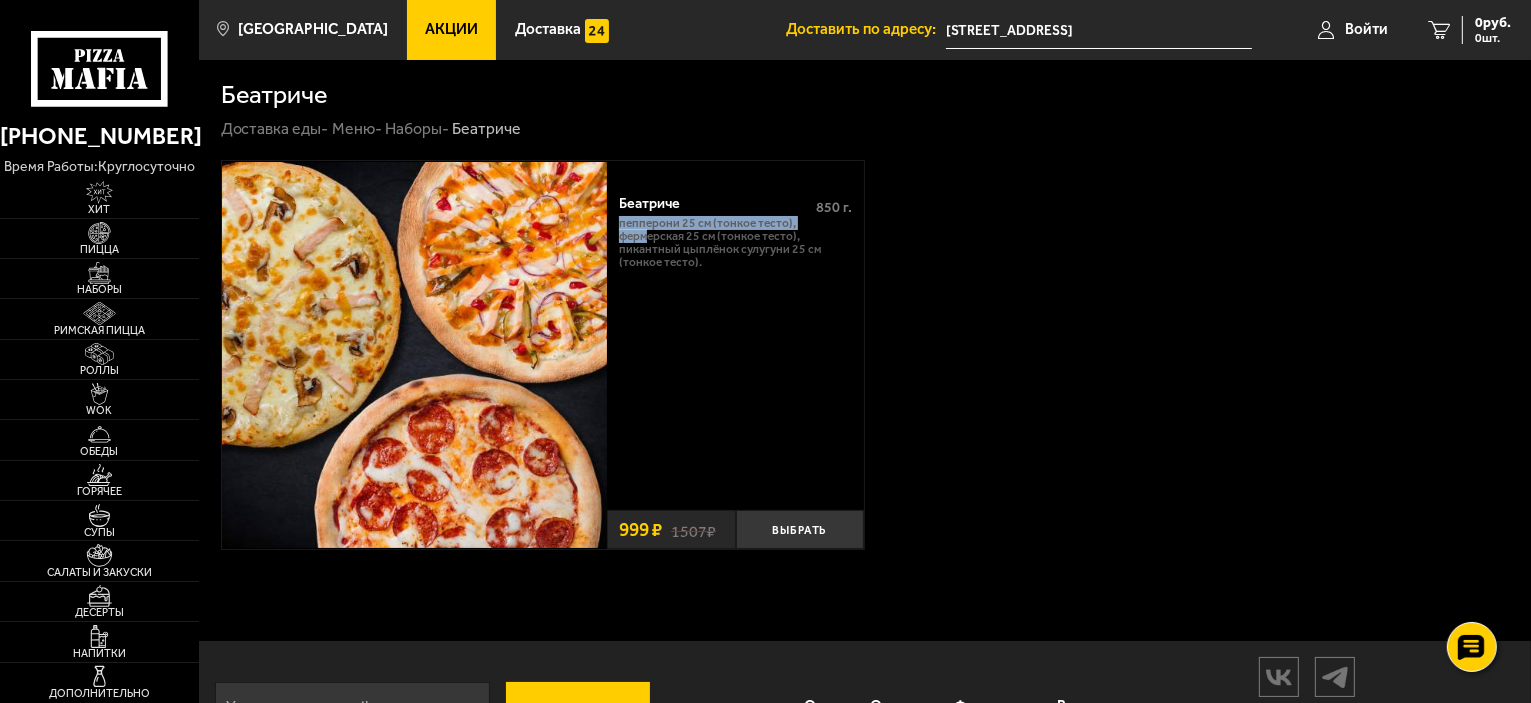 drag, startPoint x: 617, startPoint y: 229, endPoint x: 651, endPoint y: 243, distance: 36.769554 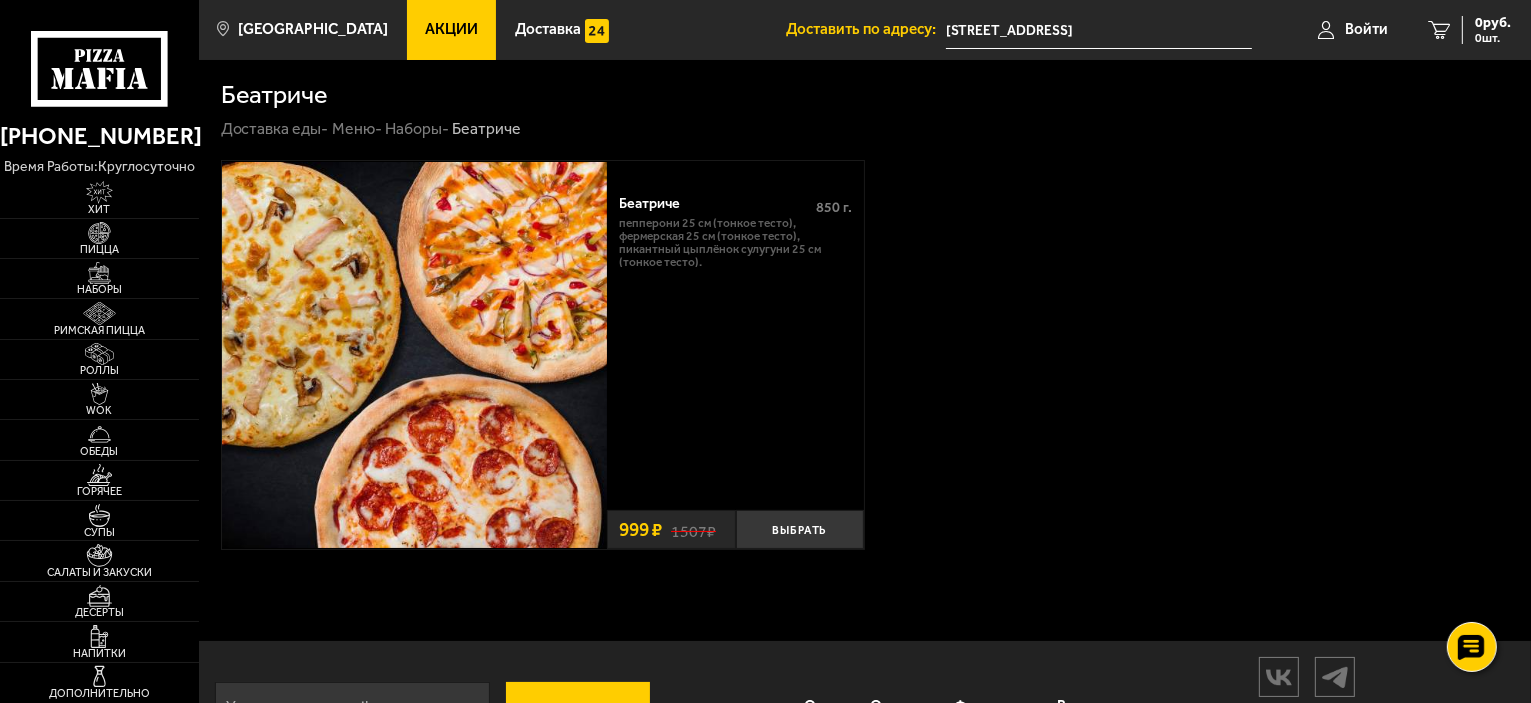click on "Пепперони 25 см (тонкое тесто), Фермерская 25 см (тонкое тесто), Пикантный цыплёнок сулугуни 25 см (тонкое тесто)." at bounding box center [735, 242] 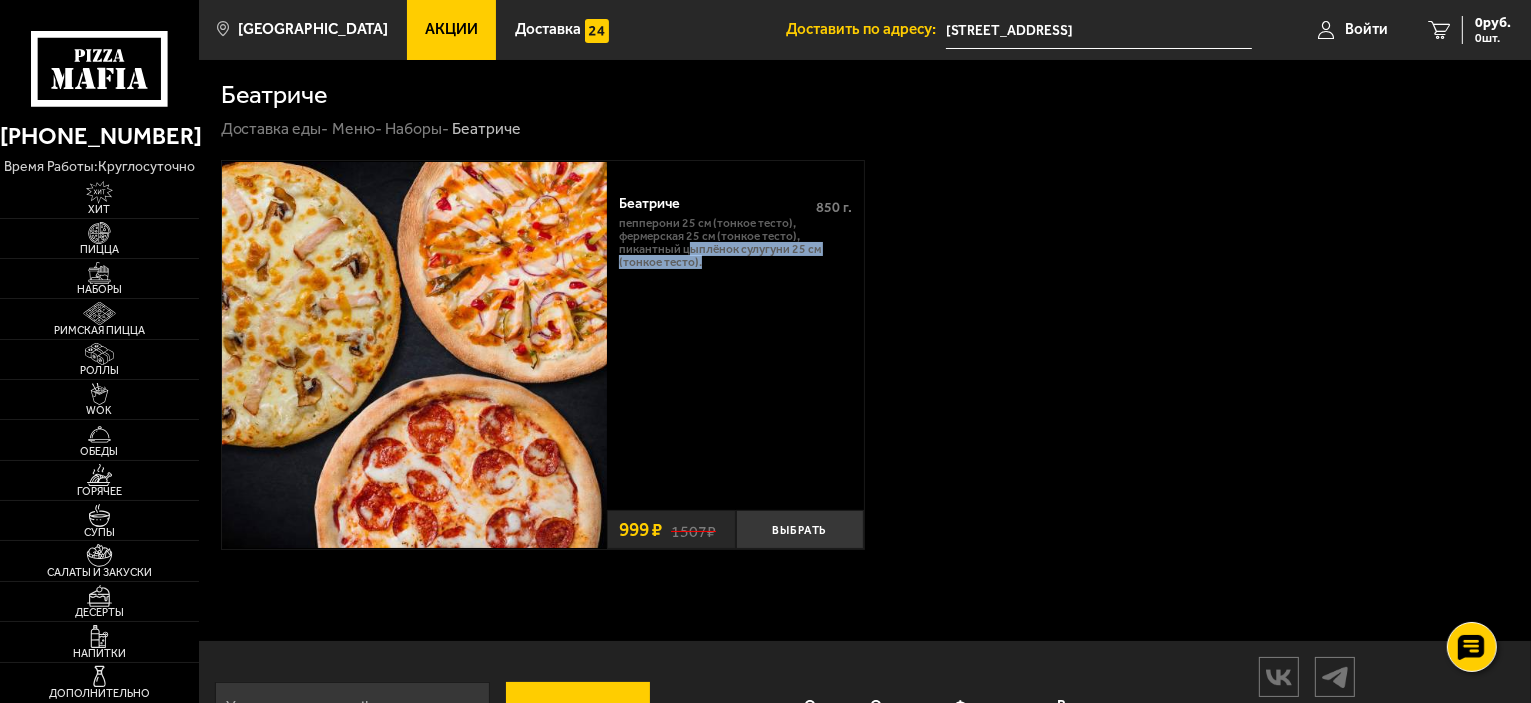 drag, startPoint x: 686, startPoint y: 255, endPoint x: 785, endPoint y: 257, distance: 99.0202 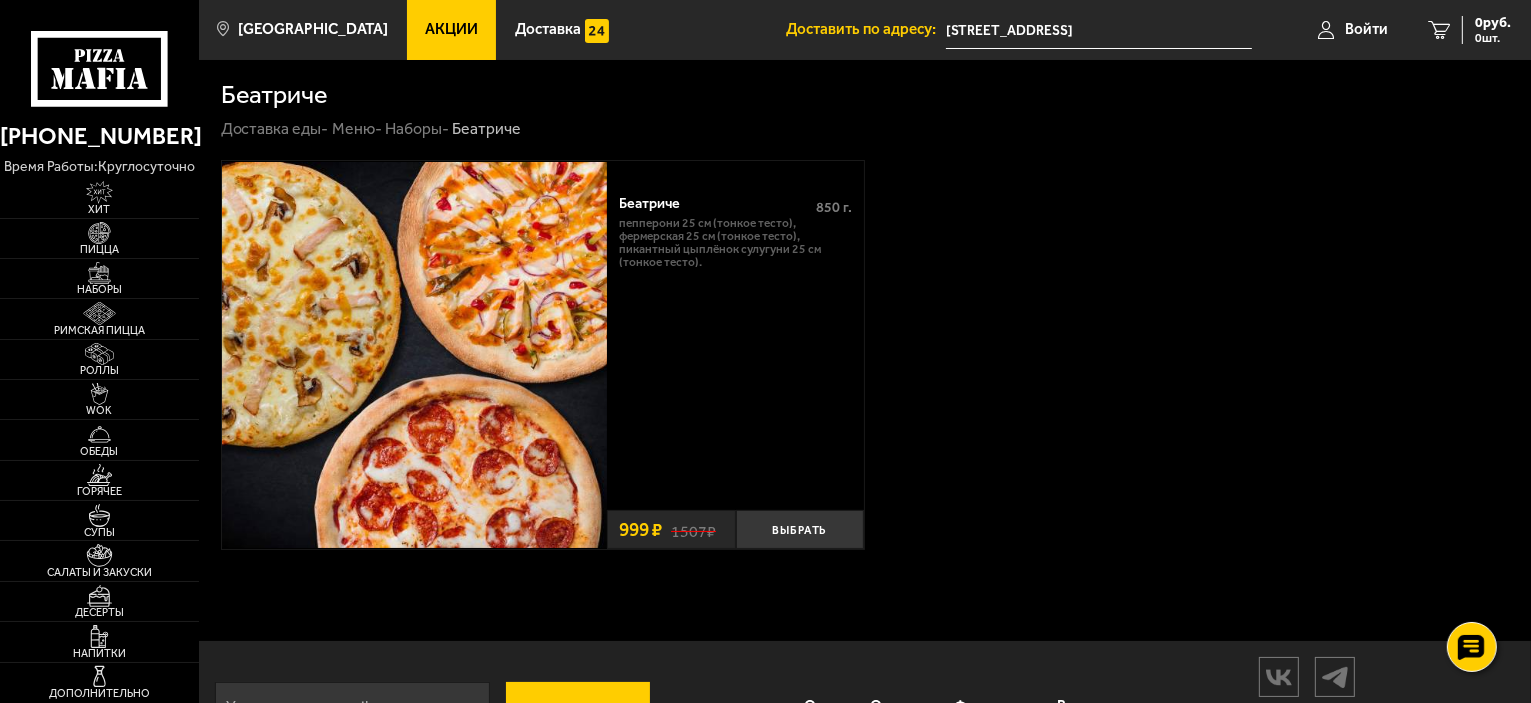 click on "Беатриче 850   г . Пепперони 25 см (тонкое тесто), Фермерская 25 см (тонкое тесто), Пикантный цыплёнок сулугуни 25 см (тонкое тесто). Выбрать 1507  ₽ 999   ₽" at bounding box center [865, 355] 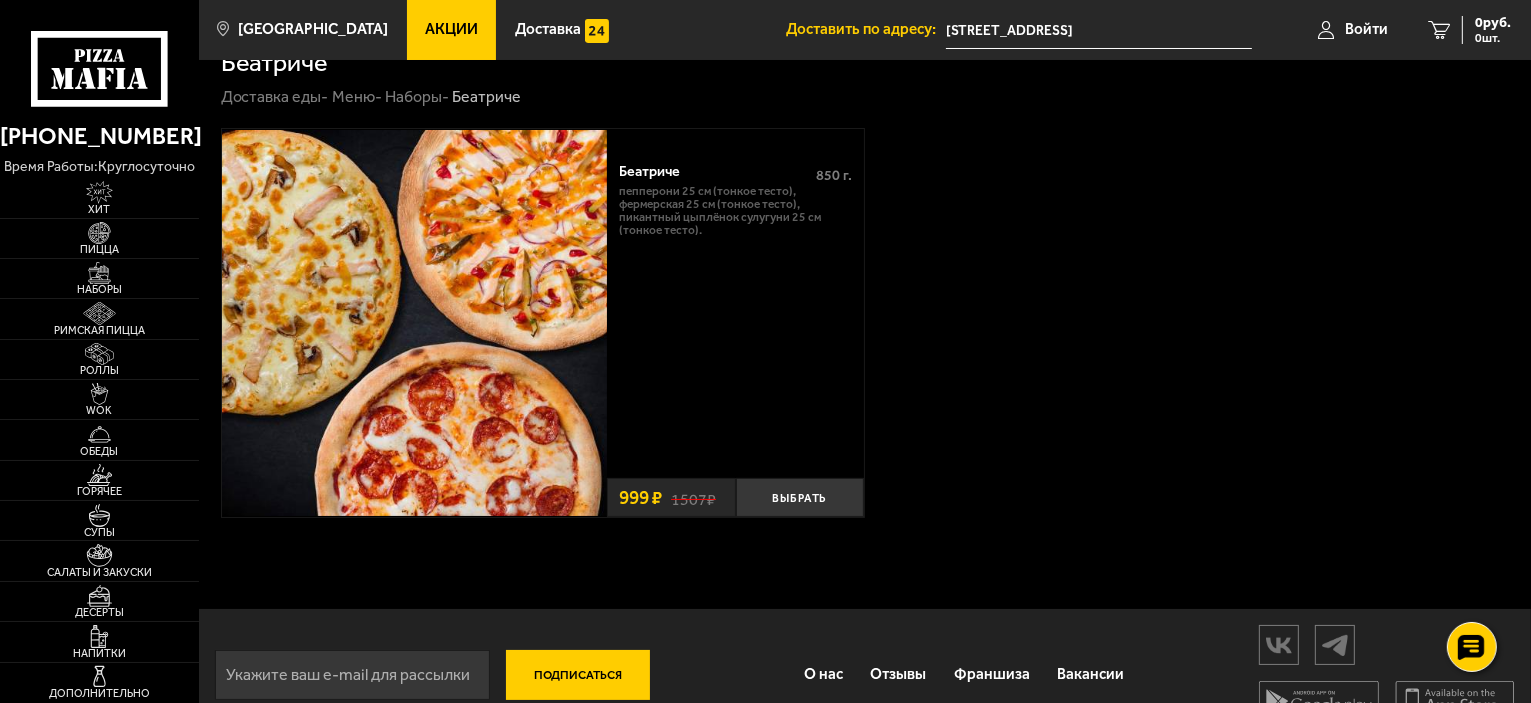 scroll, scrollTop: 0, scrollLeft: 0, axis: both 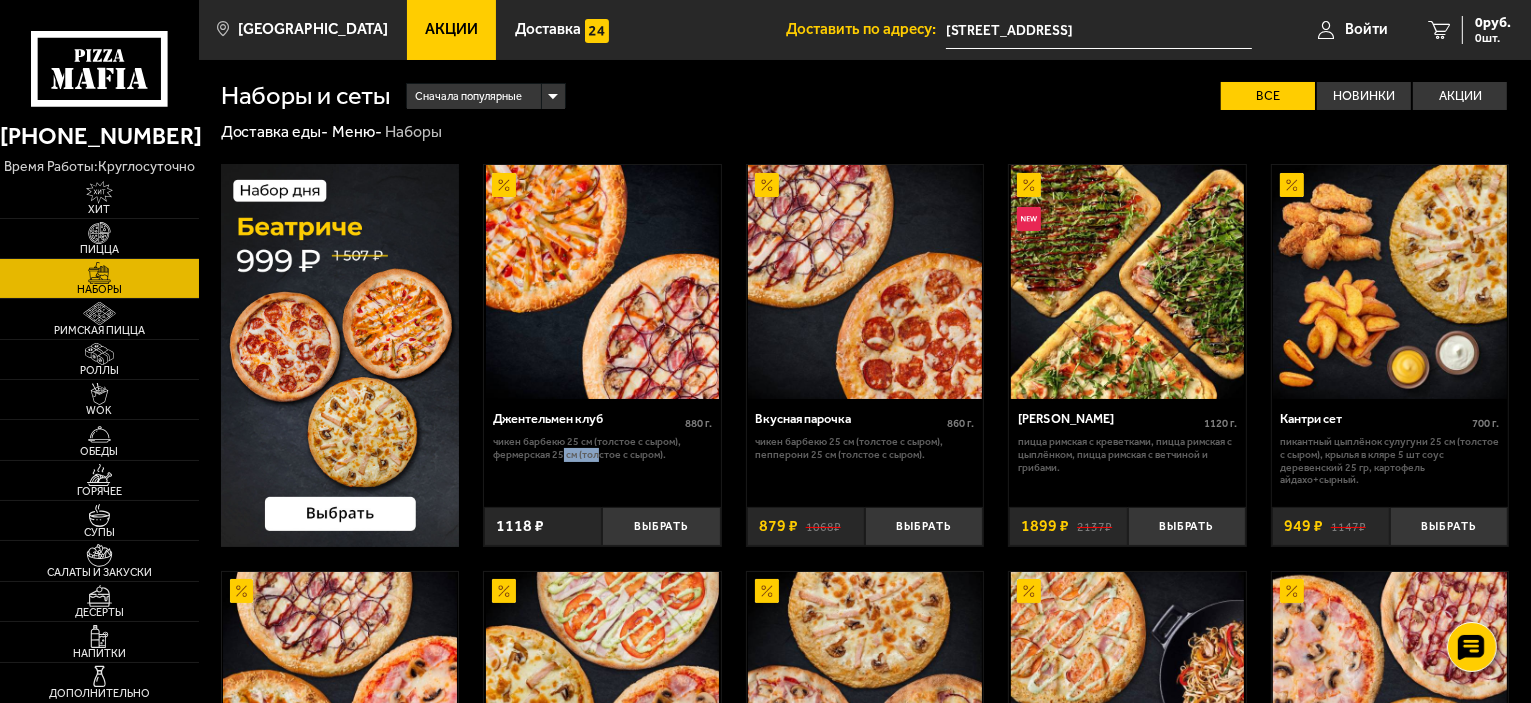 drag, startPoint x: 564, startPoint y: 450, endPoint x: 707, endPoint y: 459, distance: 143.28294 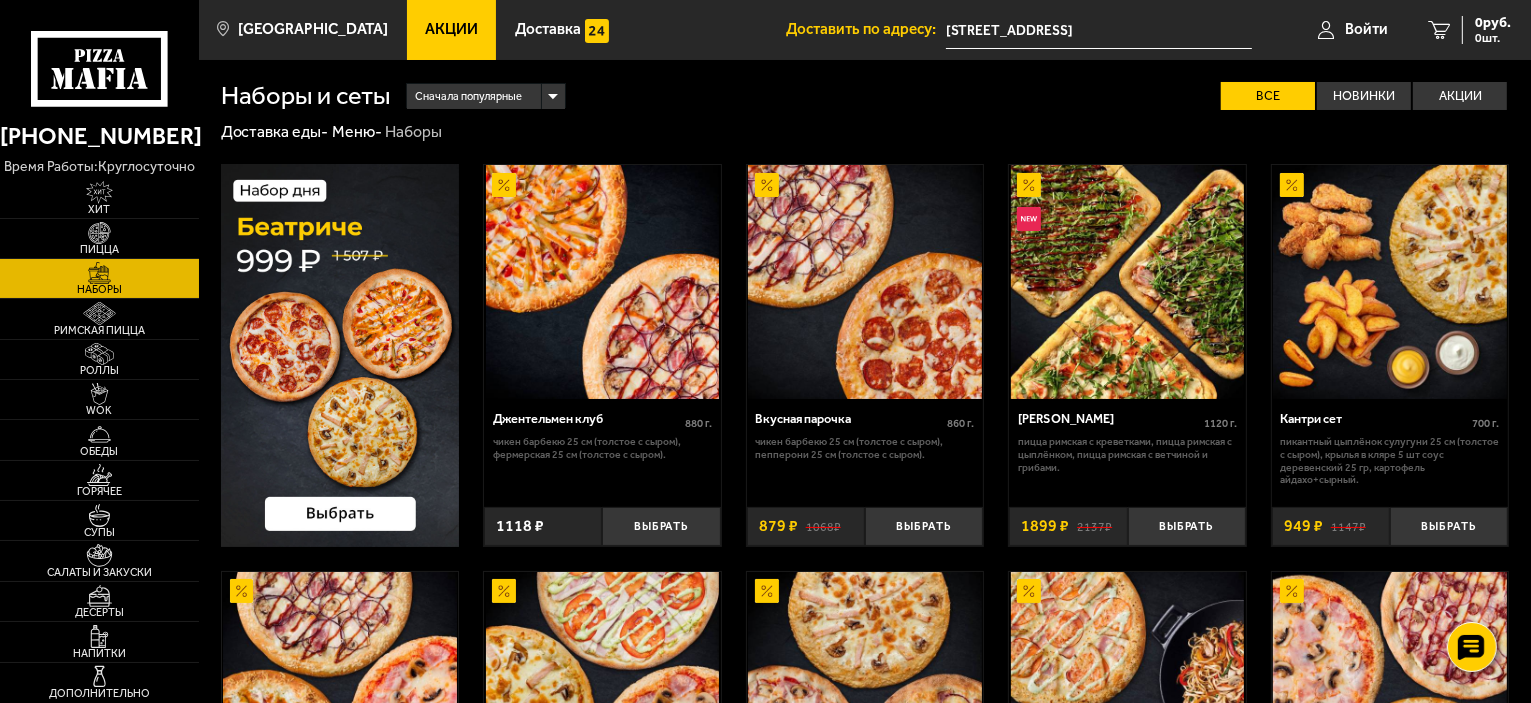 click on "Чикен Барбекю 25 см (толстое с сыром), Пепперони 25 см (толстое с сыром)." at bounding box center (864, 449) 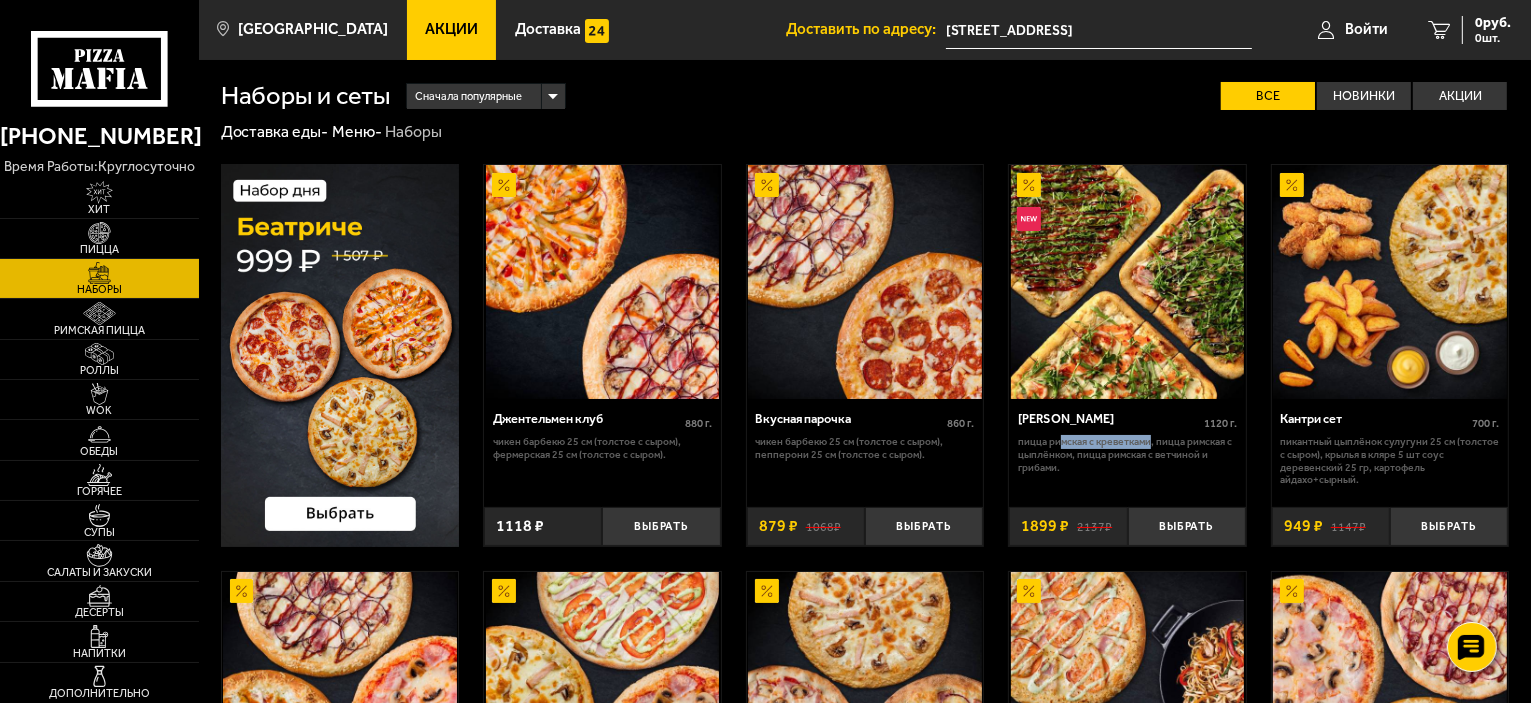 drag, startPoint x: 1058, startPoint y: 446, endPoint x: 1170, endPoint y: 444, distance: 112.01785 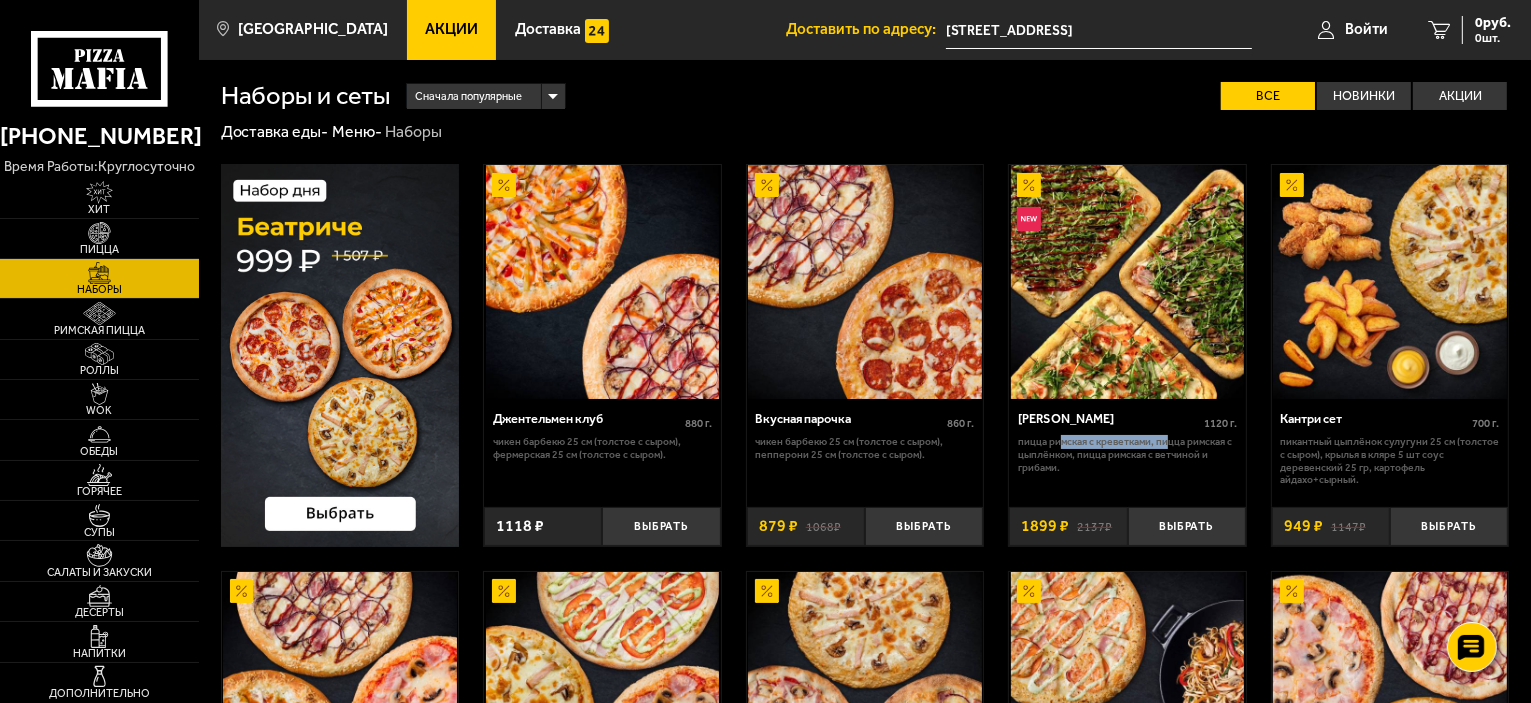 click on "Пицца Римская с креветками, Пицца Римская с цыплёнком, Пицца Римская с ветчиной и грибами." at bounding box center (1127, 455) 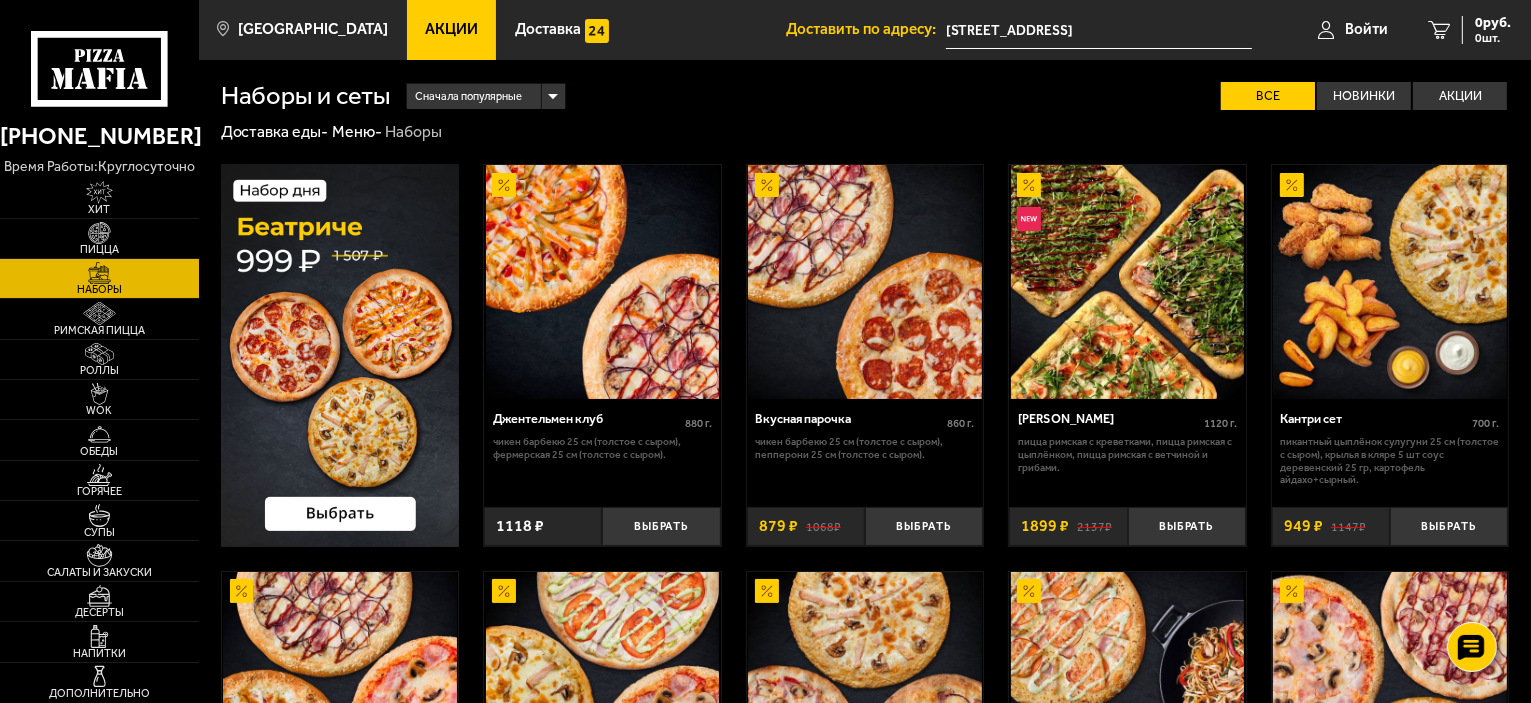 click on "Пицца Римская с креветками, Пицца Римская с цыплёнком, Пицца Римская с ветчиной и грибами." at bounding box center (1127, 455) 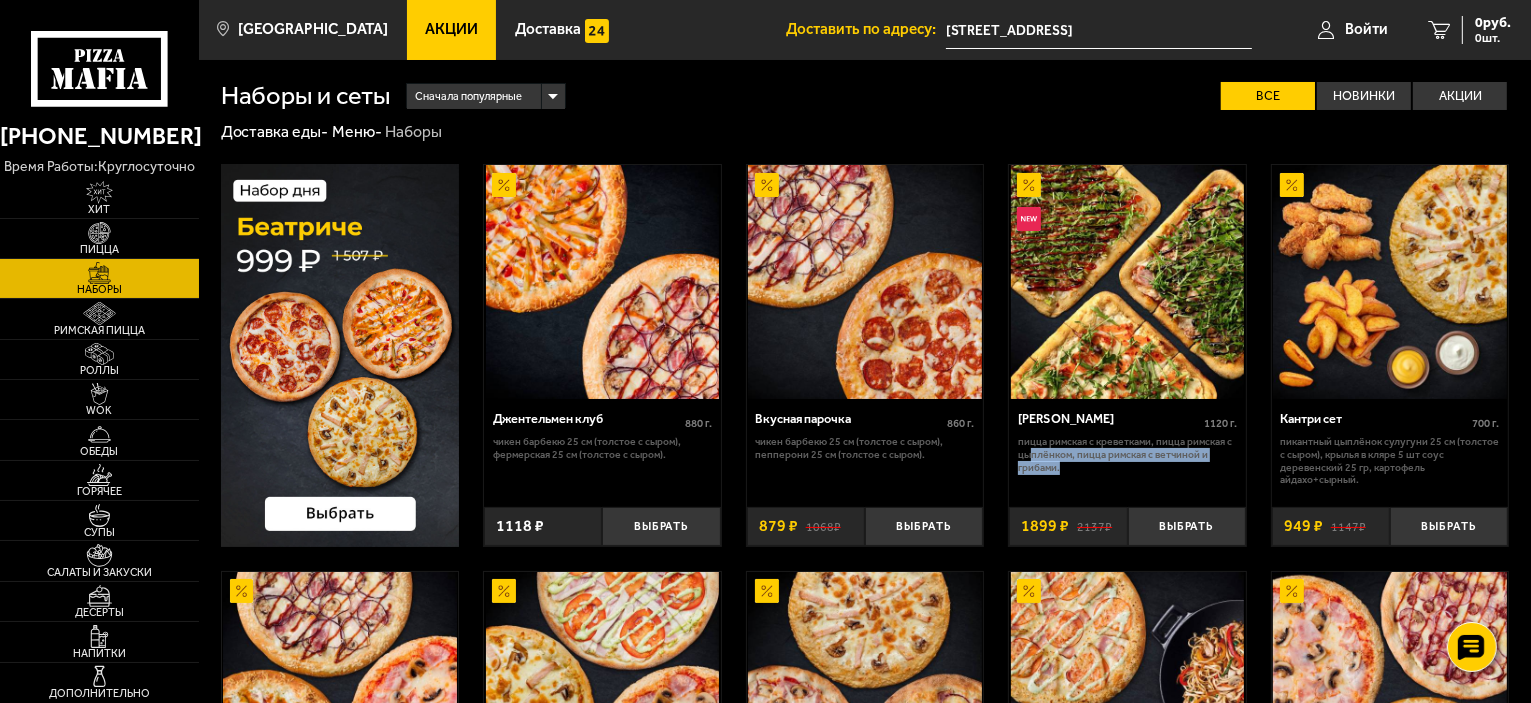 drag, startPoint x: 1032, startPoint y: 459, endPoint x: 1110, endPoint y: 464, distance: 78.160095 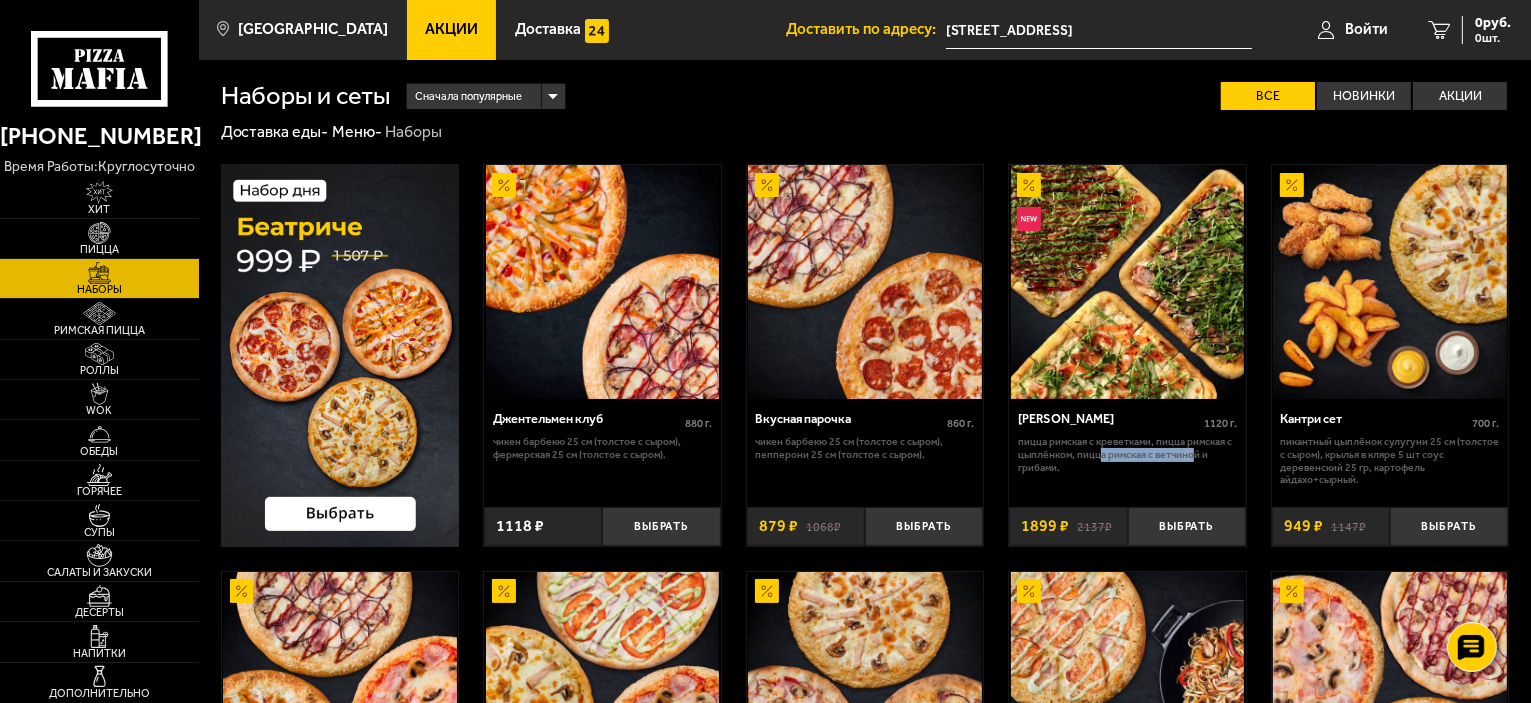 drag, startPoint x: 1104, startPoint y: 457, endPoint x: 1194, endPoint y: 460, distance: 90.04999 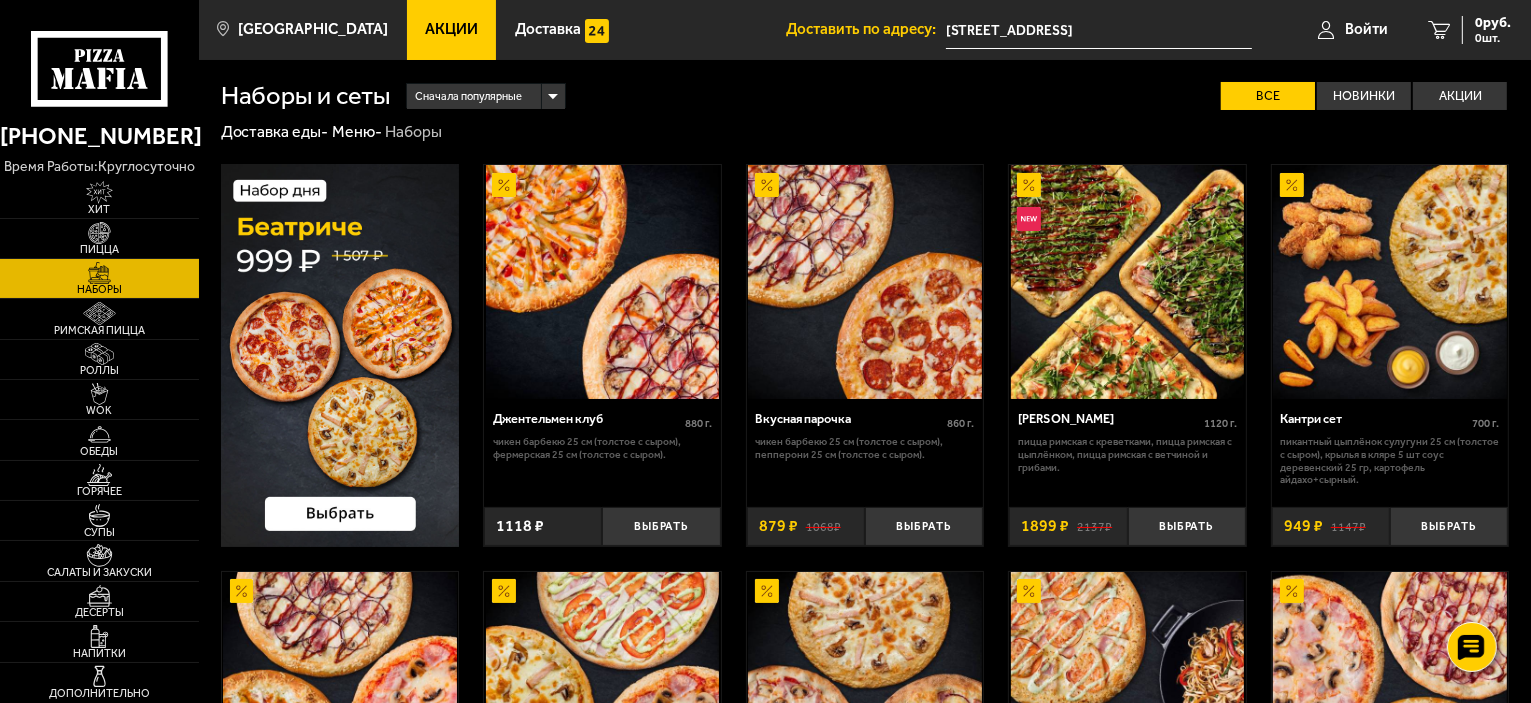 click at bounding box center (1127, 282) 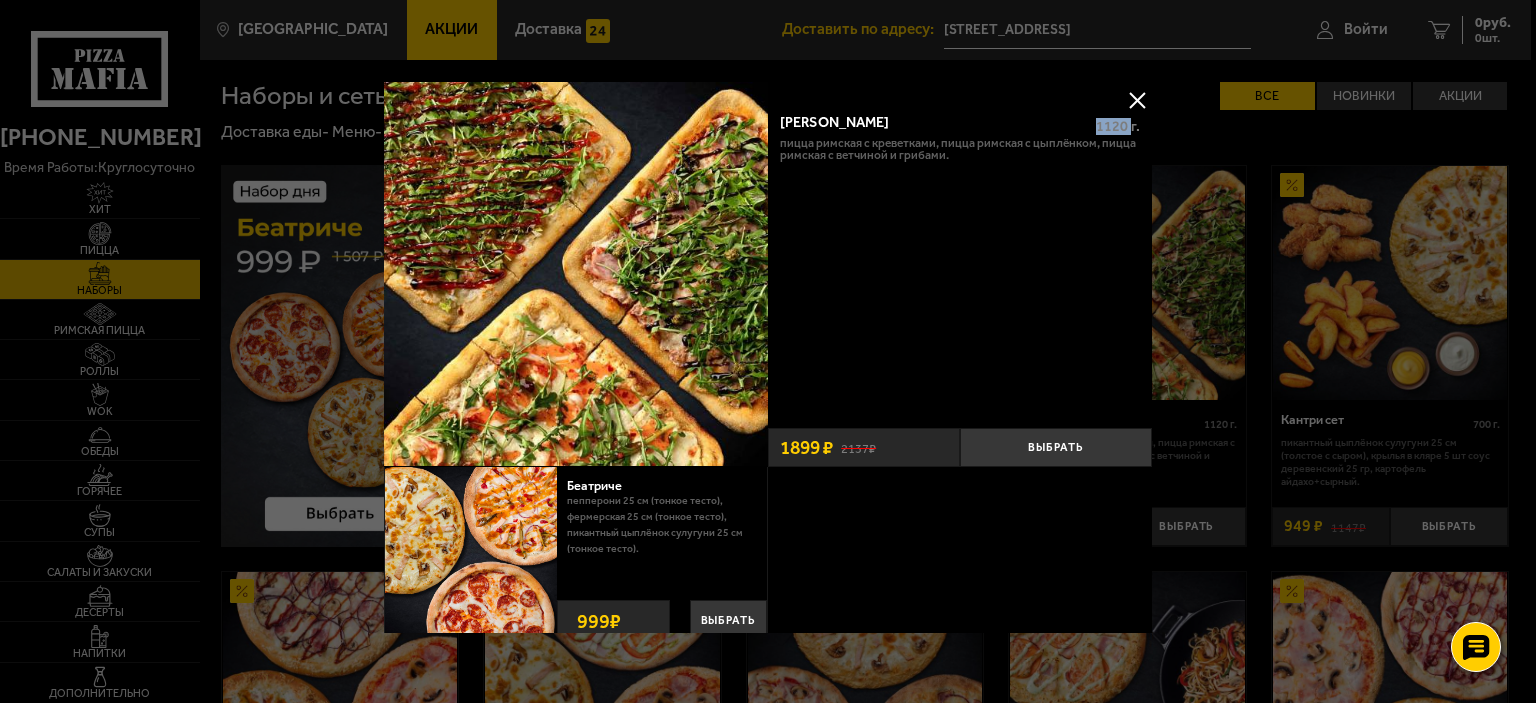 drag, startPoint x: 1106, startPoint y: 127, endPoint x: 1126, endPoint y: 130, distance: 20.22375 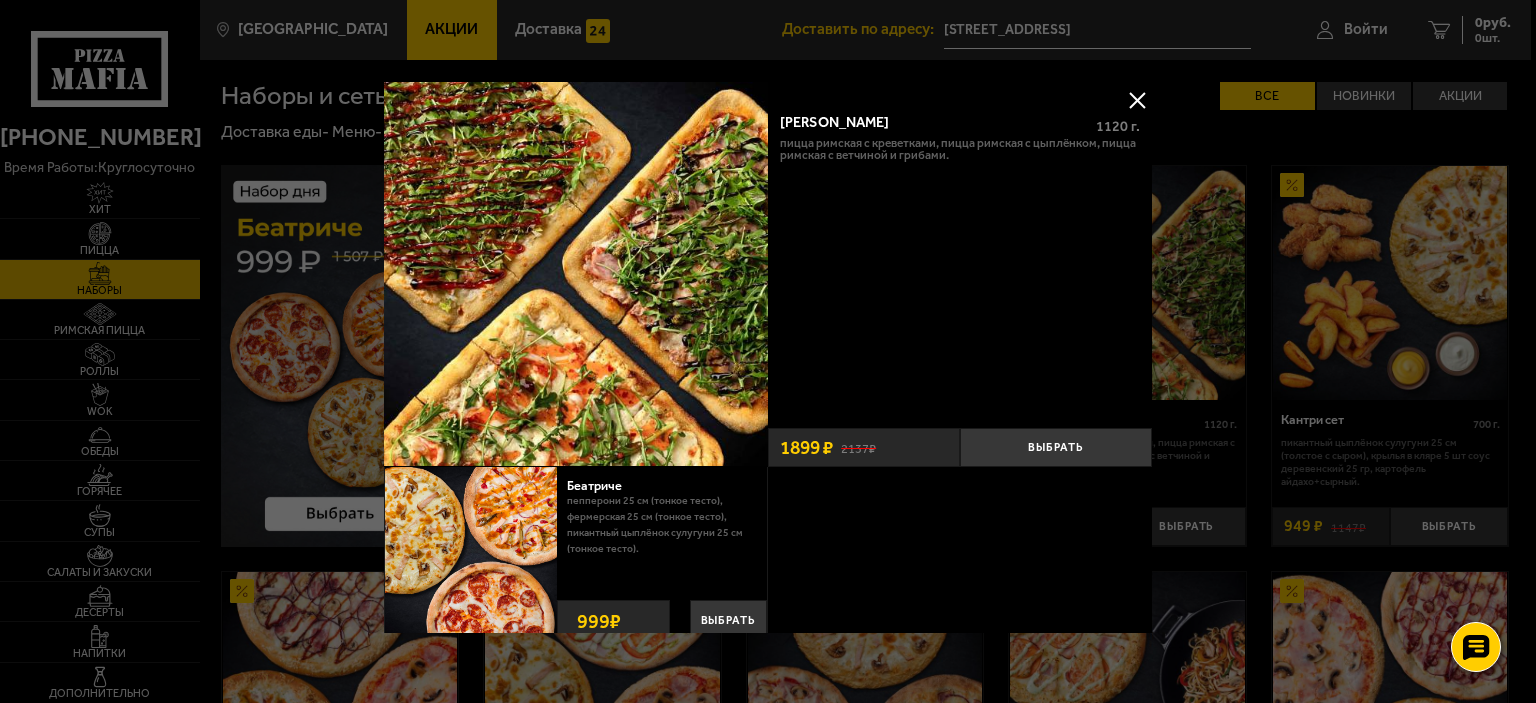 click on "1120   г ." at bounding box center [1118, 127] 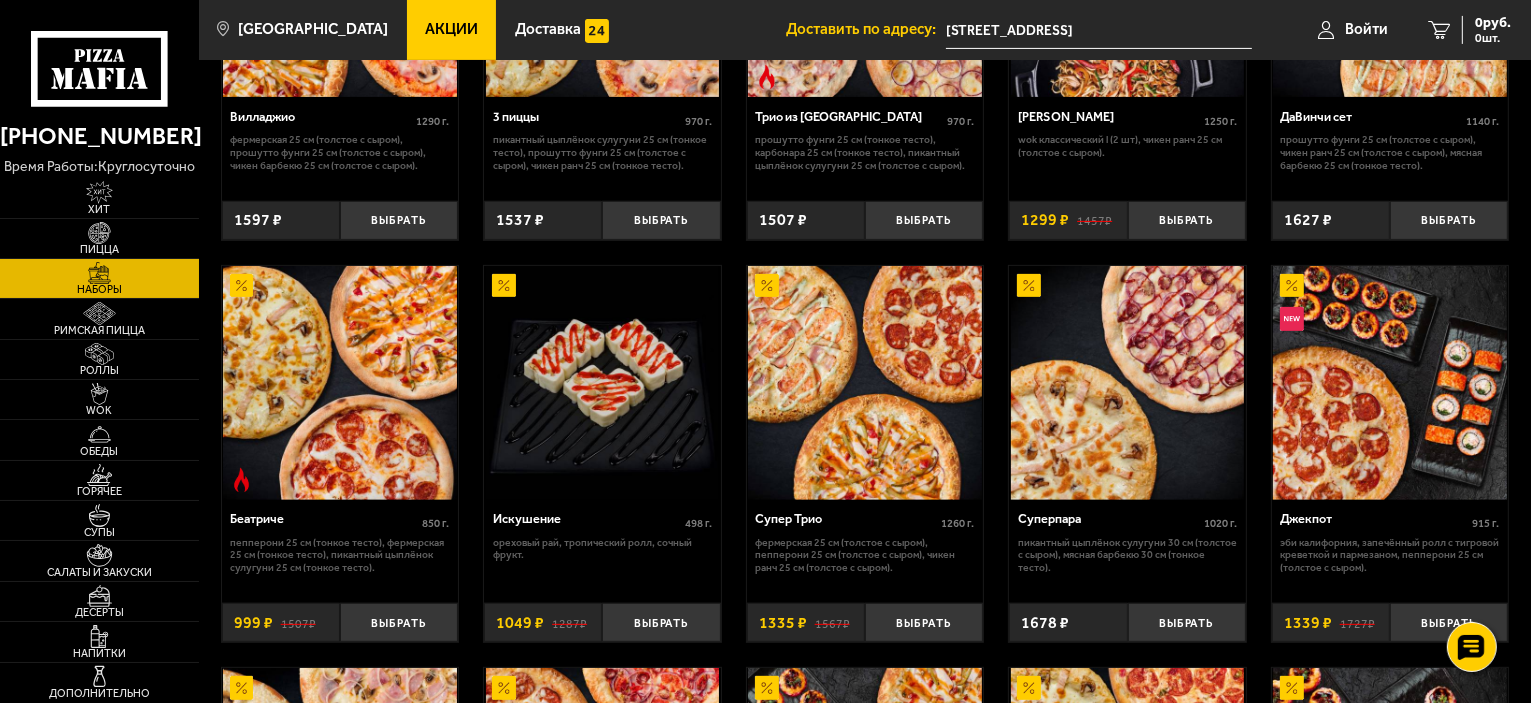 scroll, scrollTop: 800, scrollLeft: 0, axis: vertical 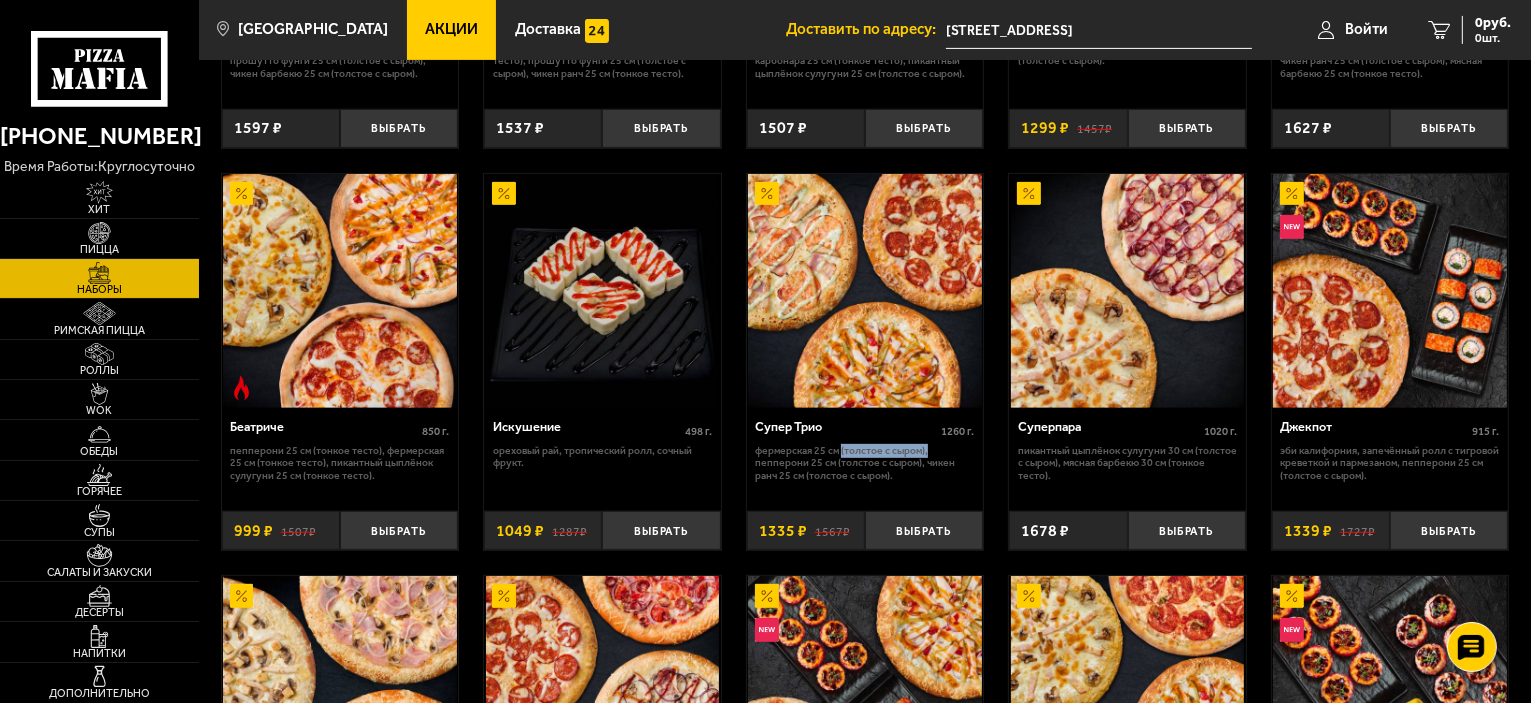 drag, startPoint x: 854, startPoint y: 452, endPoint x: 932, endPoint y: 459, distance: 78.31347 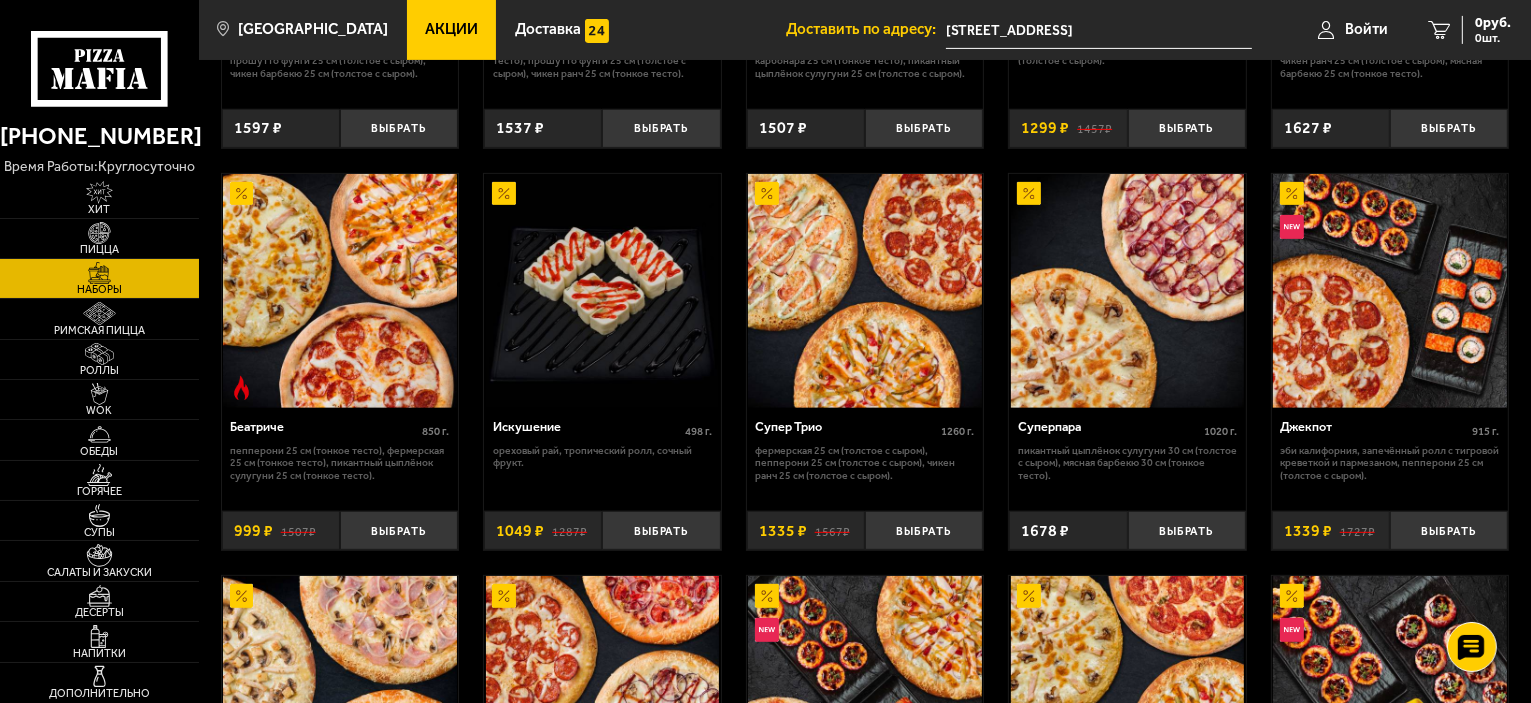 click at bounding box center [242, 388] 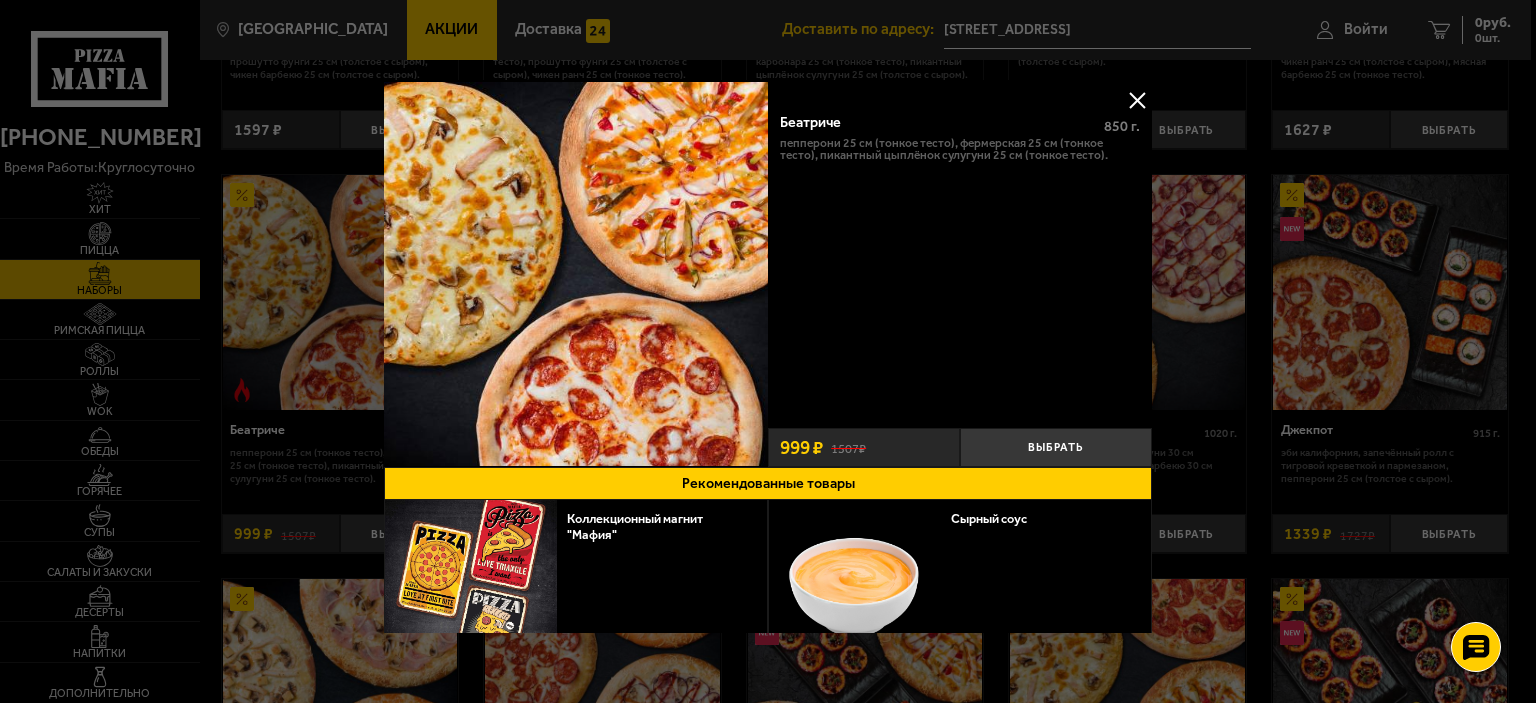 click at bounding box center (1137, 100) 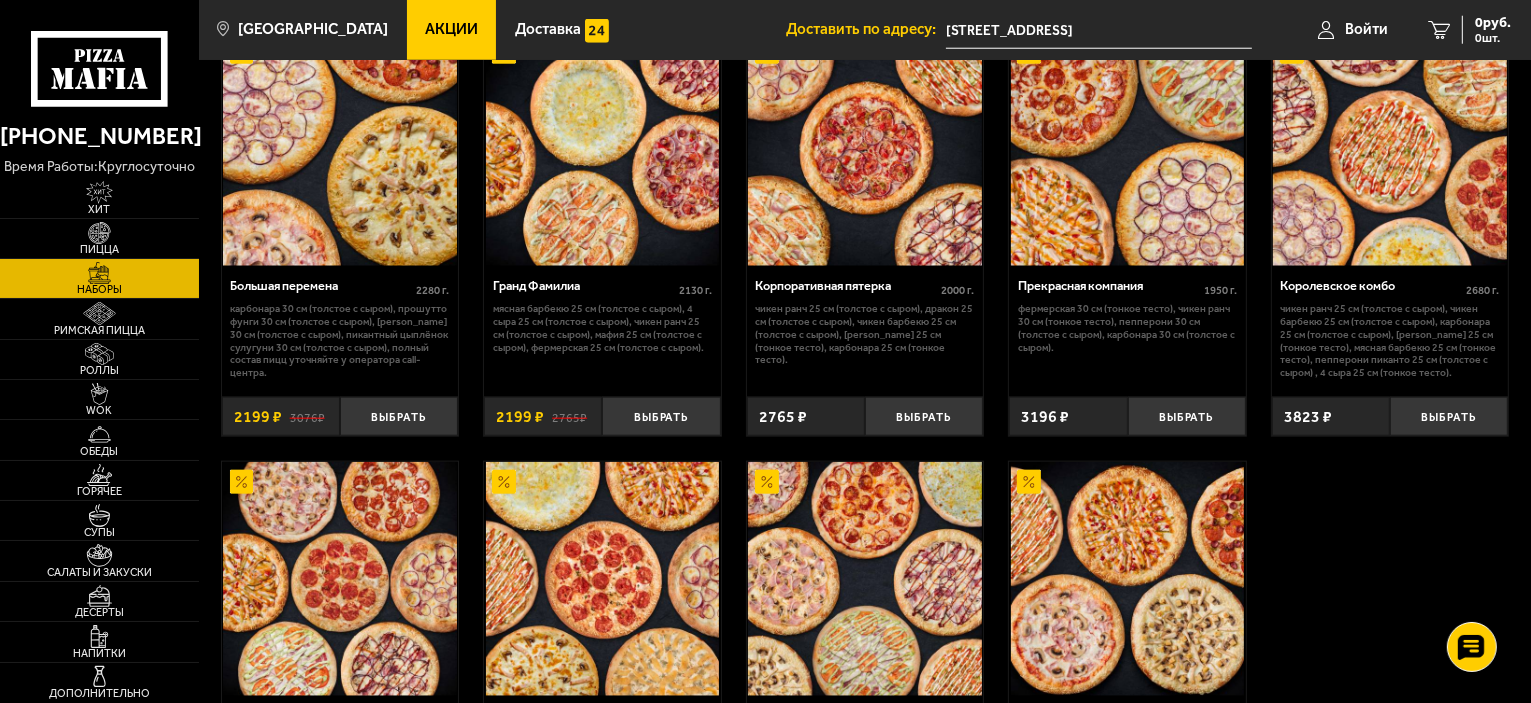 scroll, scrollTop: 2200, scrollLeft: 0, axis: vertical 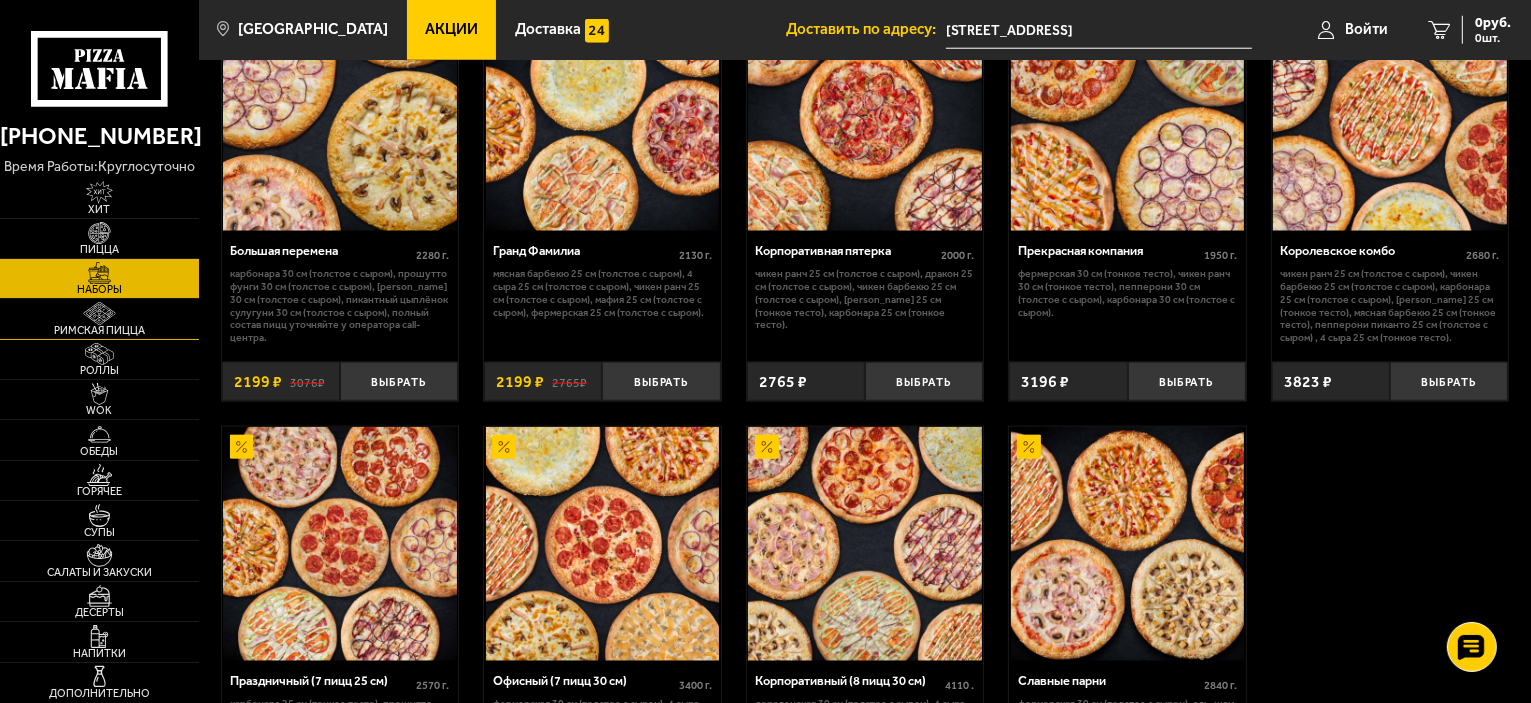 click on "Римская пицца" at bounding box center [99, 318] 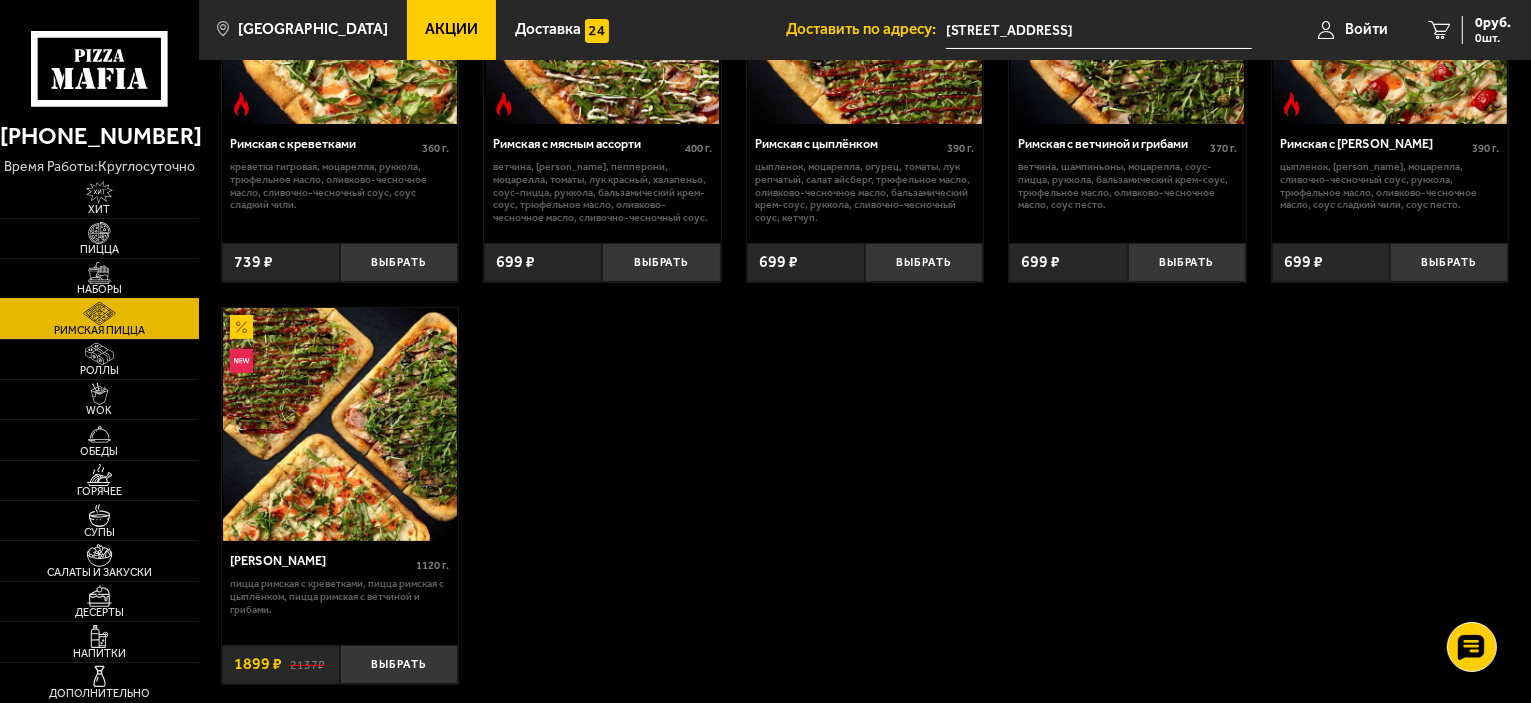 scroll, scrollTop: 241, scrollLeft: 0, axis: vertical 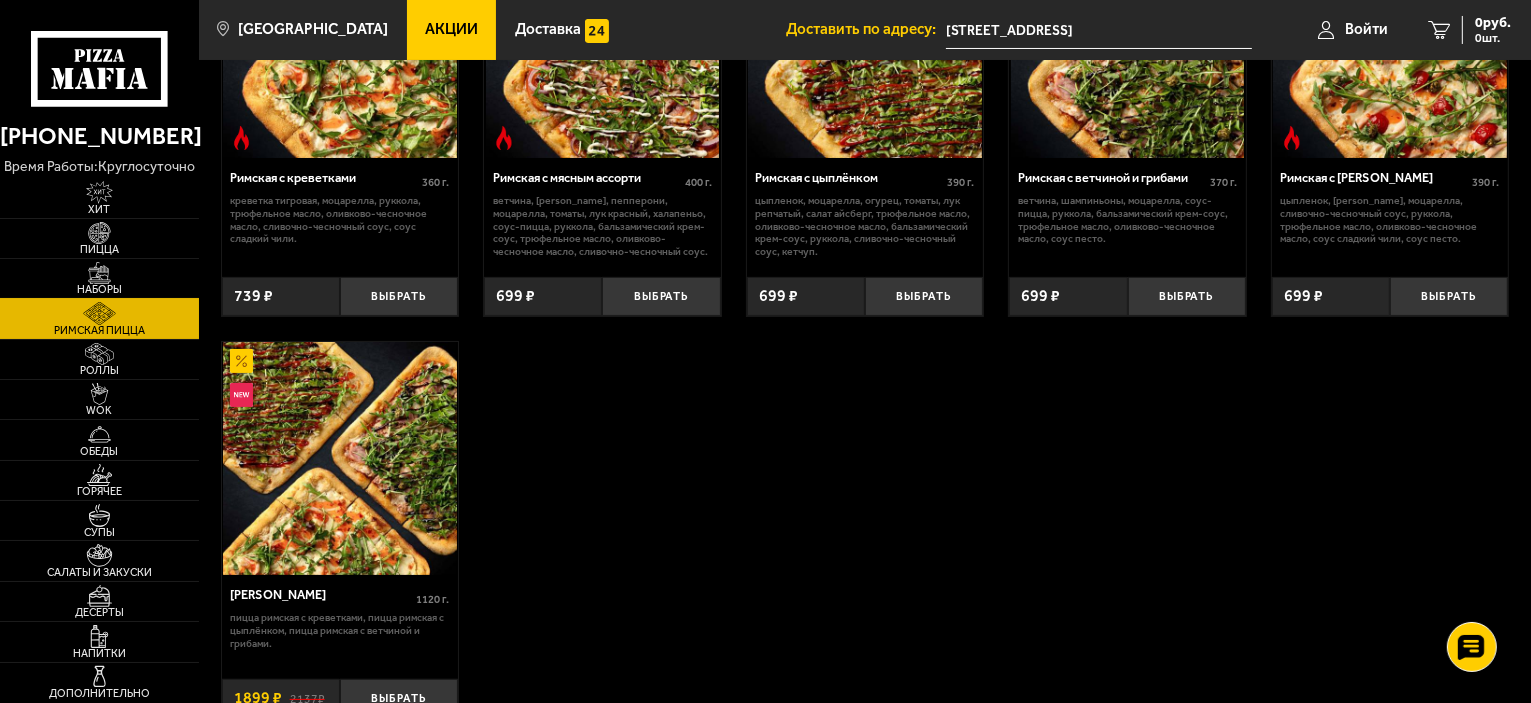 click on "Наборы" at bounding box center (99, 278) 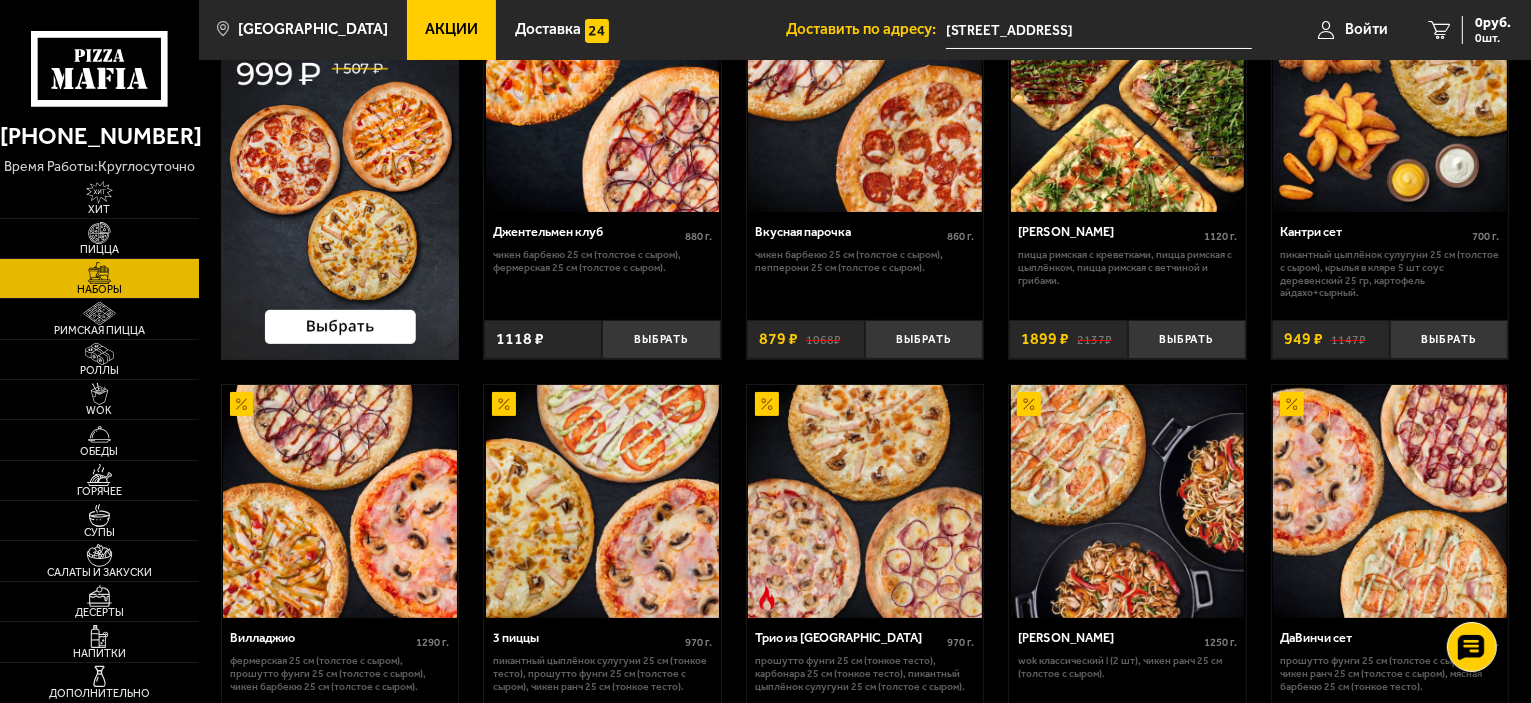 scroll, scrollTop: 300, scrollLeft: 0, axis: vertical 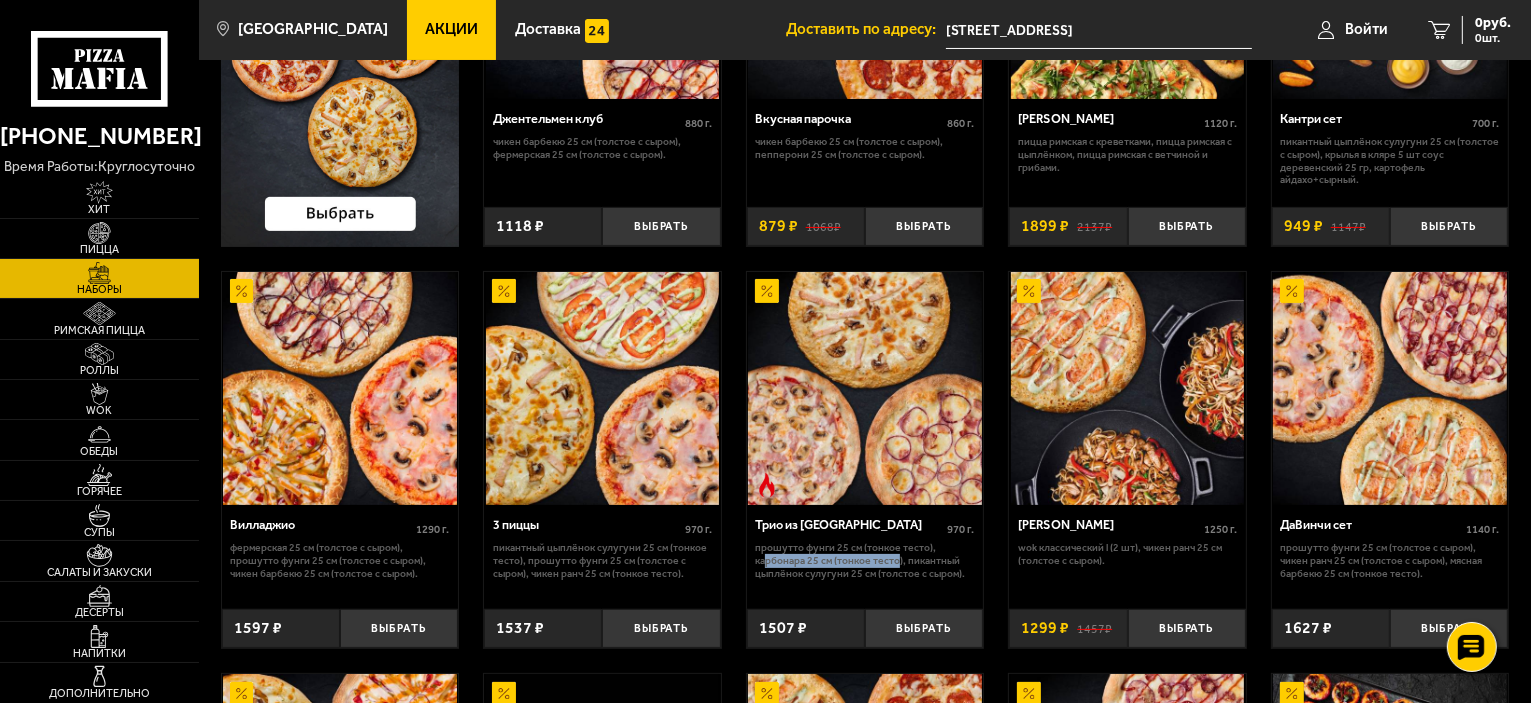 drag, startPoint x: 764, startPoint y: 566, endPoint x: 900, endPoint y: 565, distance: 136.00368 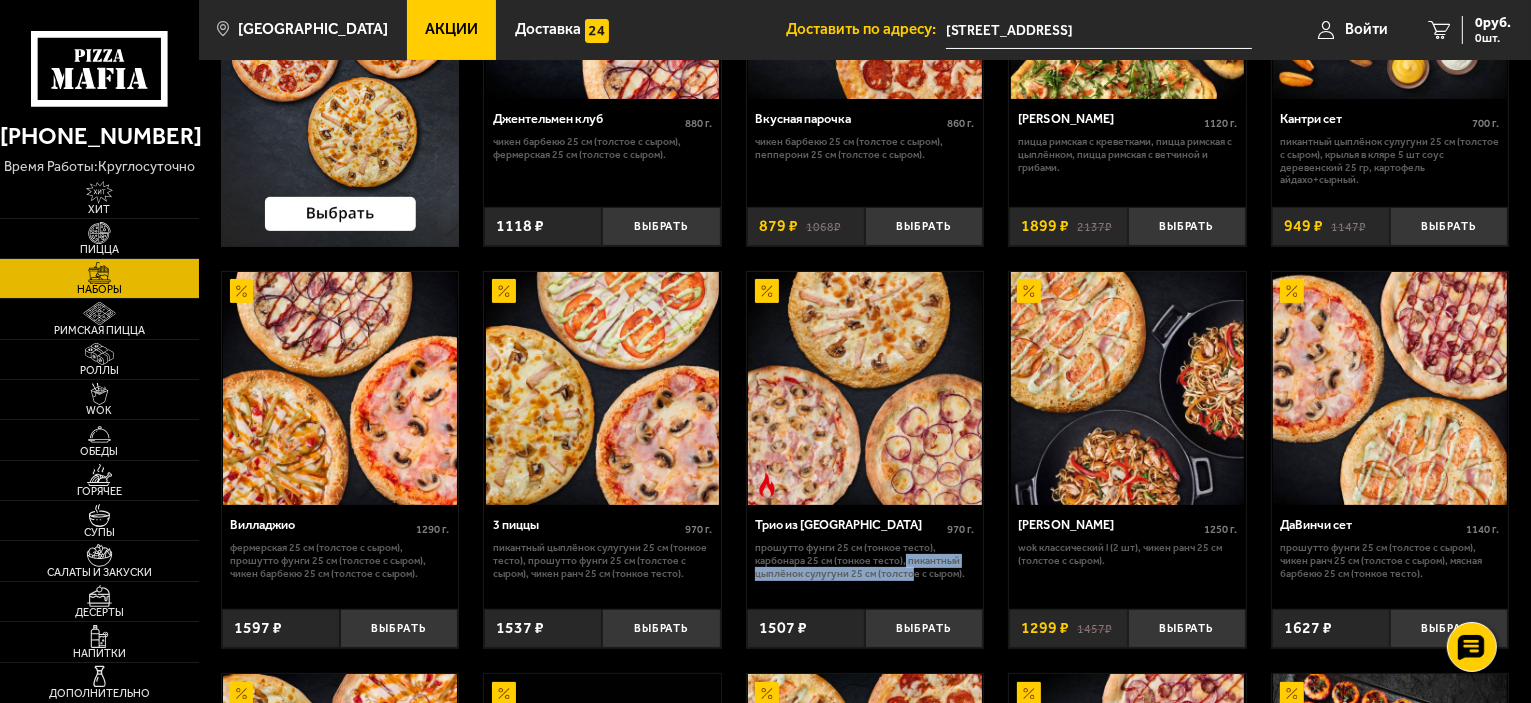 drag, startPoint x: 905, startPoint y: 562, endPoint x: 913, endPoint y: 575, distance: 15.264338 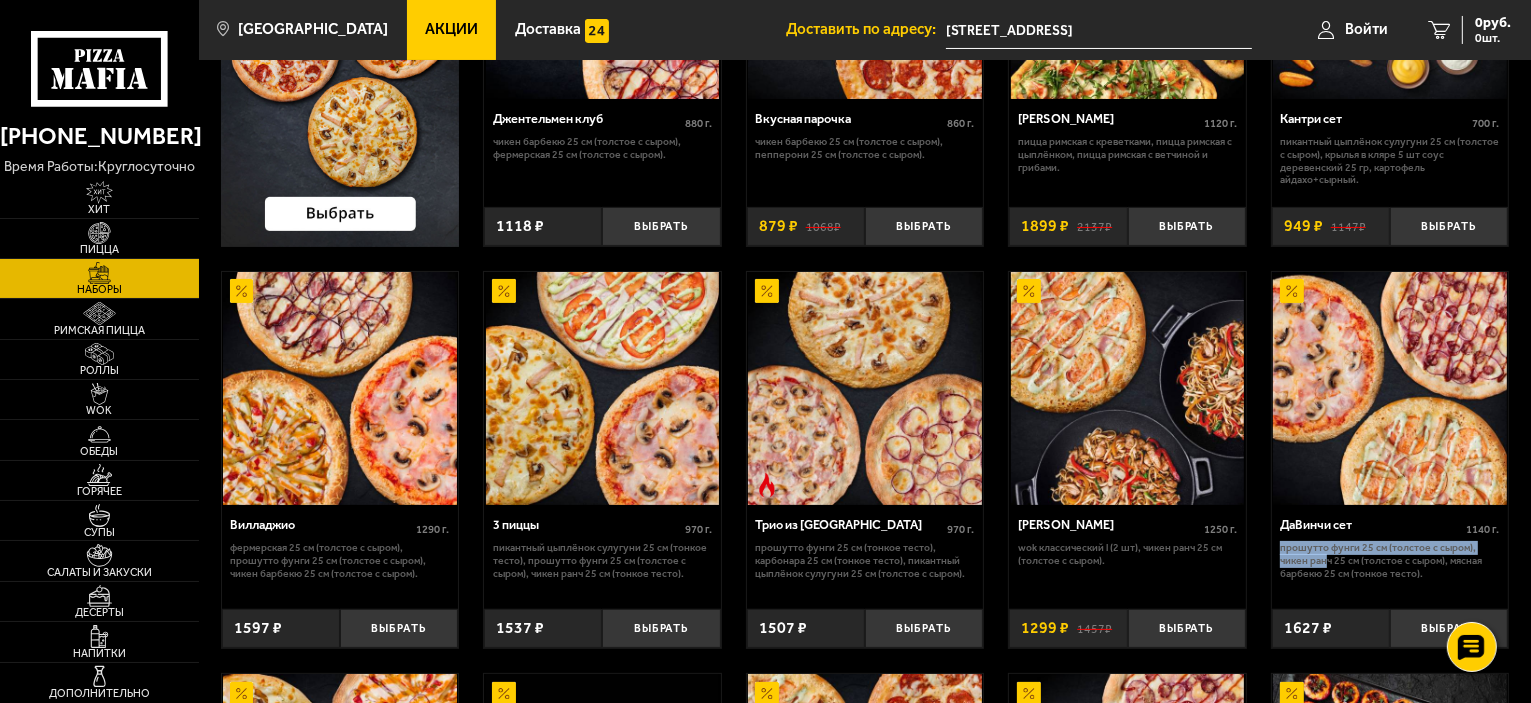 drag, startPoint x: 1283, startPoint y: 552, endPoint x: 1328, endPoint y: 556, distance: 45.17743 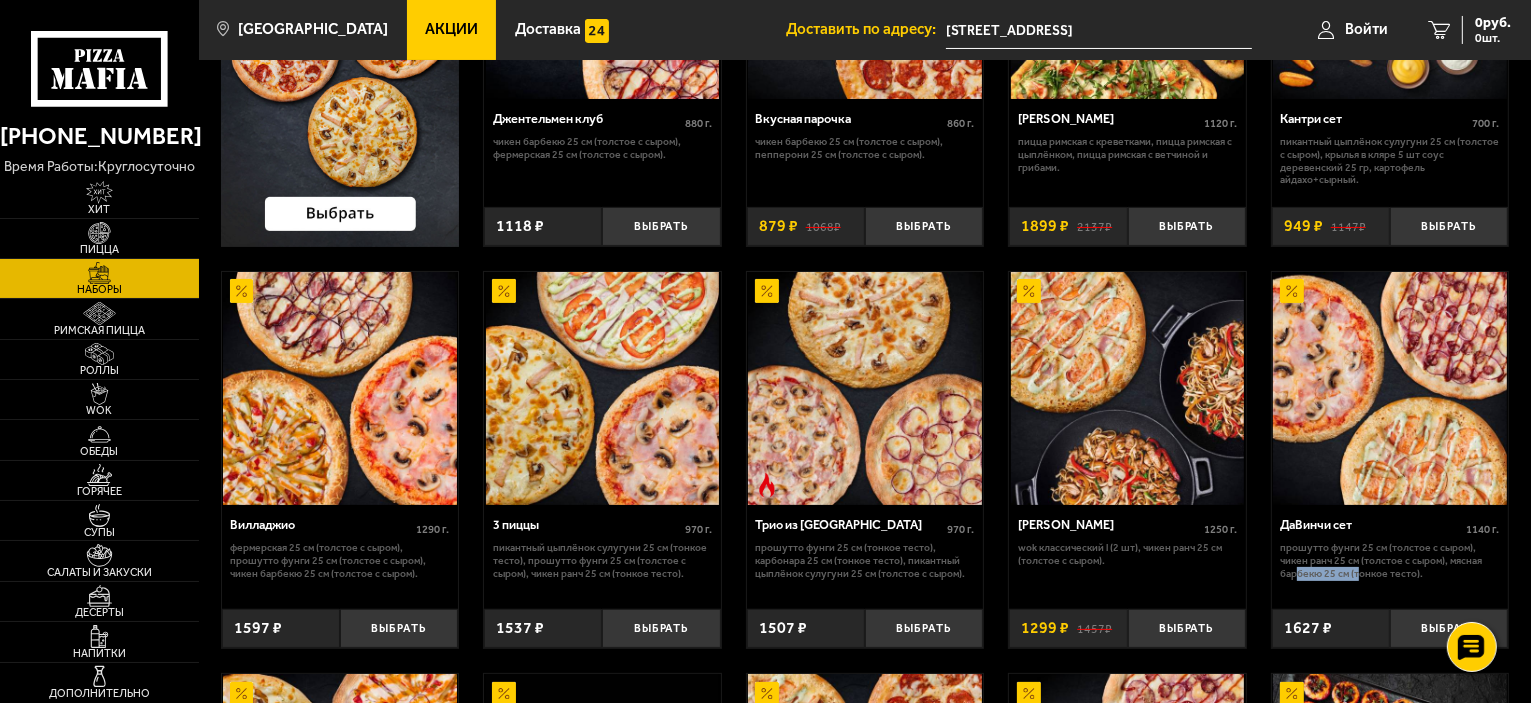 drag, startPoint x: 1297, startPoint y: 575, endPoint x: 1360, endPoint y: 575, distance: 63 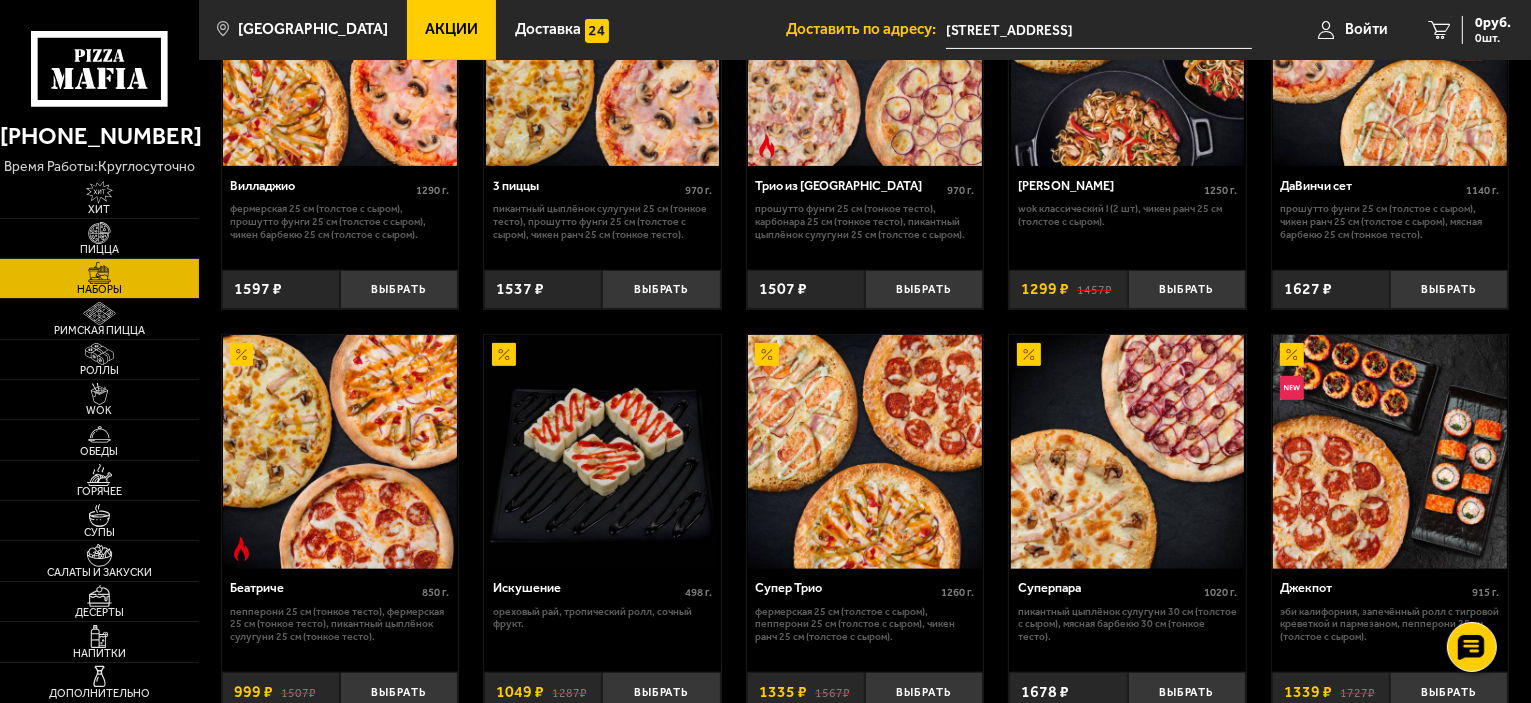 scroll, scrollTop: 800, scrollLeft: 0, axis: vertical 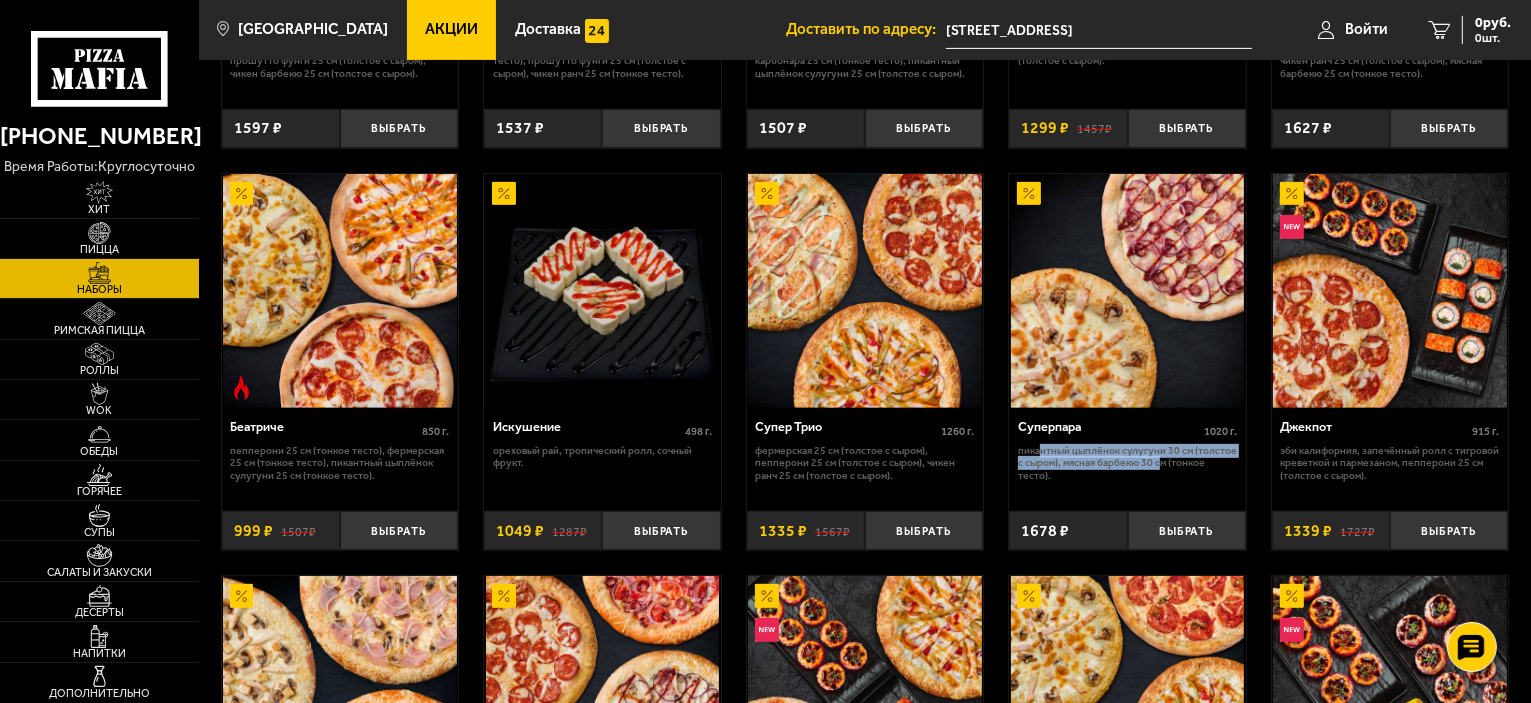 drag, startPoint x: 1104, startPoint y: 459, endPoint x: 1162, endPoint y: 459, distance: 58 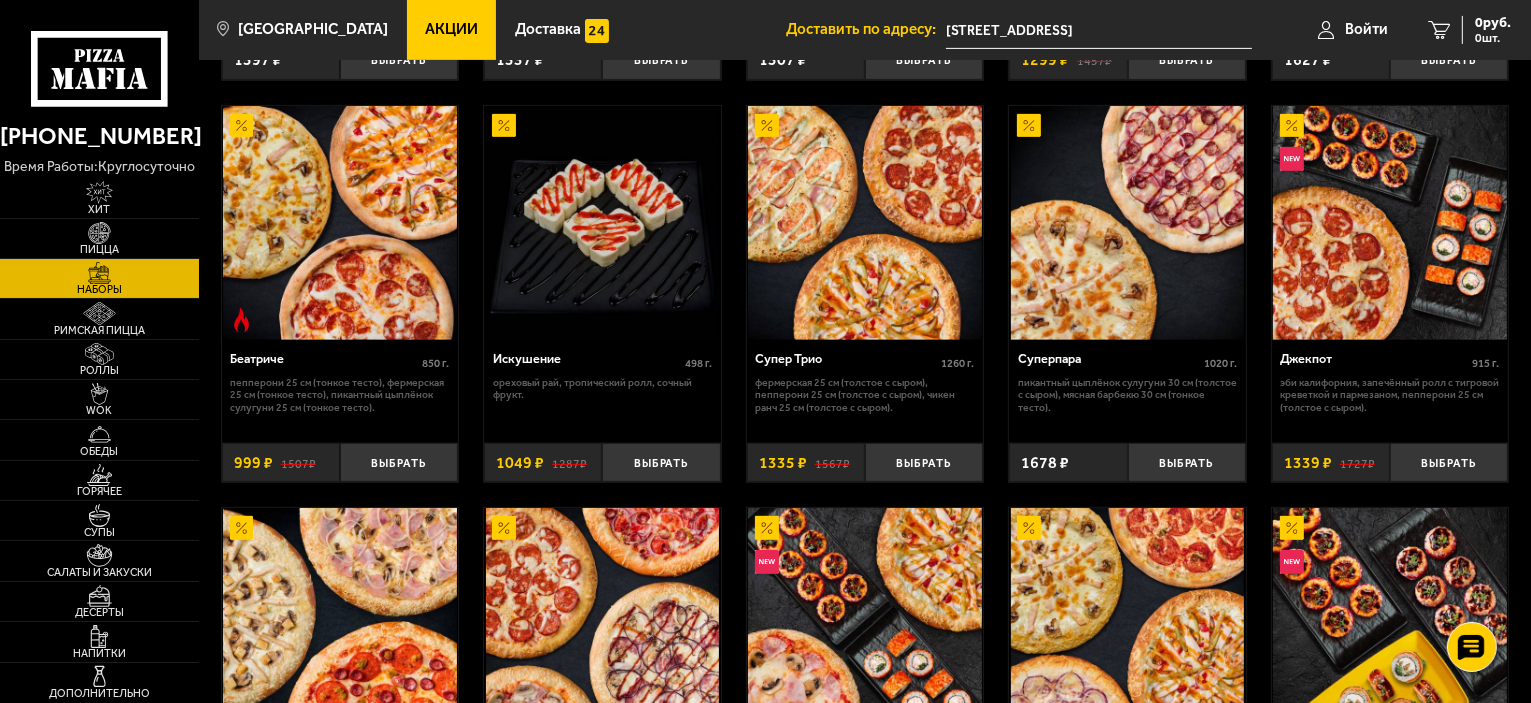 scroll, scrollTop: 900, scrollLeft: 0, axis: vertical 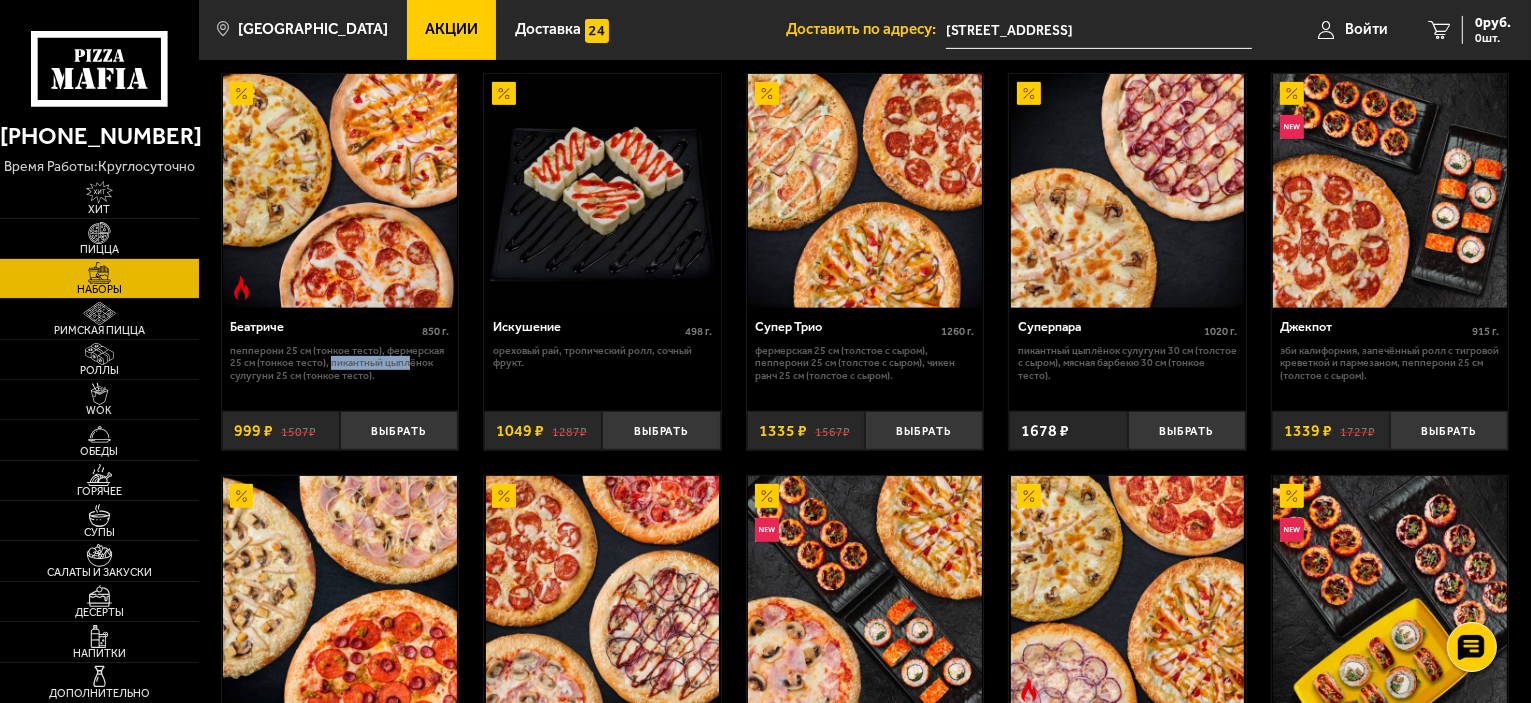 drag, startPoint x: 332, startPoint y: 361, endPoint x: 406, endPoint y: 363, distance: 74.02702 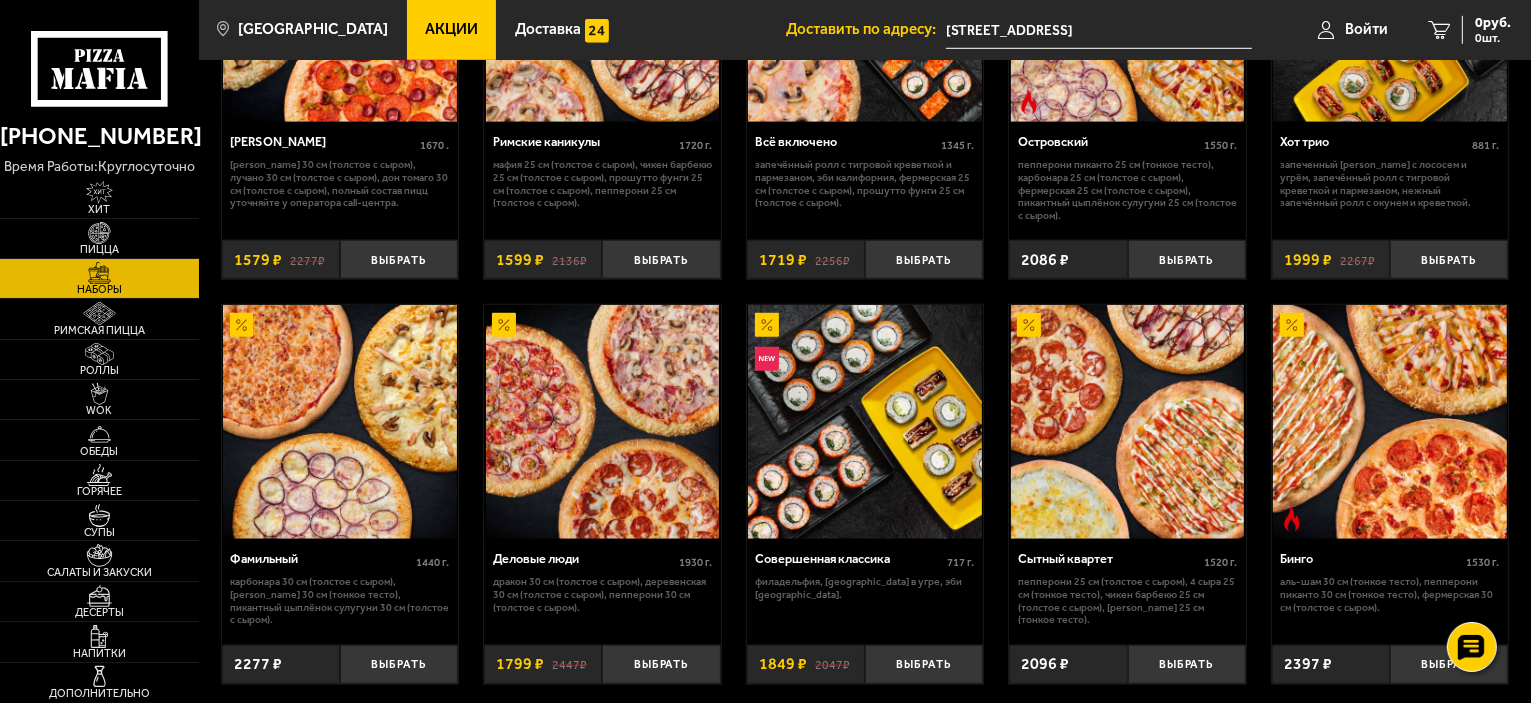 scroll, scrollTop: 1500, scrollLeft: 0, axis: vertical 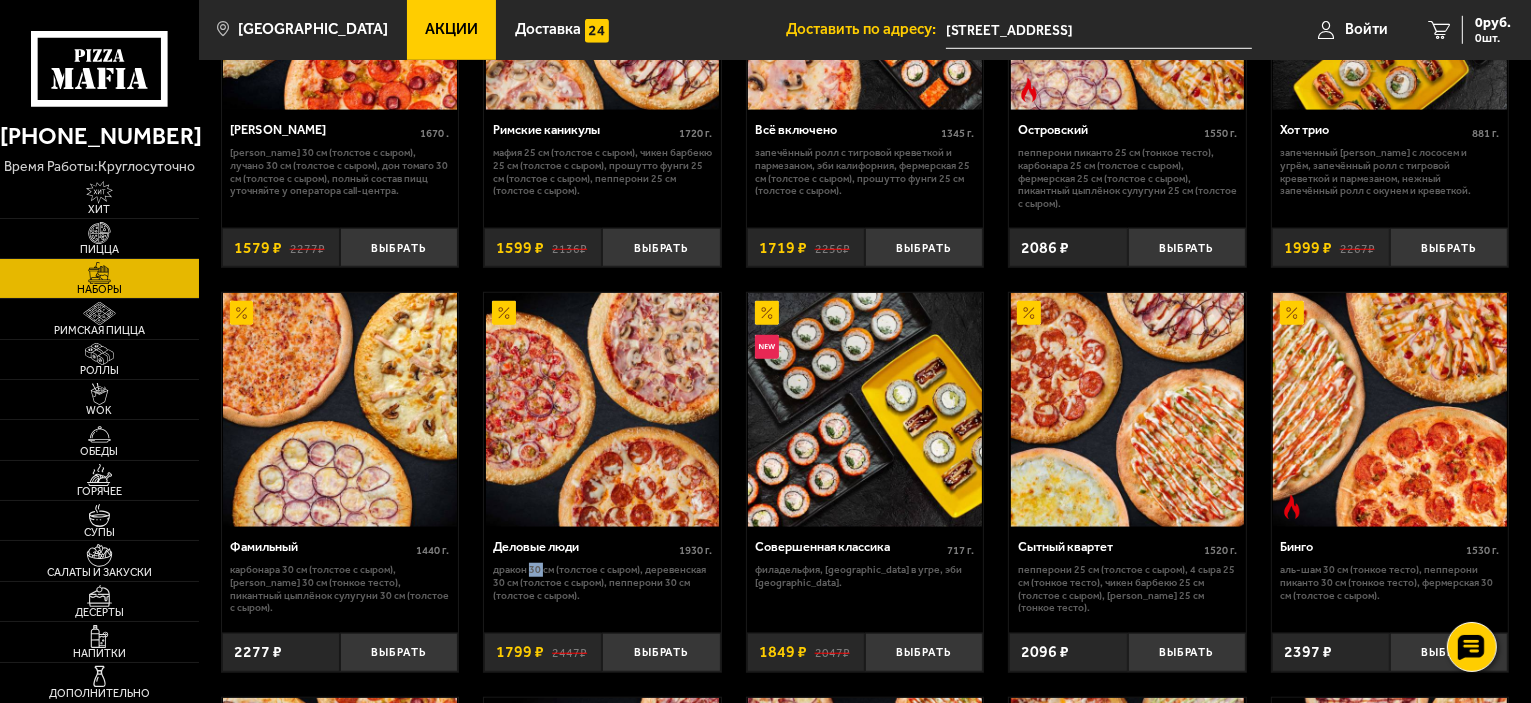 drag, startPoint x: 542, startPoint y: 571, endPoint x: 531, endPoint y: 575, distance: 11.7046995 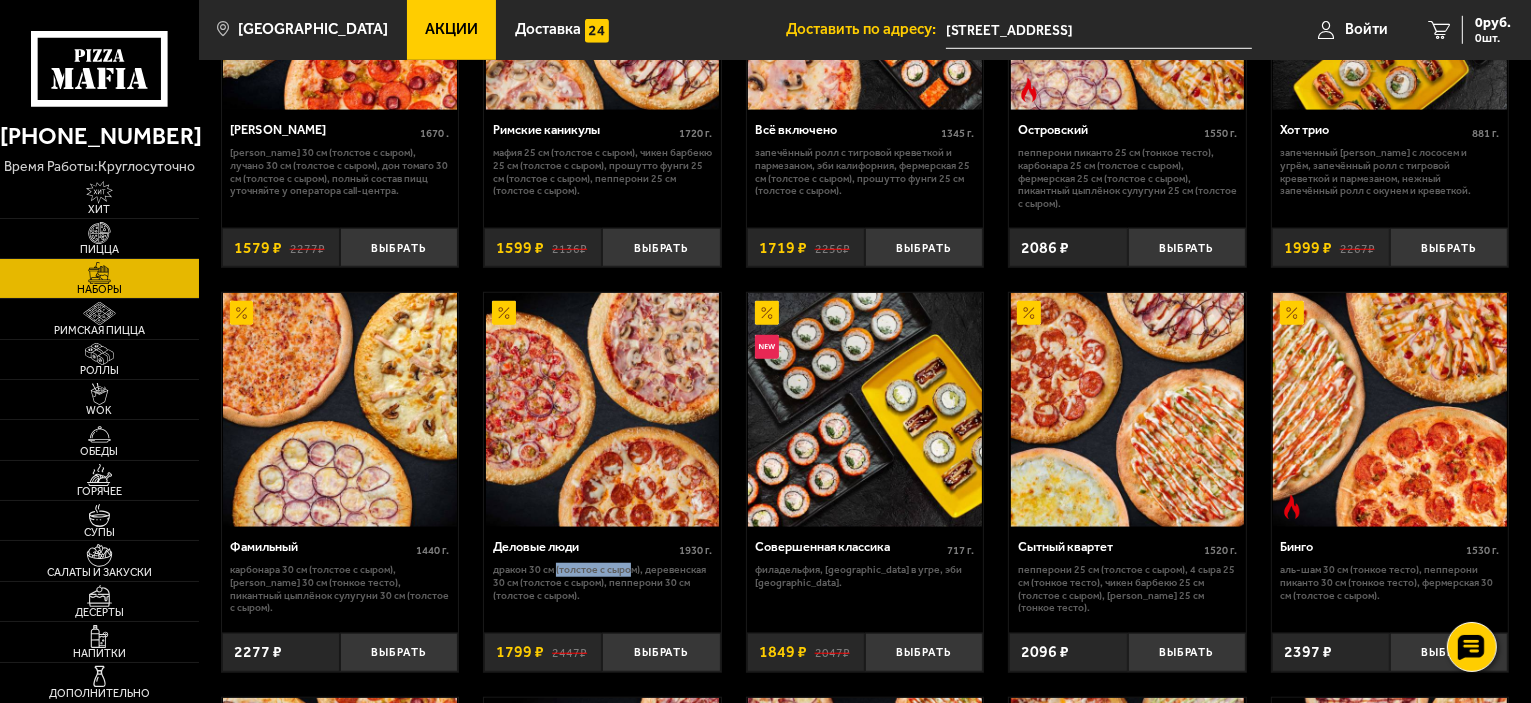 drag, startPoint x: 573, startPoint y: 573, endPoint x: 630, endPoint y: 574, distance: 57.00877 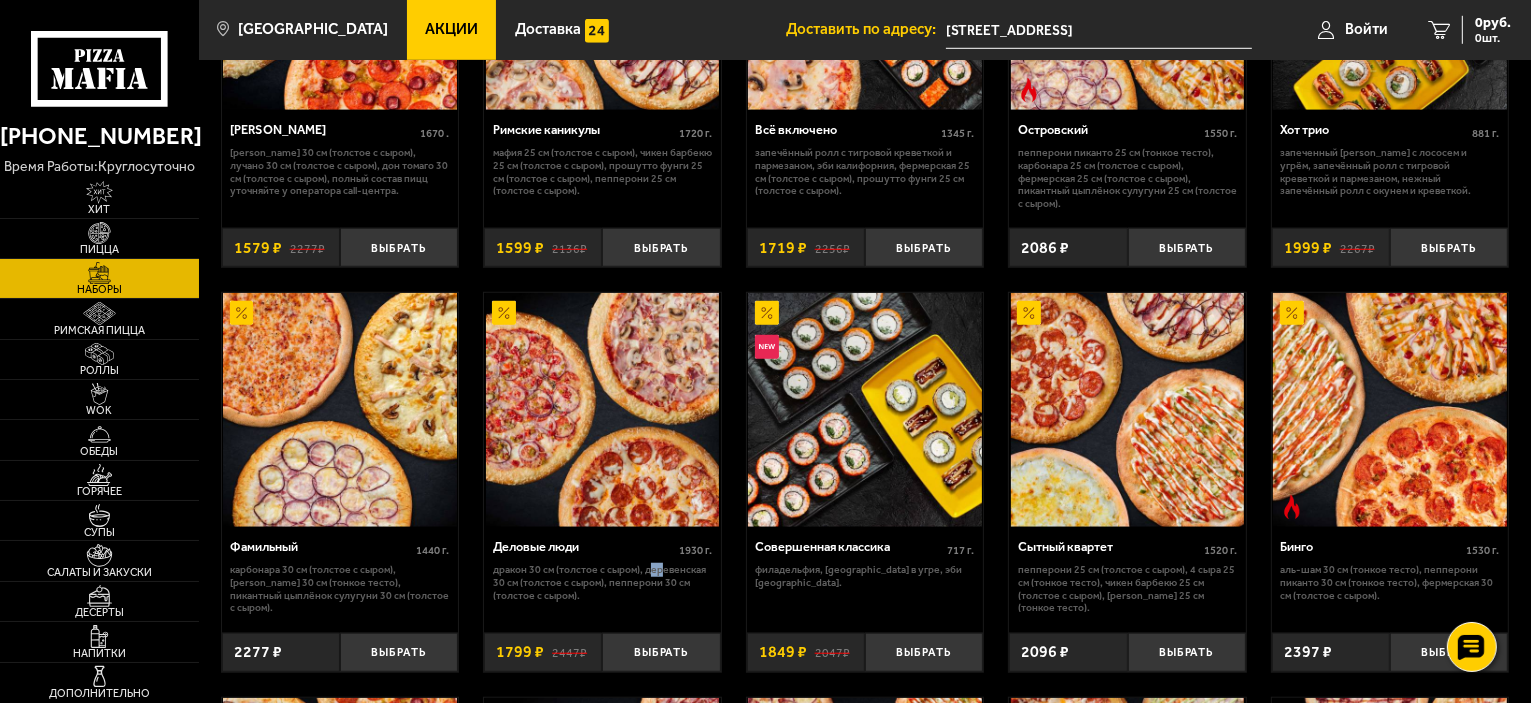 drag, startPoint x: 652, startPoint y: 571, endPoint x: 664, endPoint y: 574, distance: 12.369317 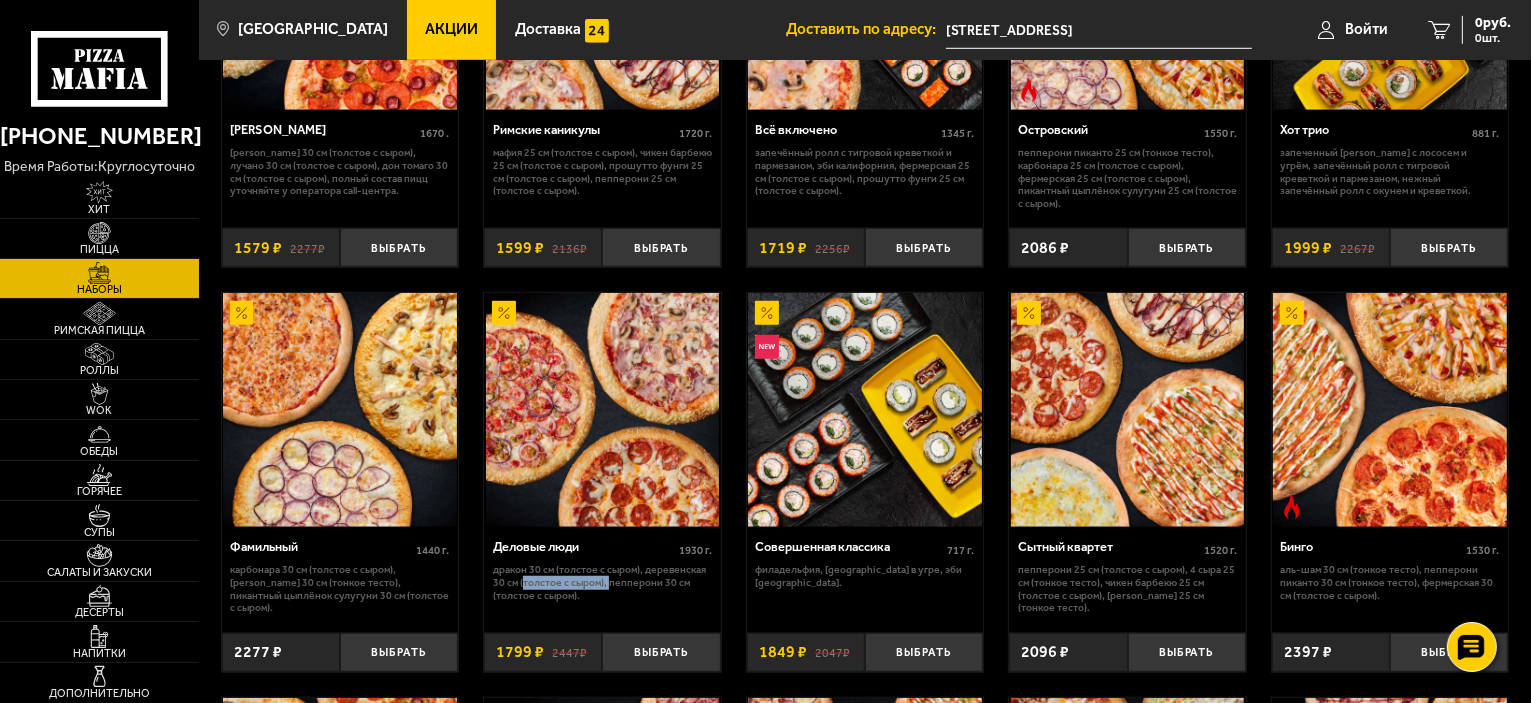drag, startPoint x: 521, startPoint y: 587, endPoint x: 607, endPoint y: 591, distance: 86.09297 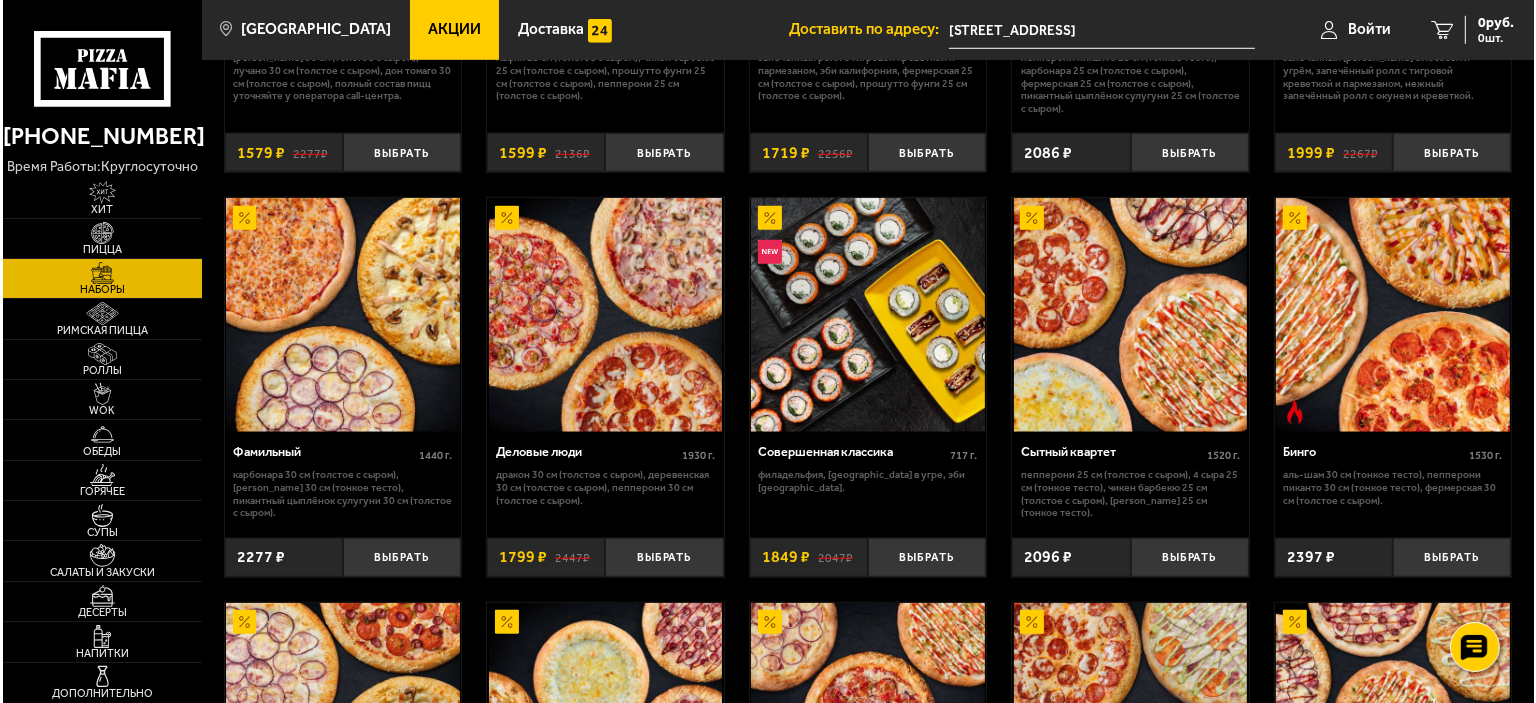 scroll, scrollTop: 1500, scrollLeft: 0, axis: vertical 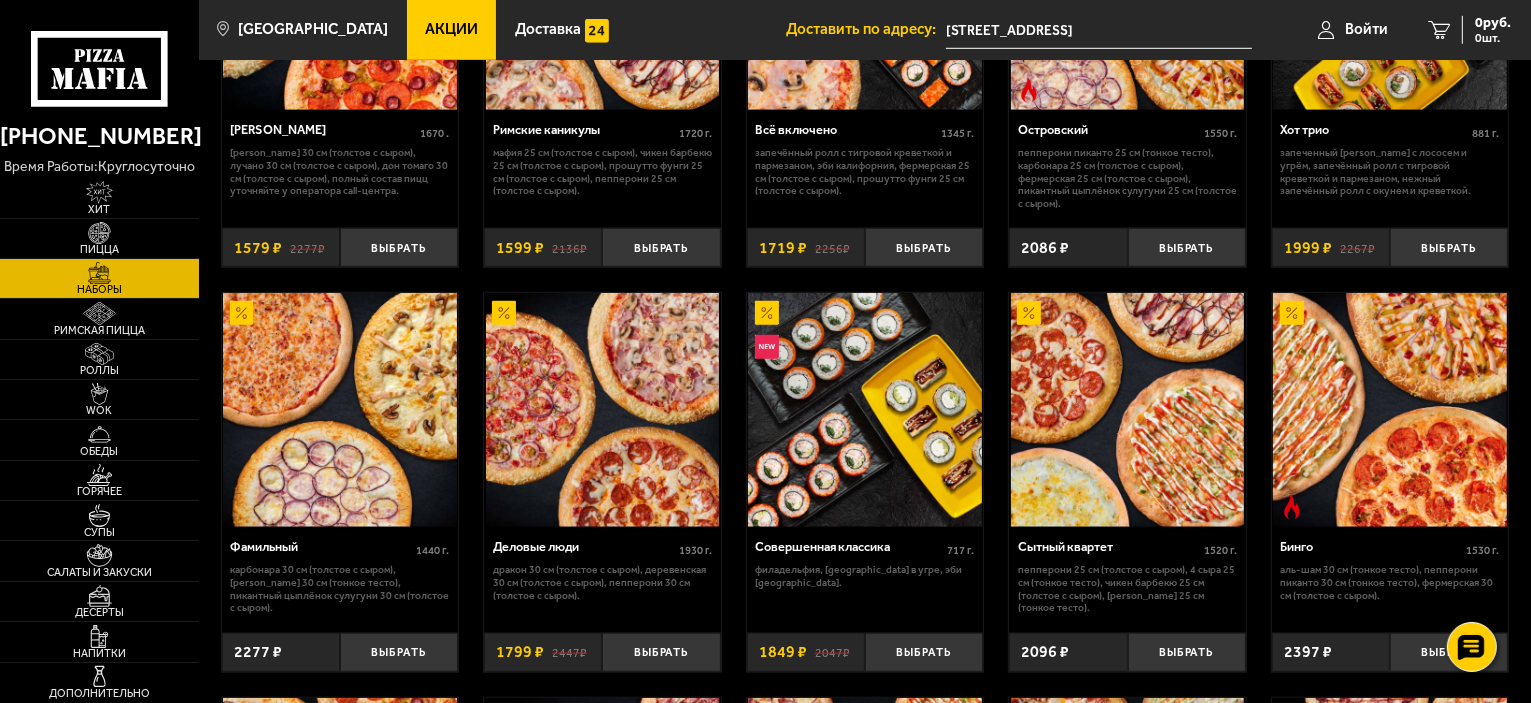 click at bounding box center [602, 410] 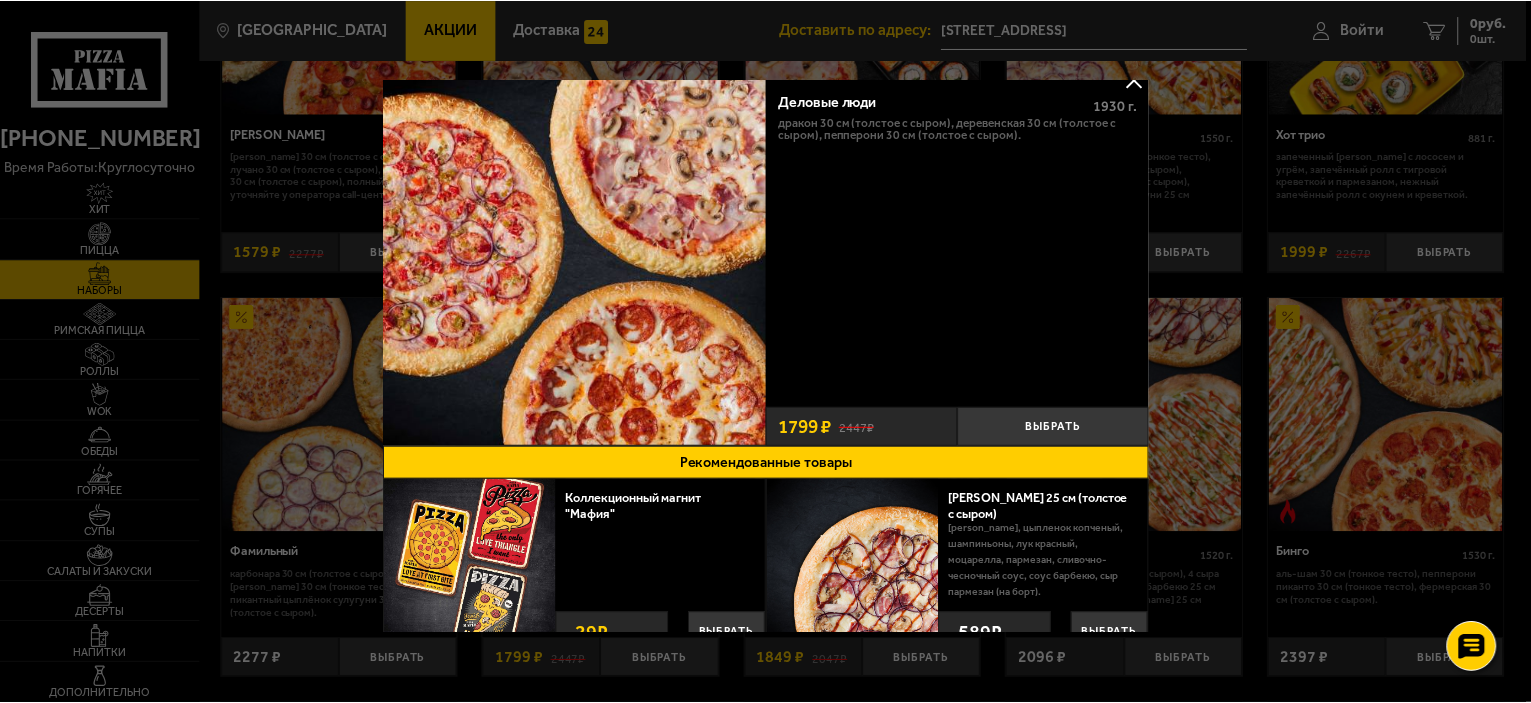 scroll, scrollTop: 0, scrollLeft: 0, axis: both 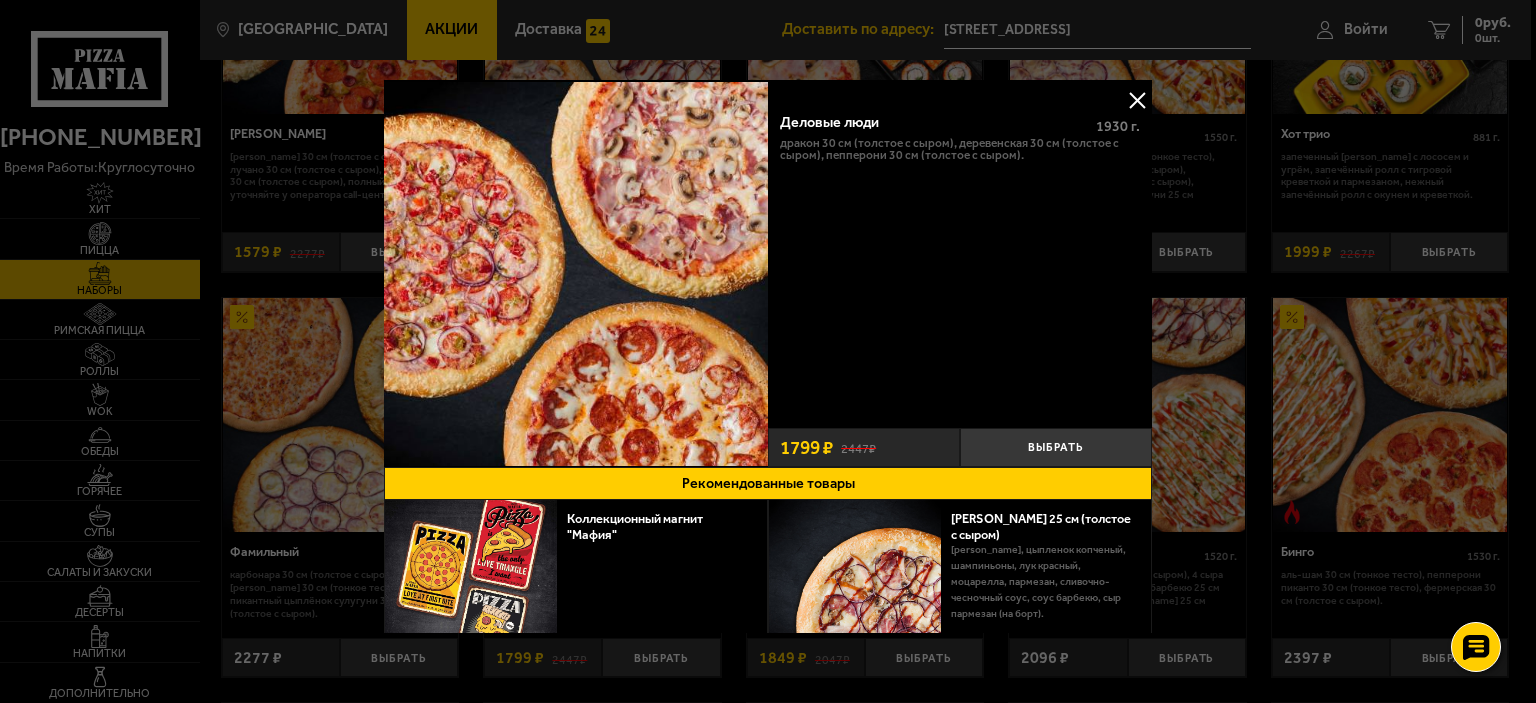click on "Дракон 30 см (толстое с сыром), Деревенская 30 см (толстое с сыром), Пепперони 30 см (толстое с сыром)." at bounding box center (960, 150) 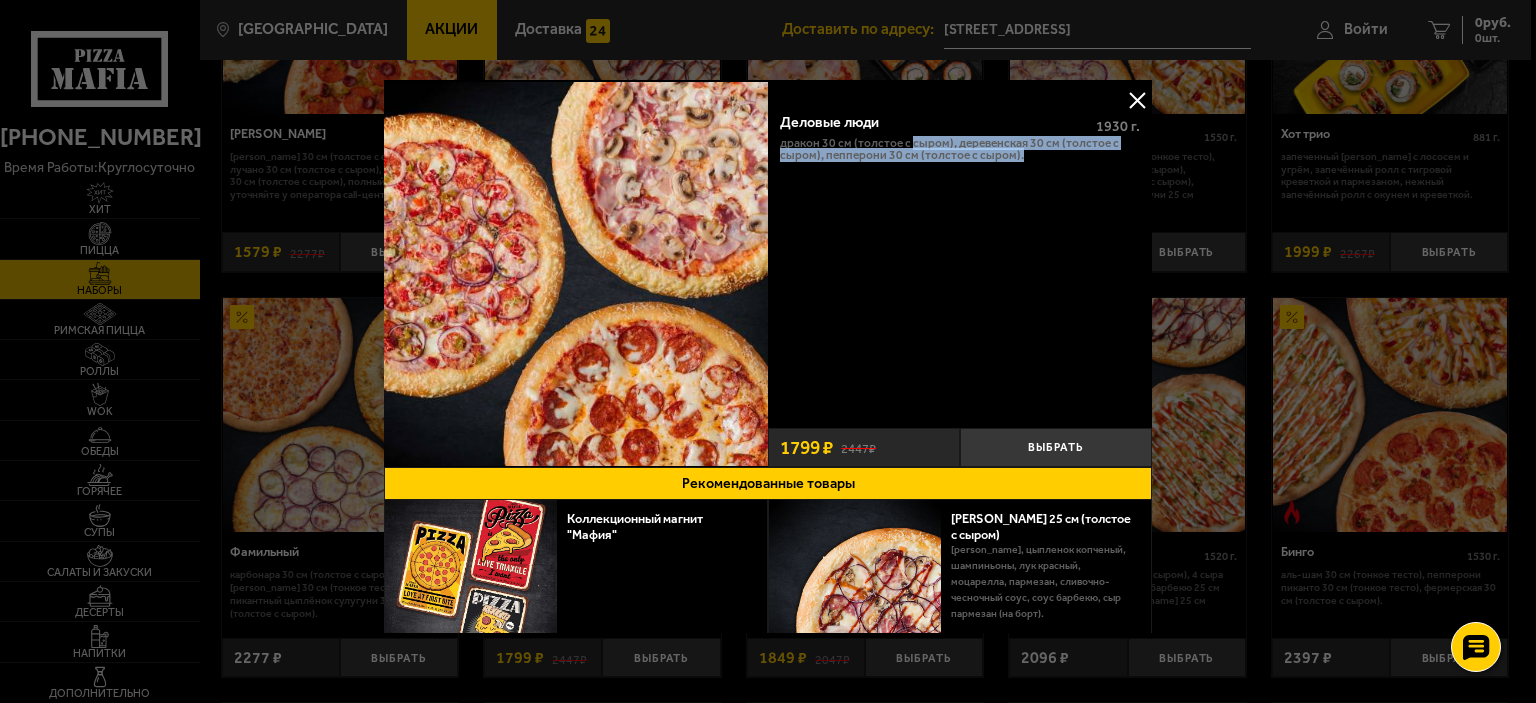 drag, startPoint x: 906, startPoint y: 140, endPoint x: 1066, endPoint y: 152, distance: 160.44937 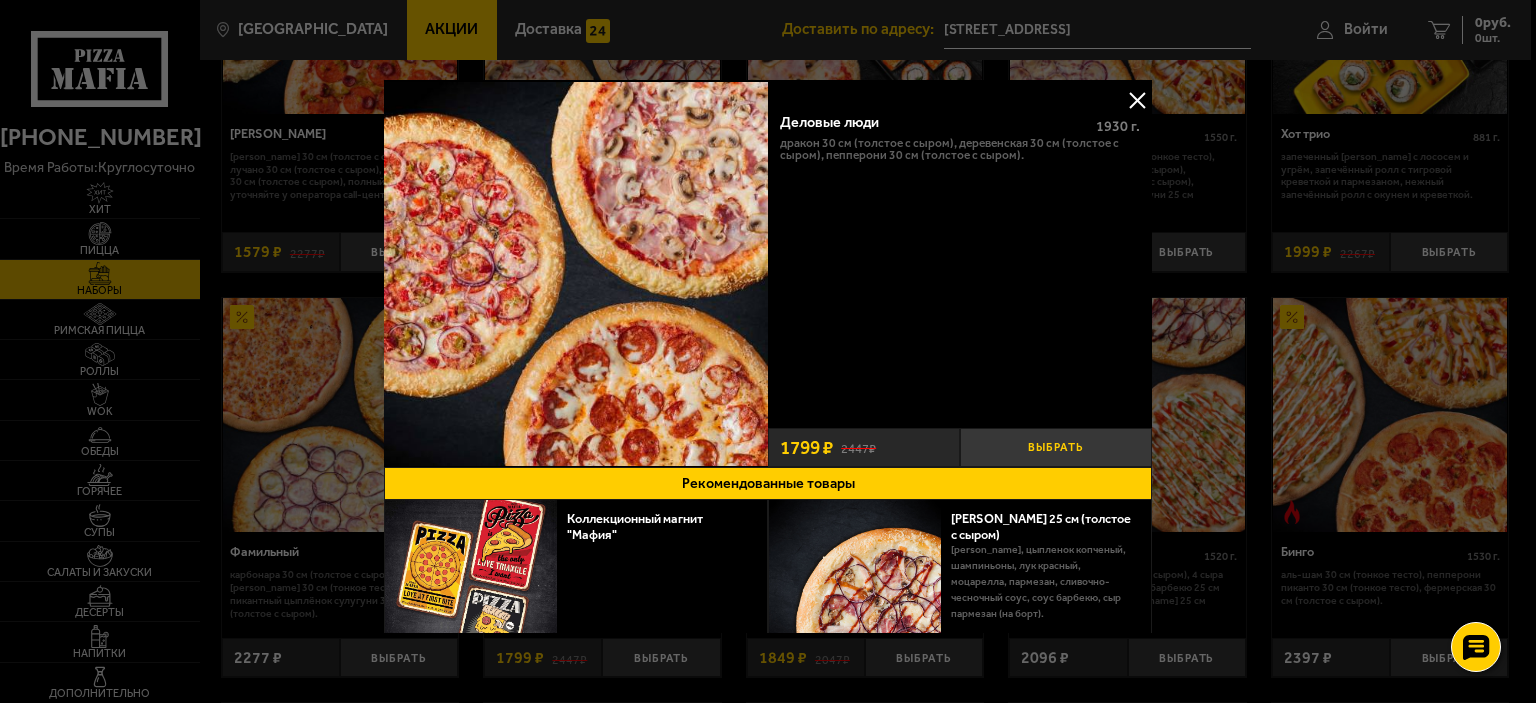 click on "Выбрать" at bounding box center [1056, 447] 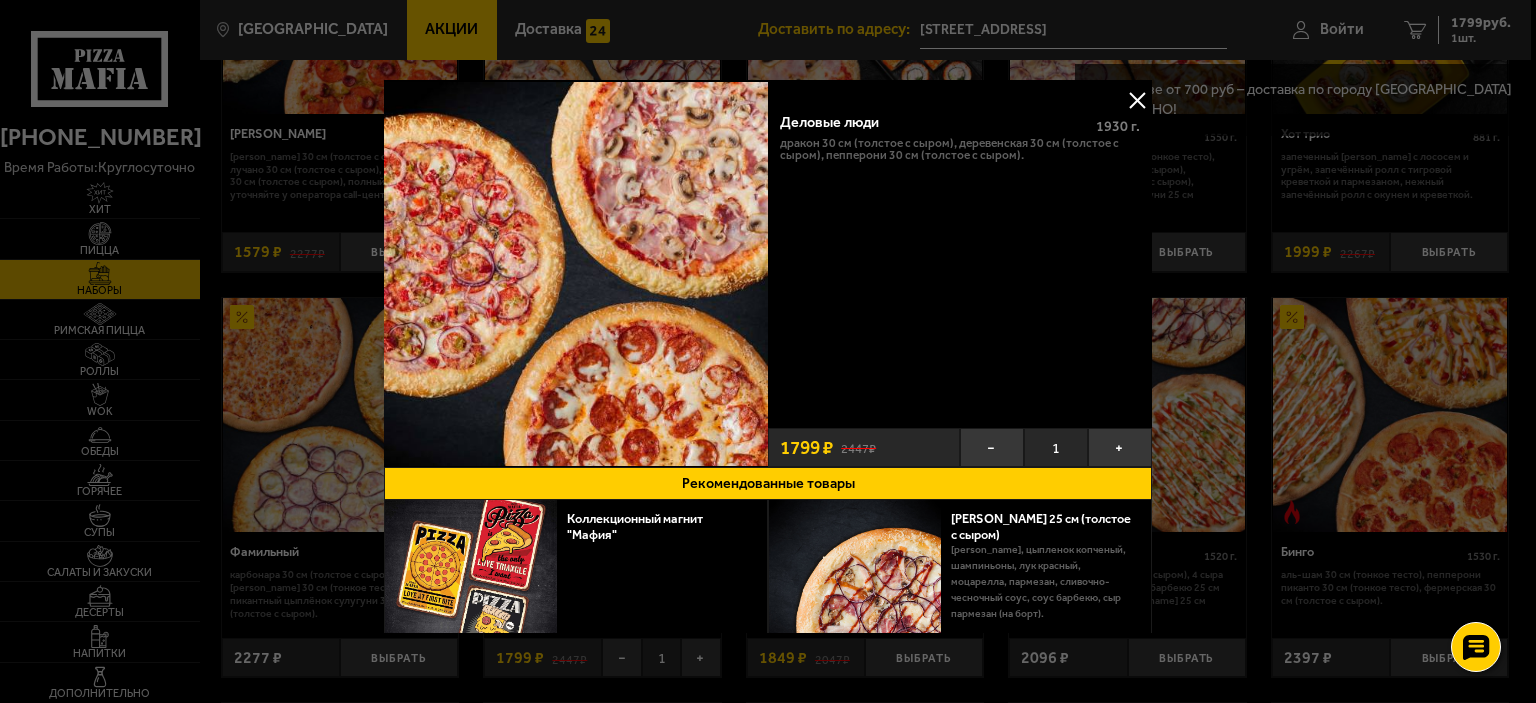 click at bounding box center (1137, 100) 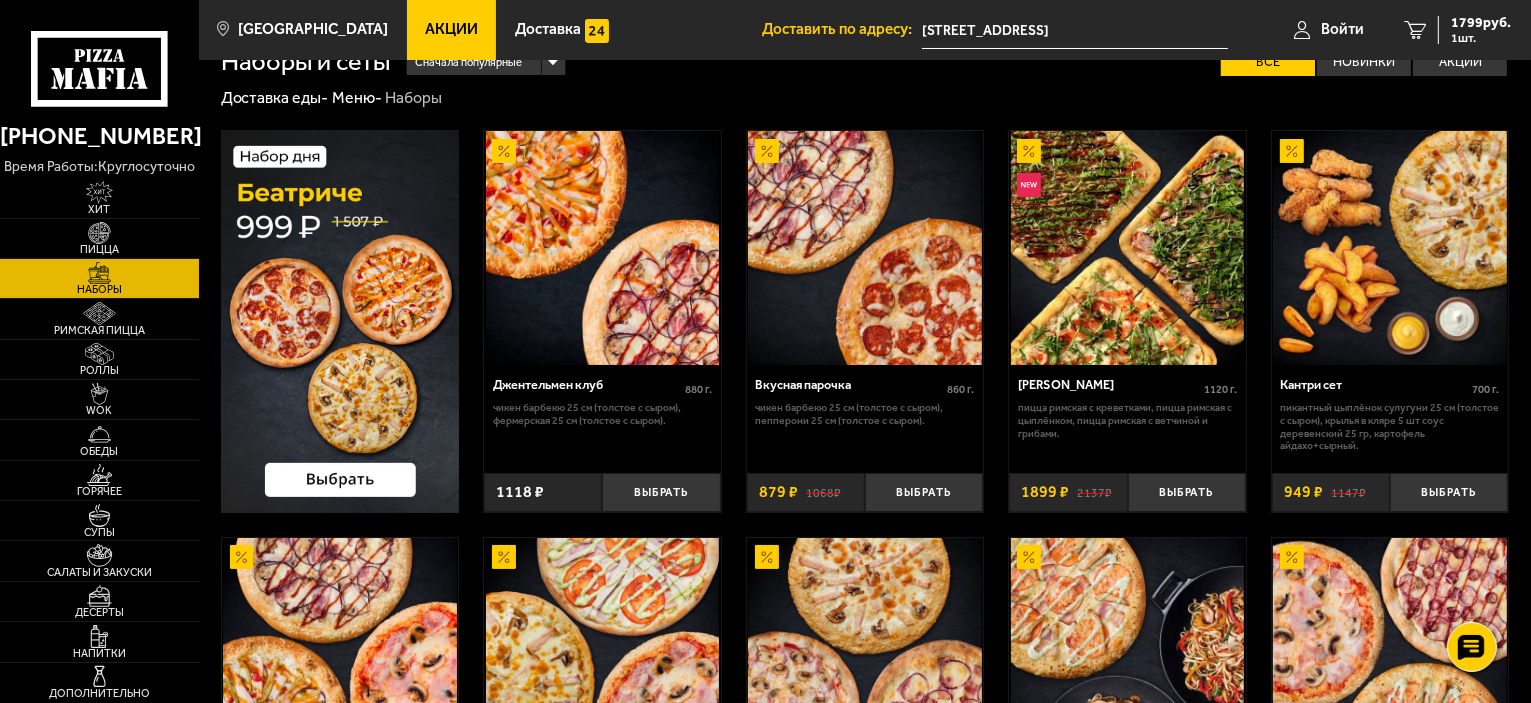 scroll, scrollTop: 0, scrollLeft: 0, axis: both 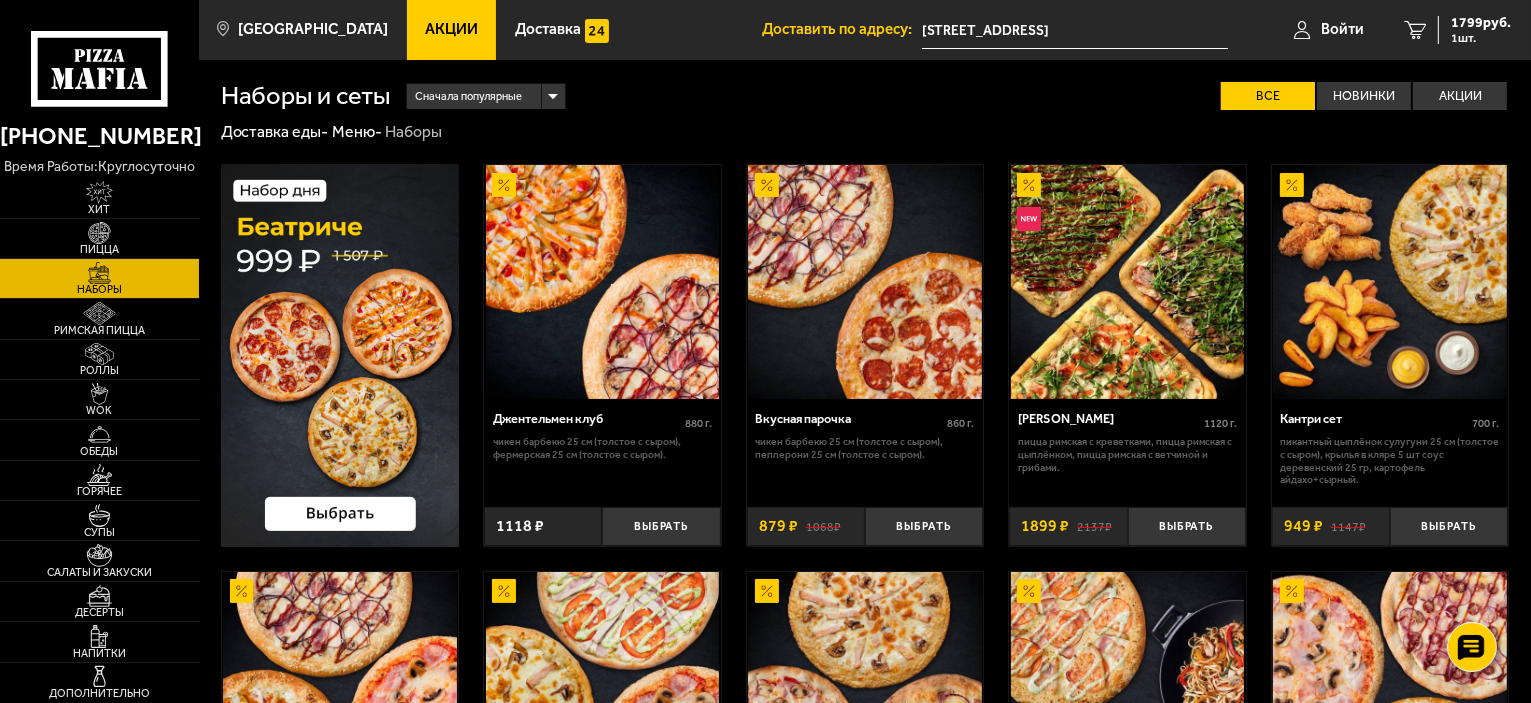 click at bounding box center [340, 355] 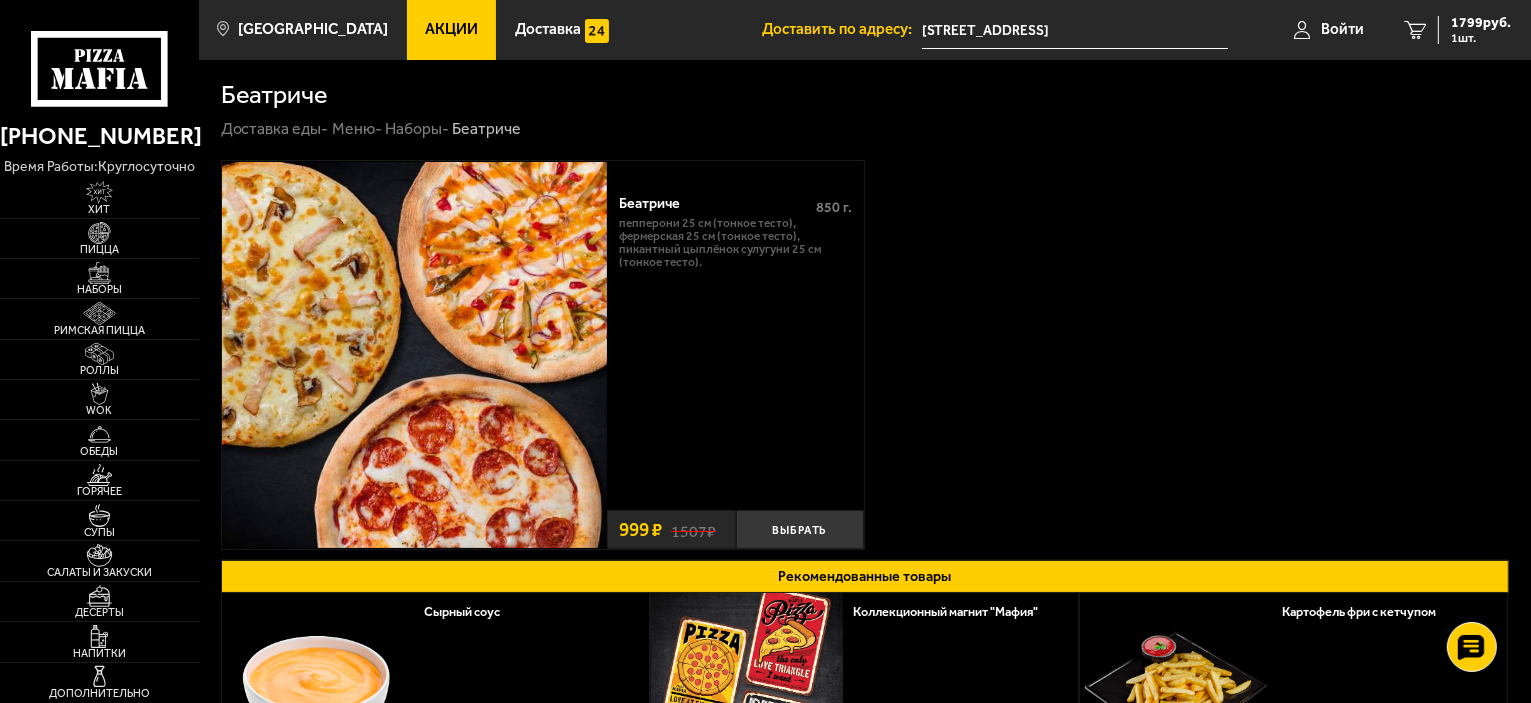 drag, startPoint x: 624, startPoint y: 216, endPoint x: 691, endPoint y: 223, distance: 67.36468 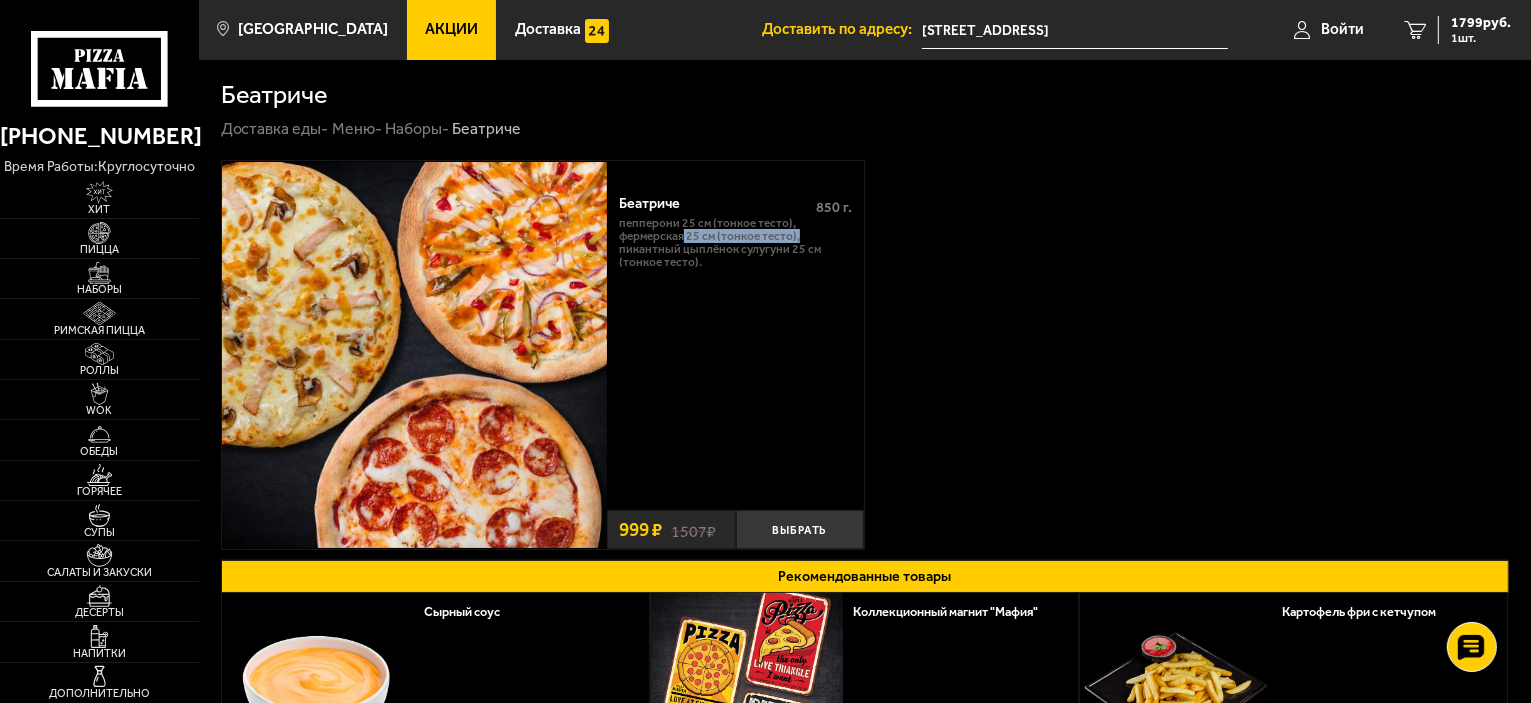 drag, startPoint x: 716, startPoint y: 240, endPoint x: 802, endPoint y: 240, distance: 86 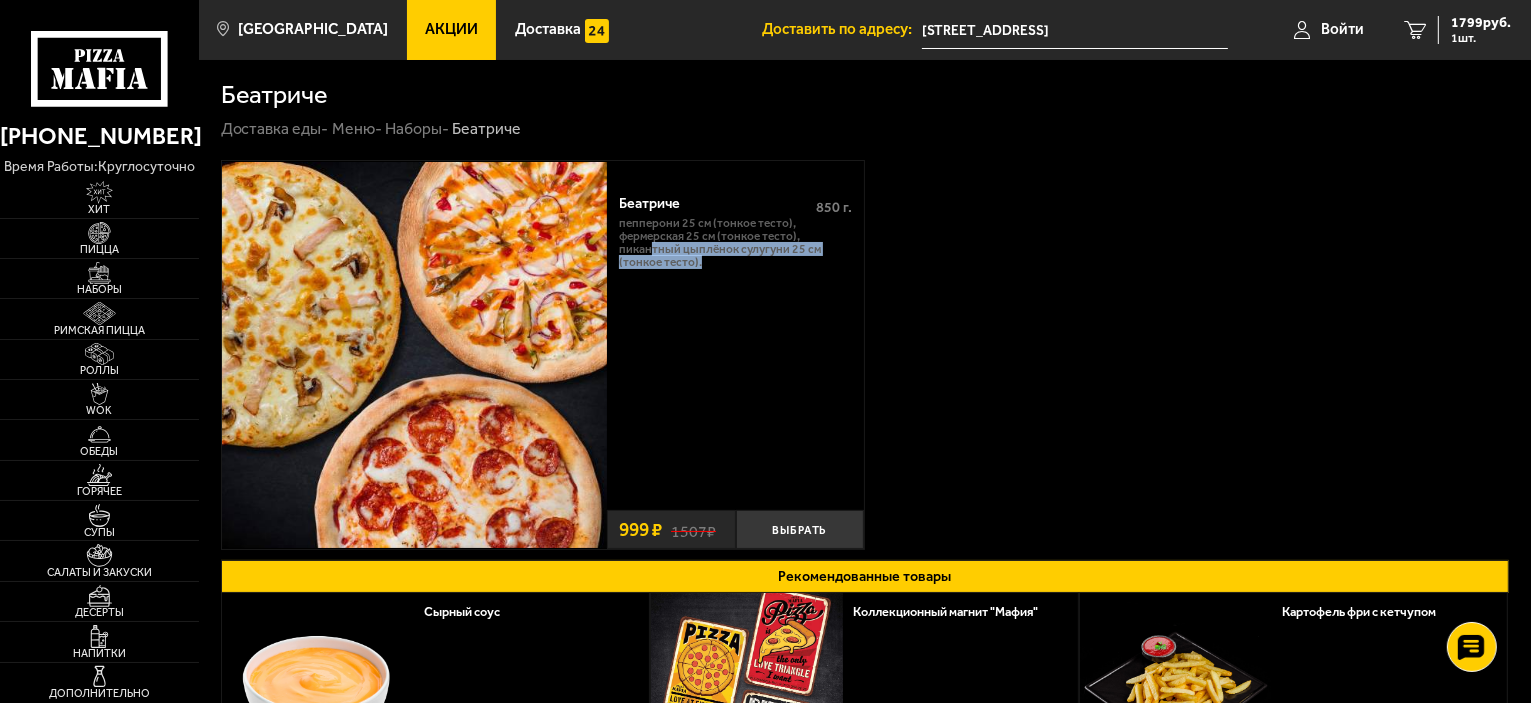 drag, startPoint x: 654, startPoint y: 254, endPoint x: 716, endPoint y: 269, distance: 63.788715 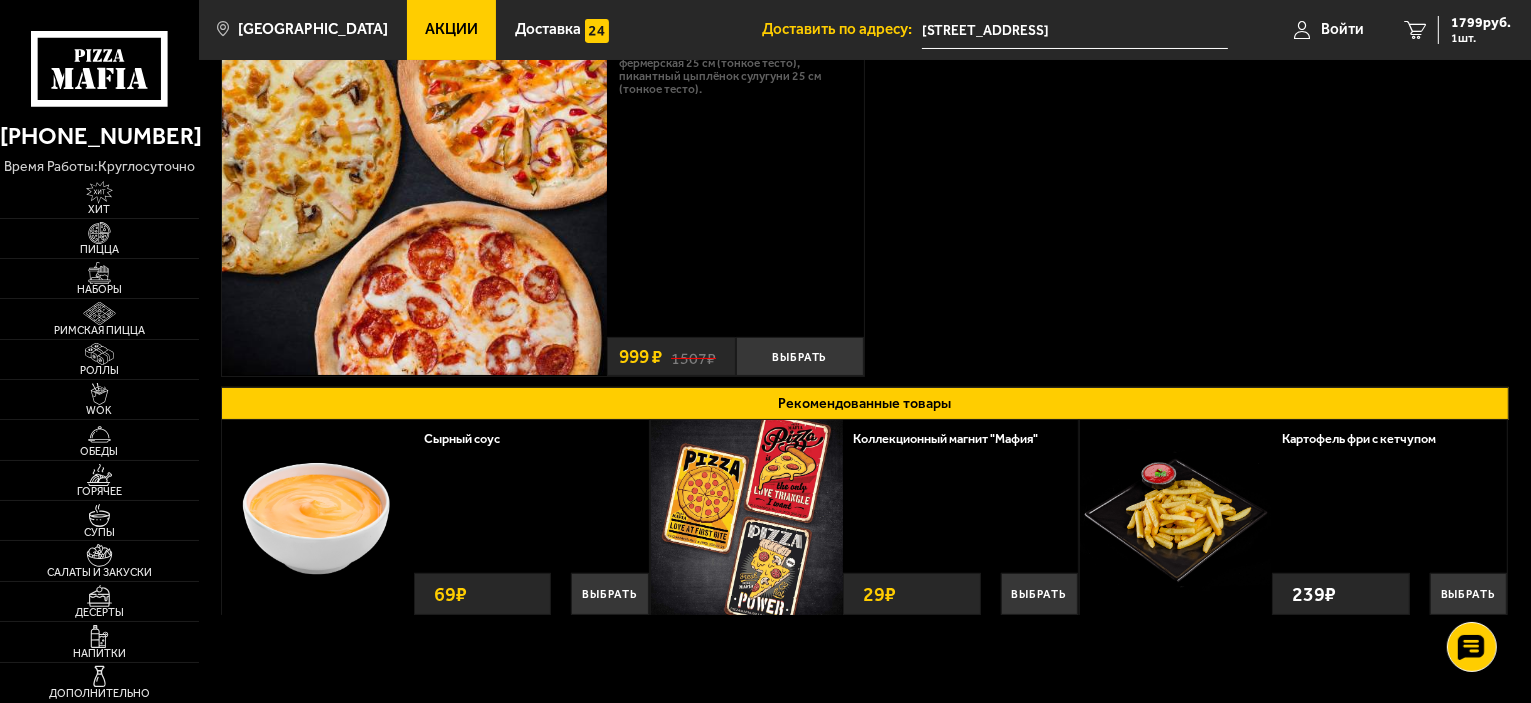 scroll, scrollTop: 0, scrollLeft: 0, axis: both 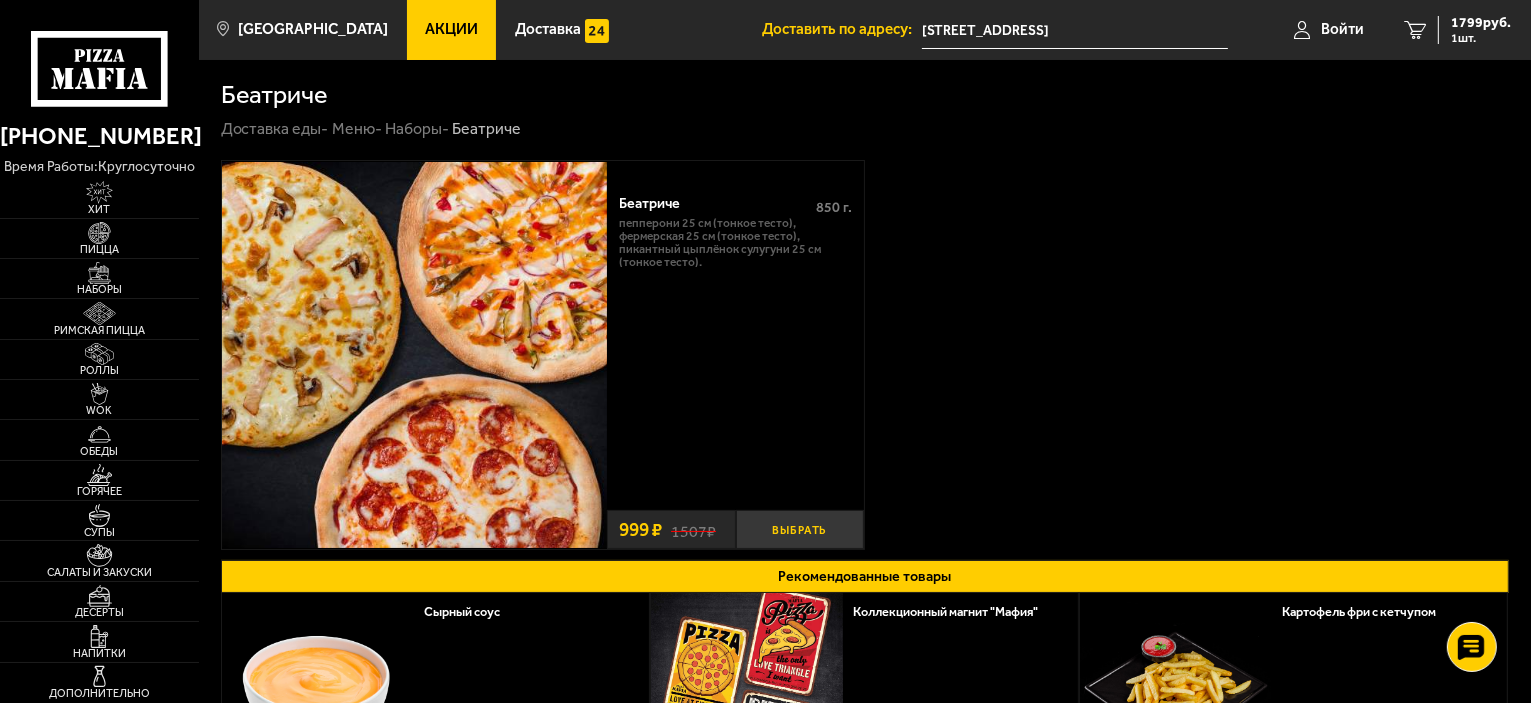 click on "Выбрать" at bounding box center [800, 529] 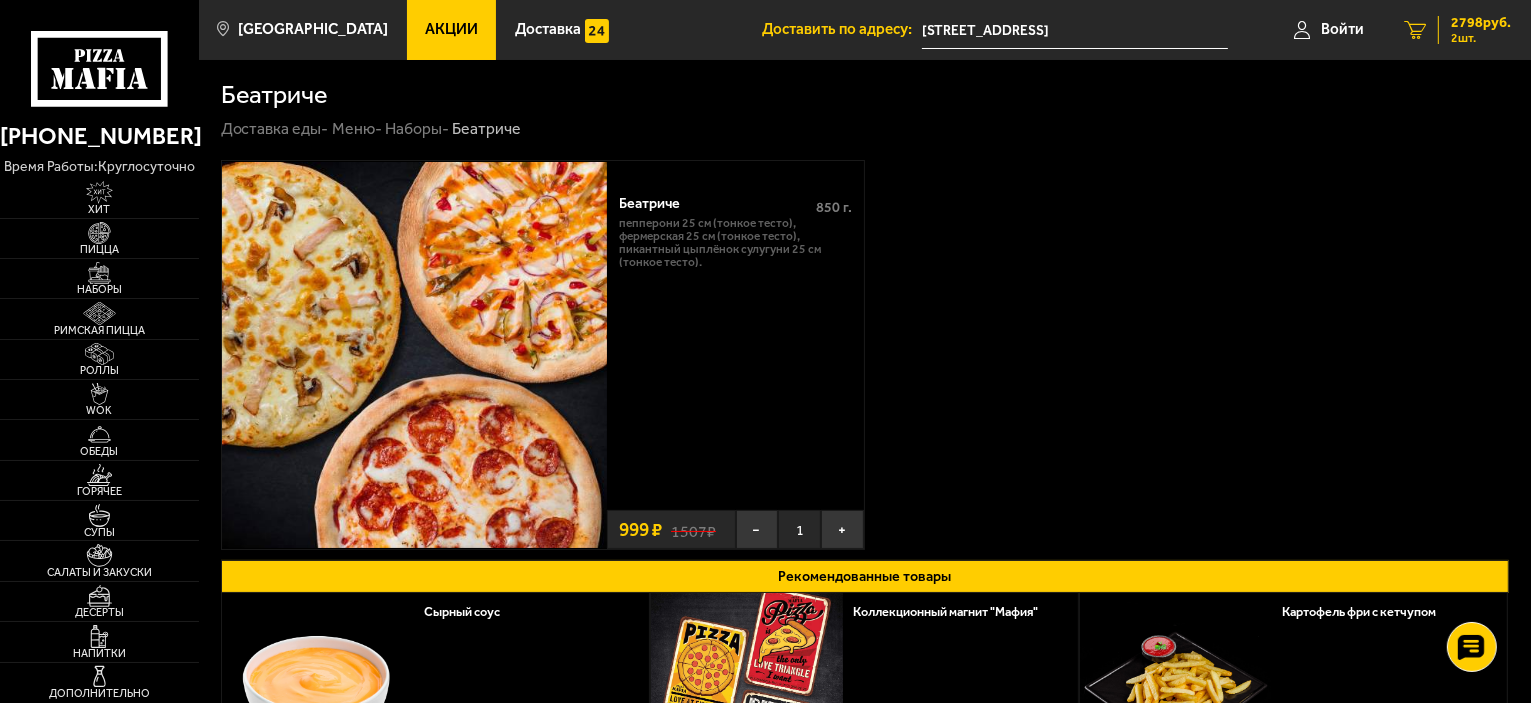 click on "2  шт." at bounding box center (1481, 38) 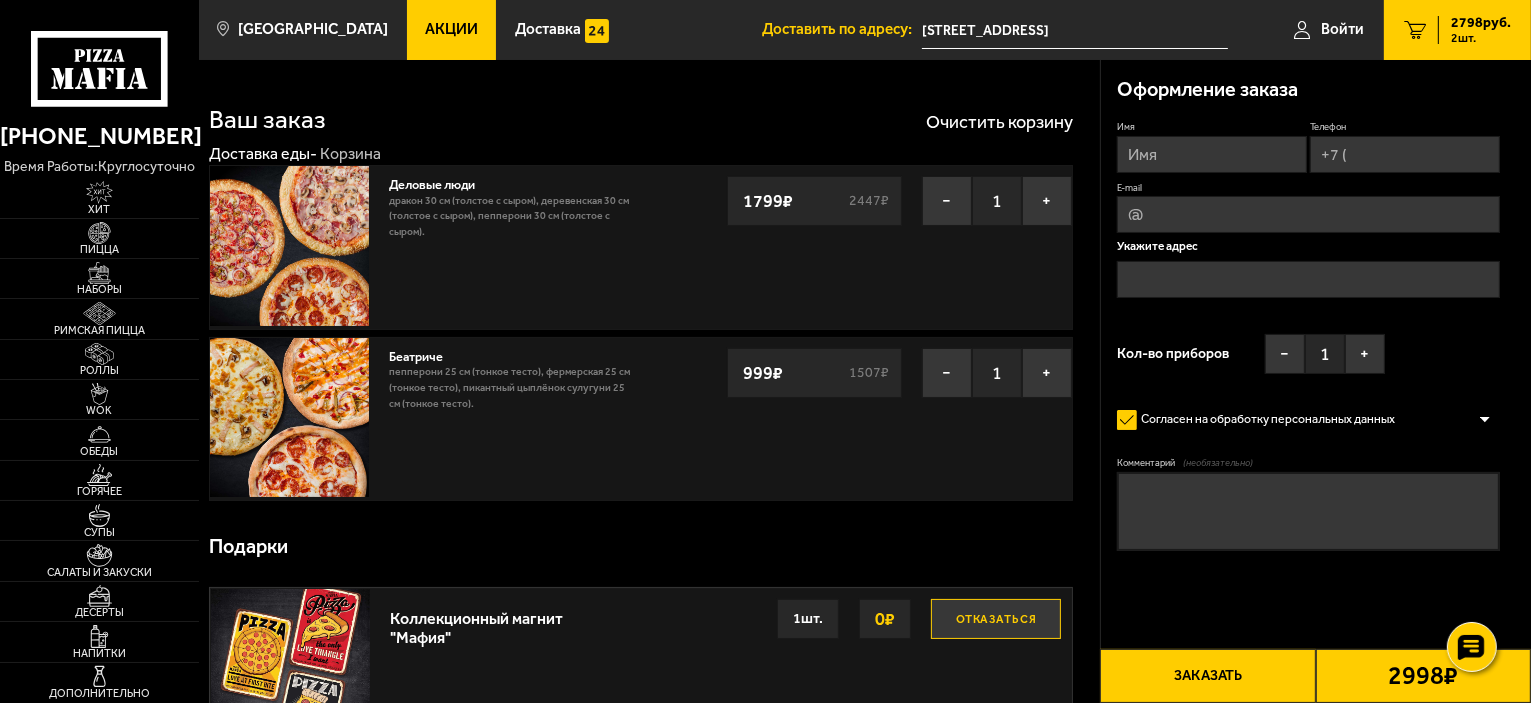 type on "[STREET_ADDRESS]" 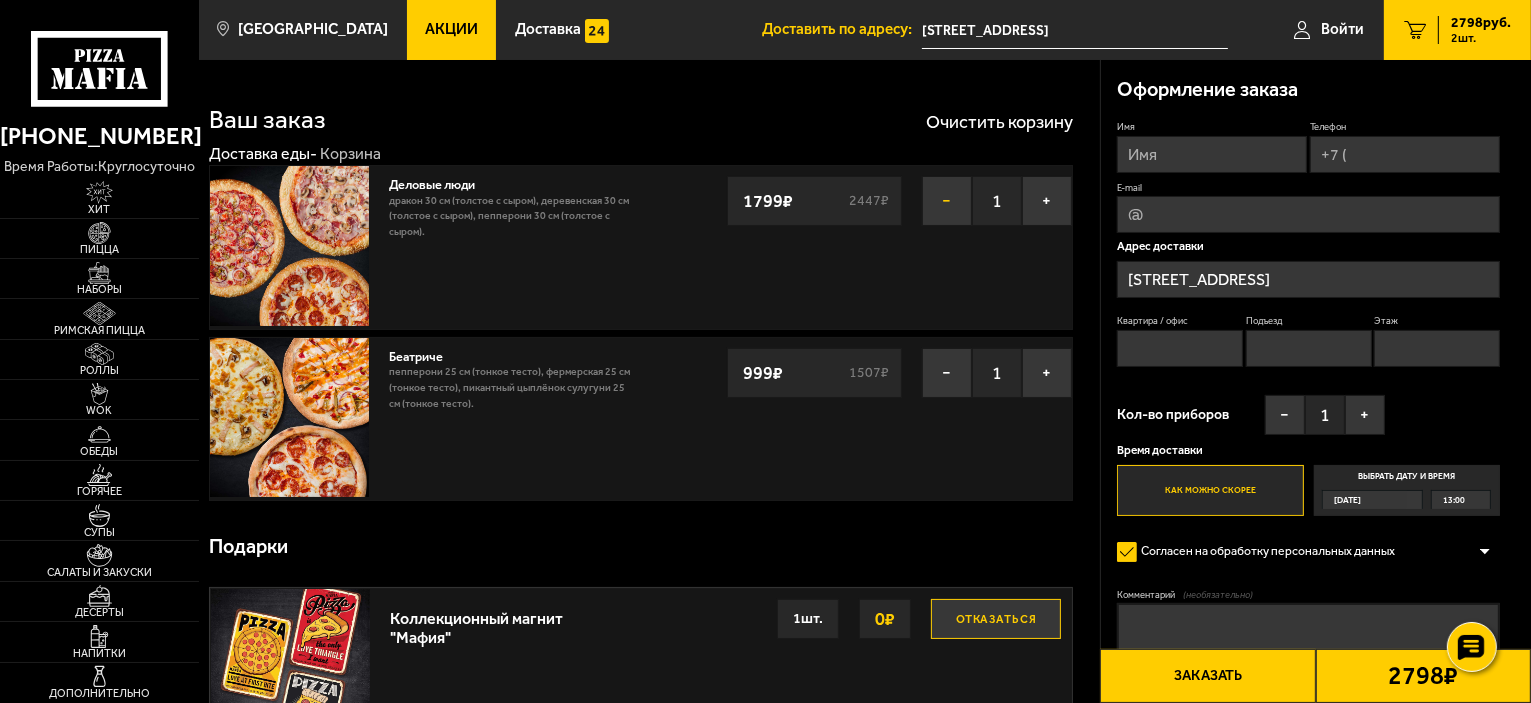 click on "−" at bounding box center (947, 201) 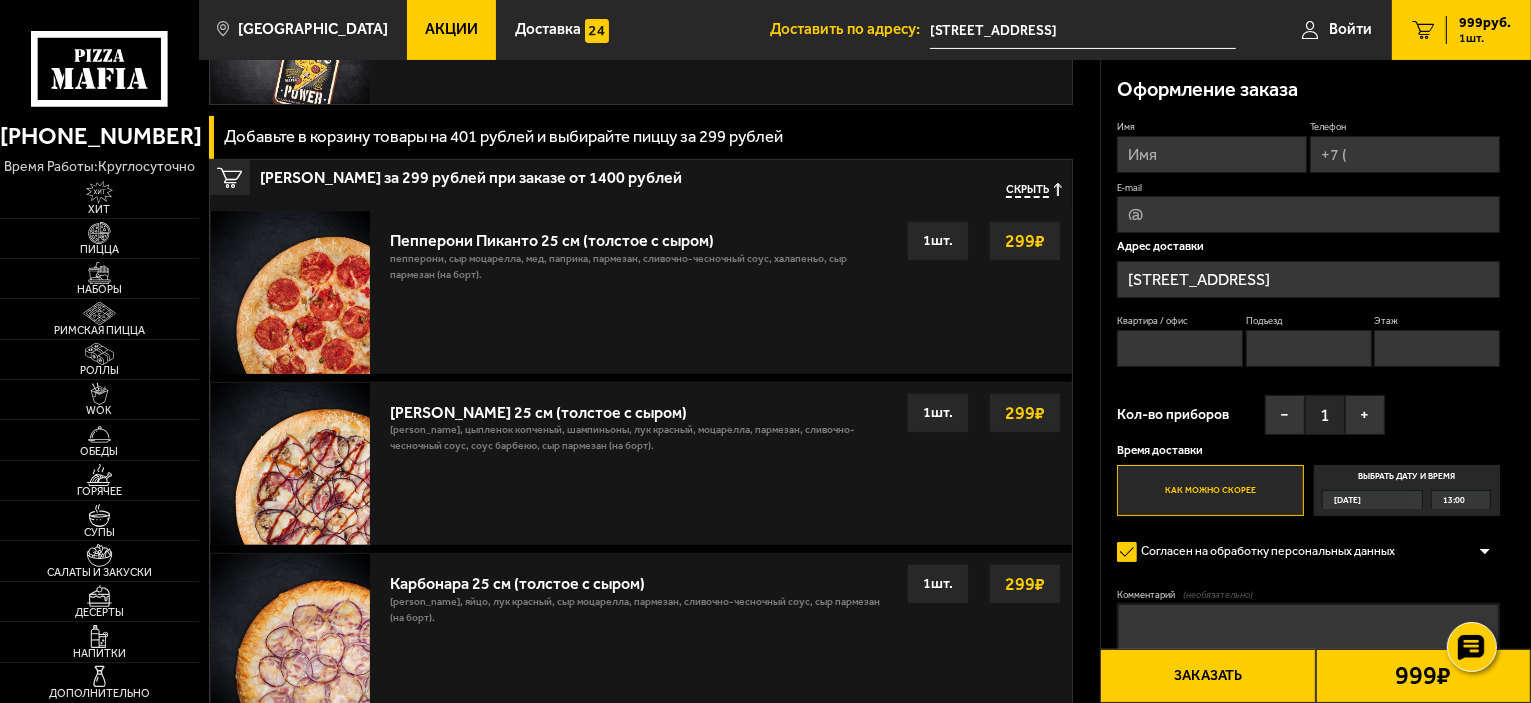 scroll, scrollTop: 400, scrollLeft: 0, axis: vertical 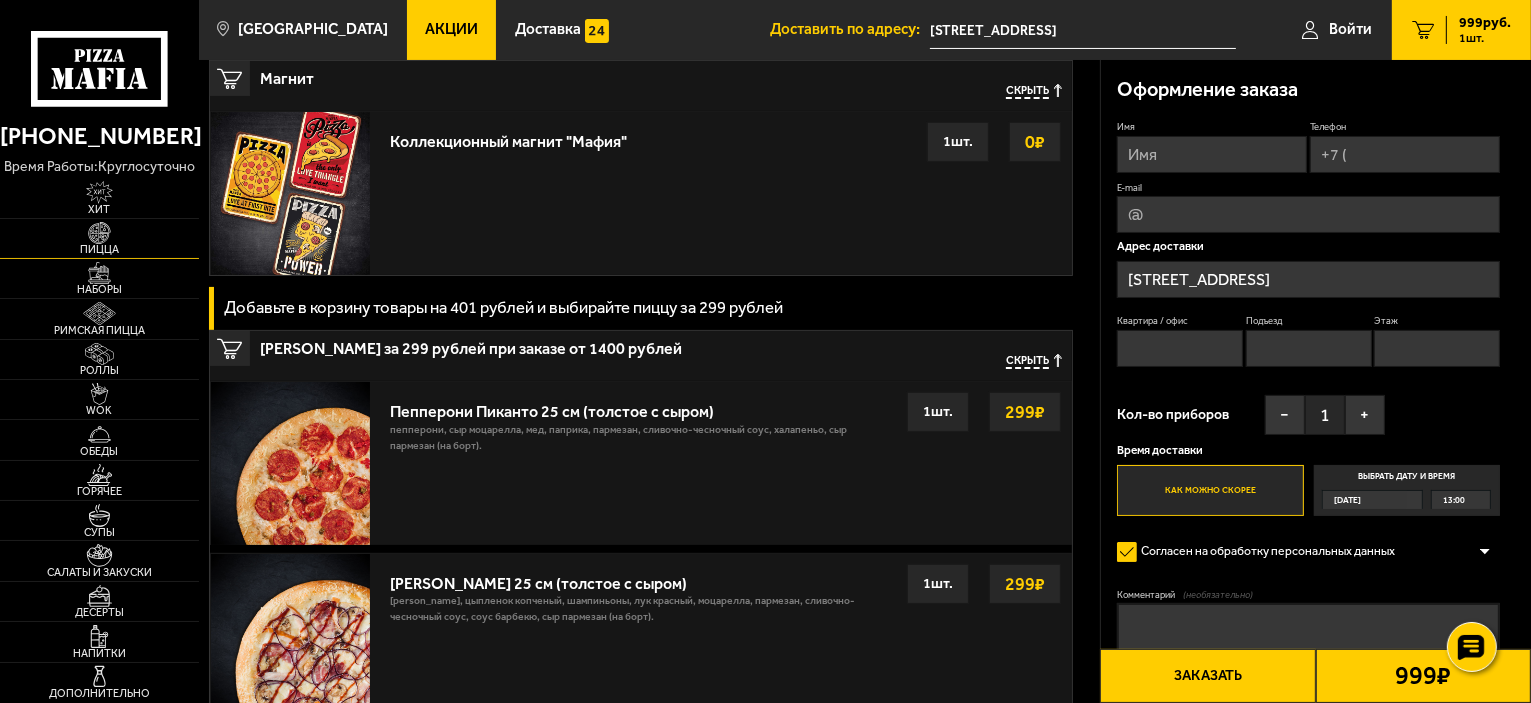 click on "Пицца" at bounding box center [99, 249] 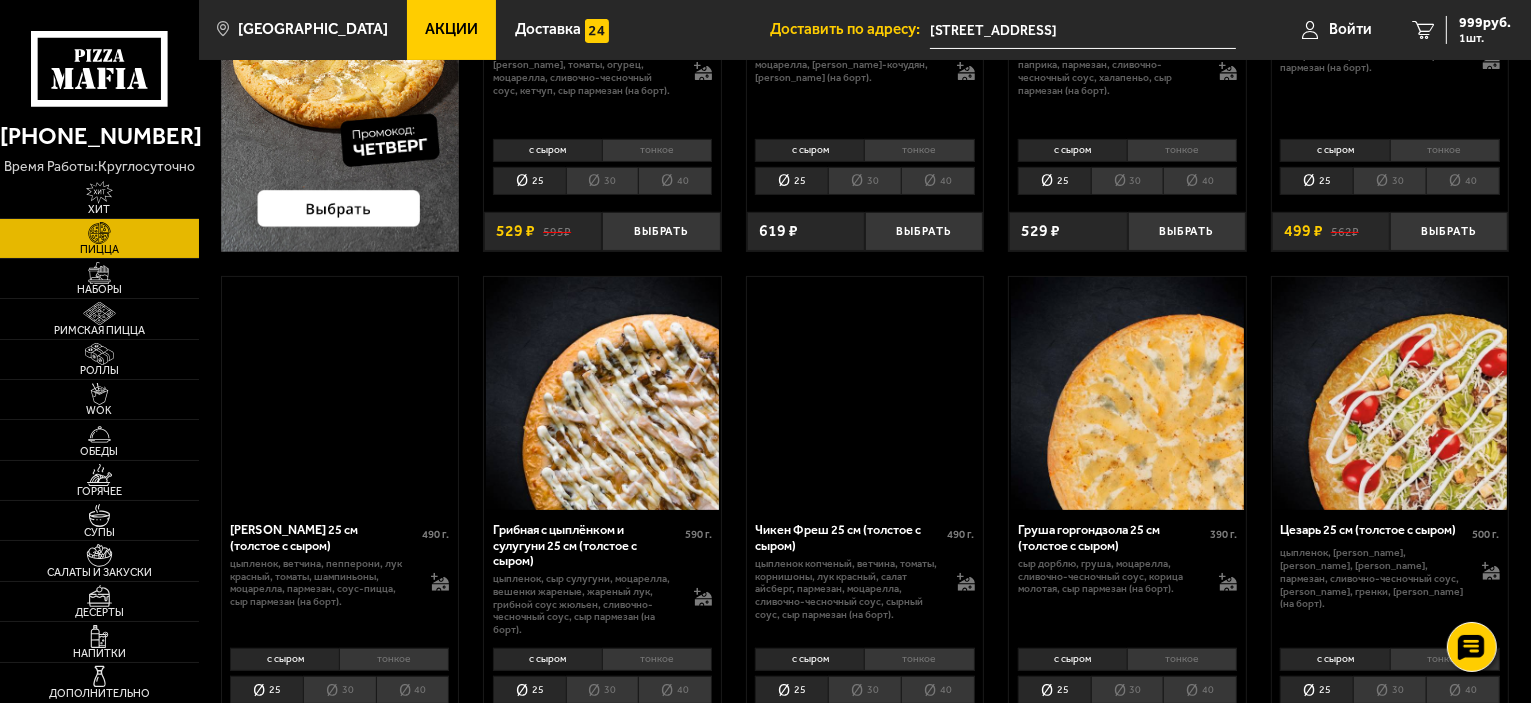 scroll, scrollTop: 0, scrollLeft: 0, axis: both 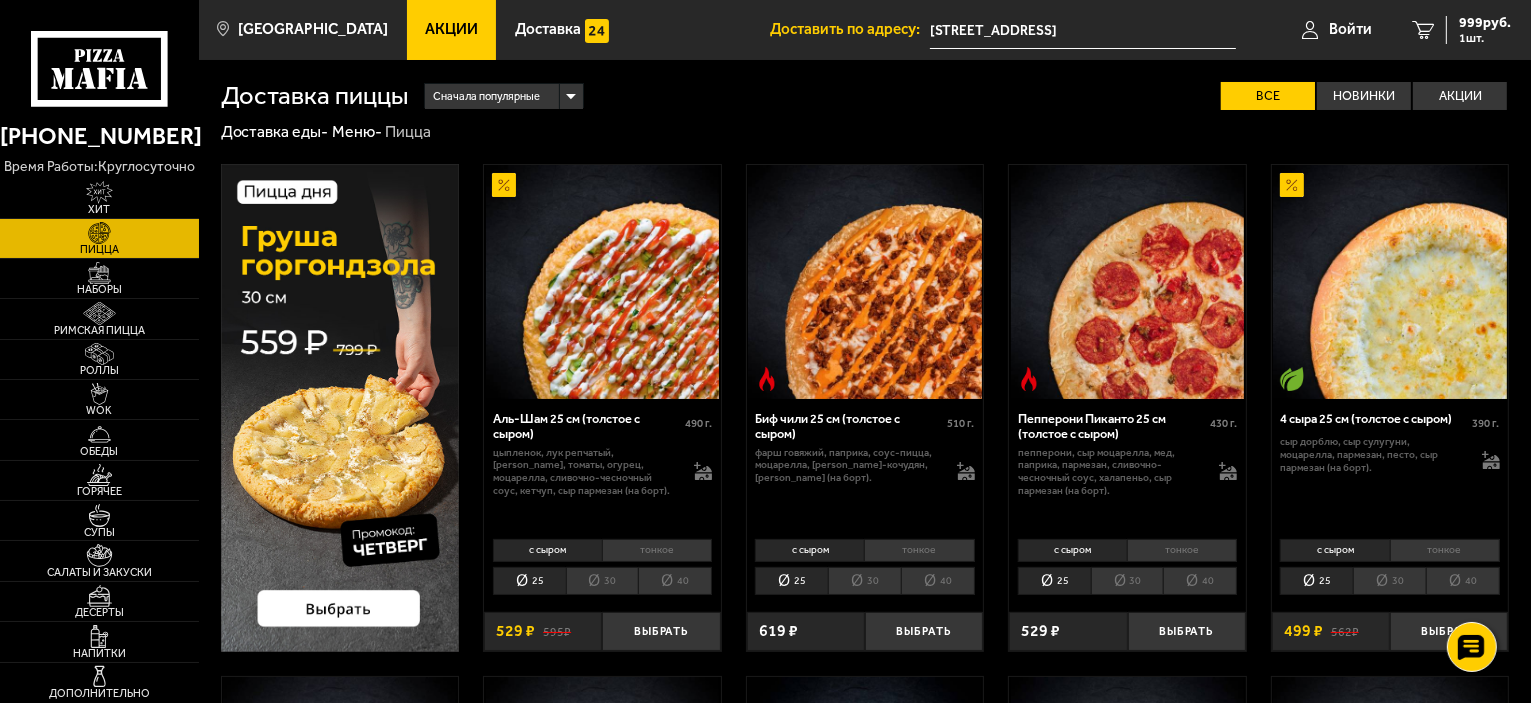 click on "тонкое" at bounding box center [1445, 550] 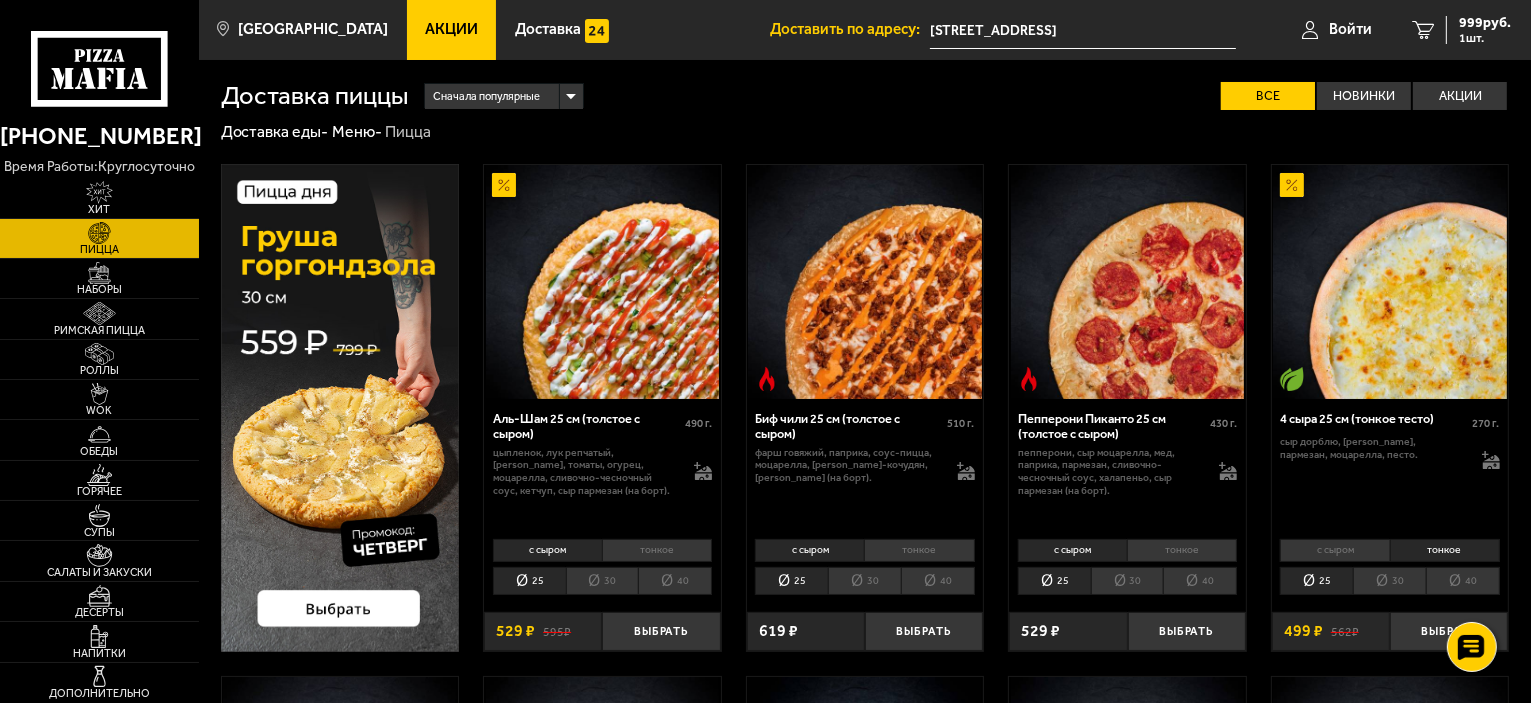 scroll, scrollTop: 100, scrollLeft: 0, axis: vertical 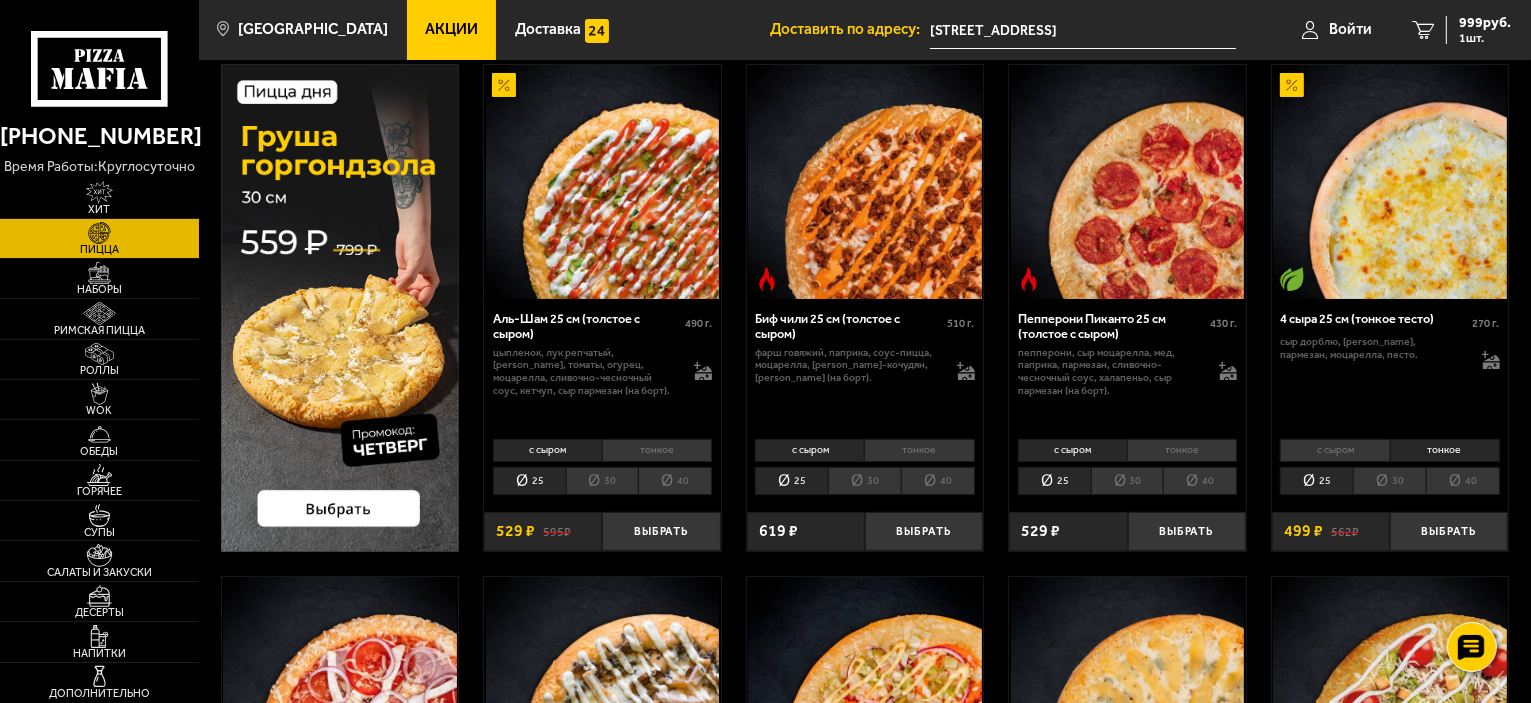 click on "30" at bounding box center [1389, 481] 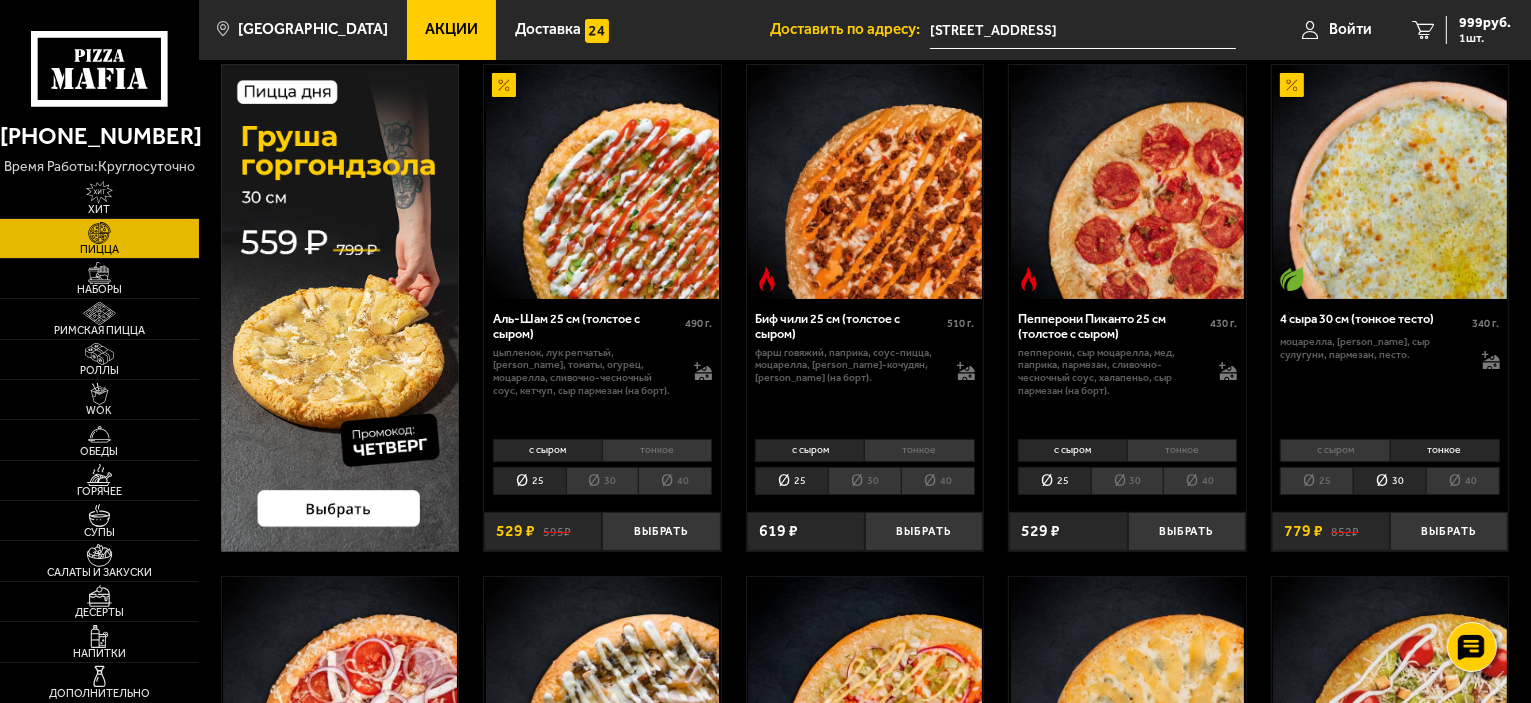 click on "30" at bounding box center [1389, 481] 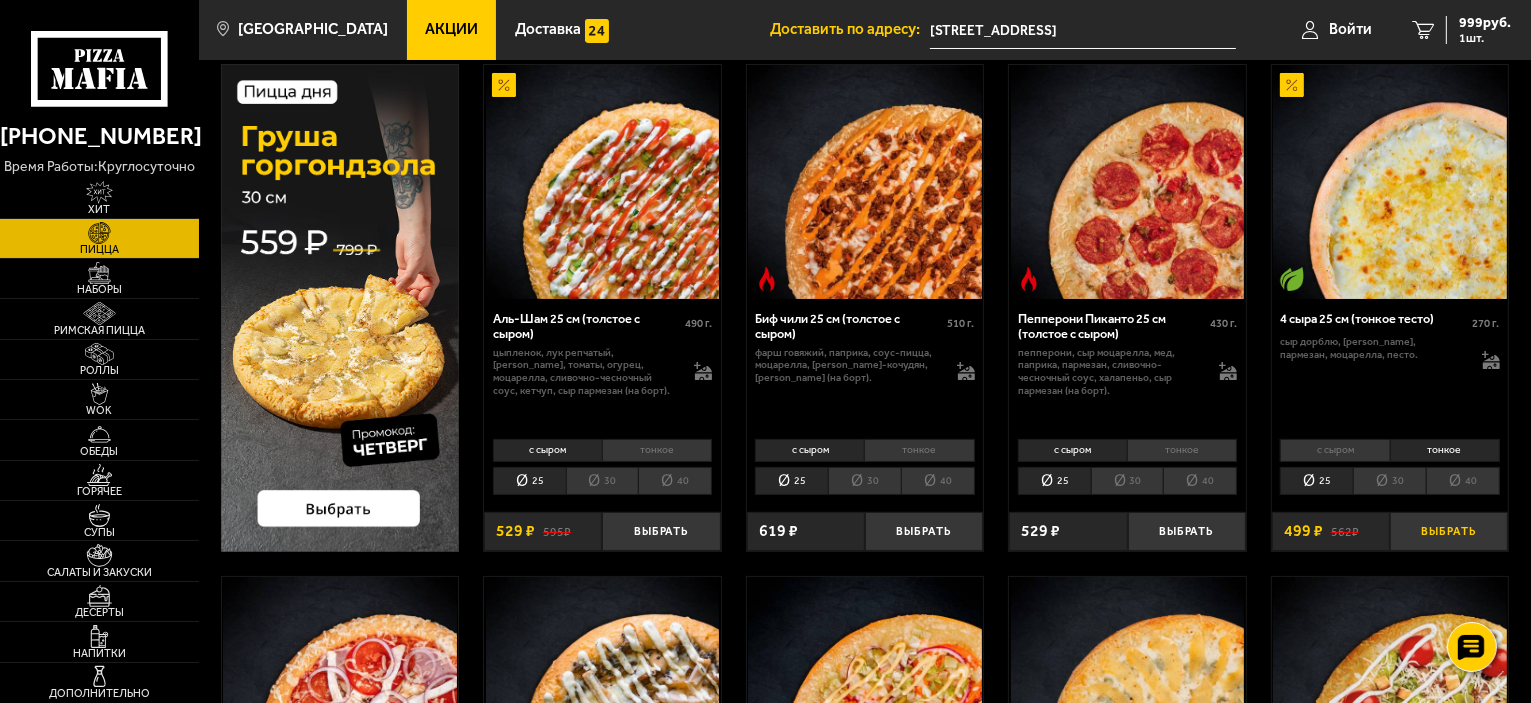 click on "Выбрать" at bounding box center (1449, 531) 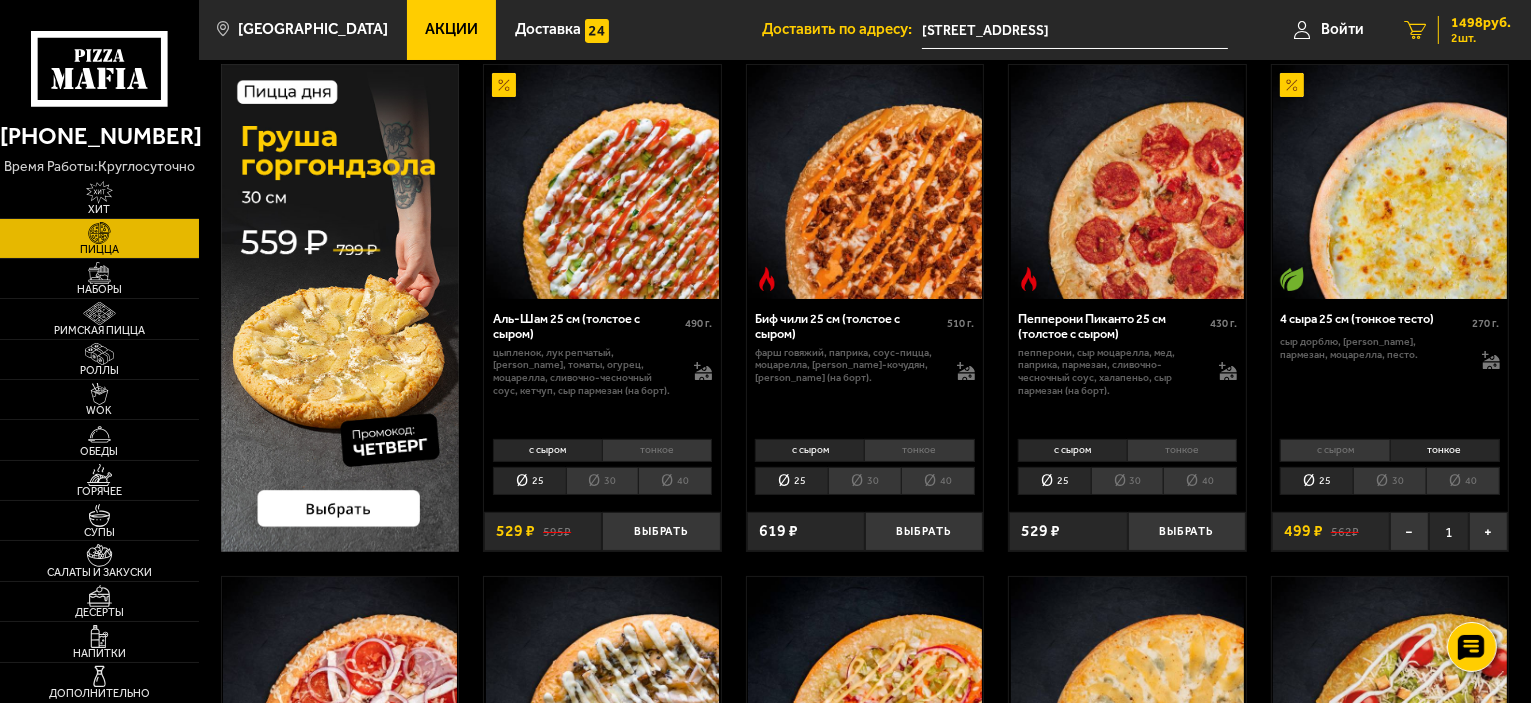 click on "1498  руб." at bounding box center (1481, 23) 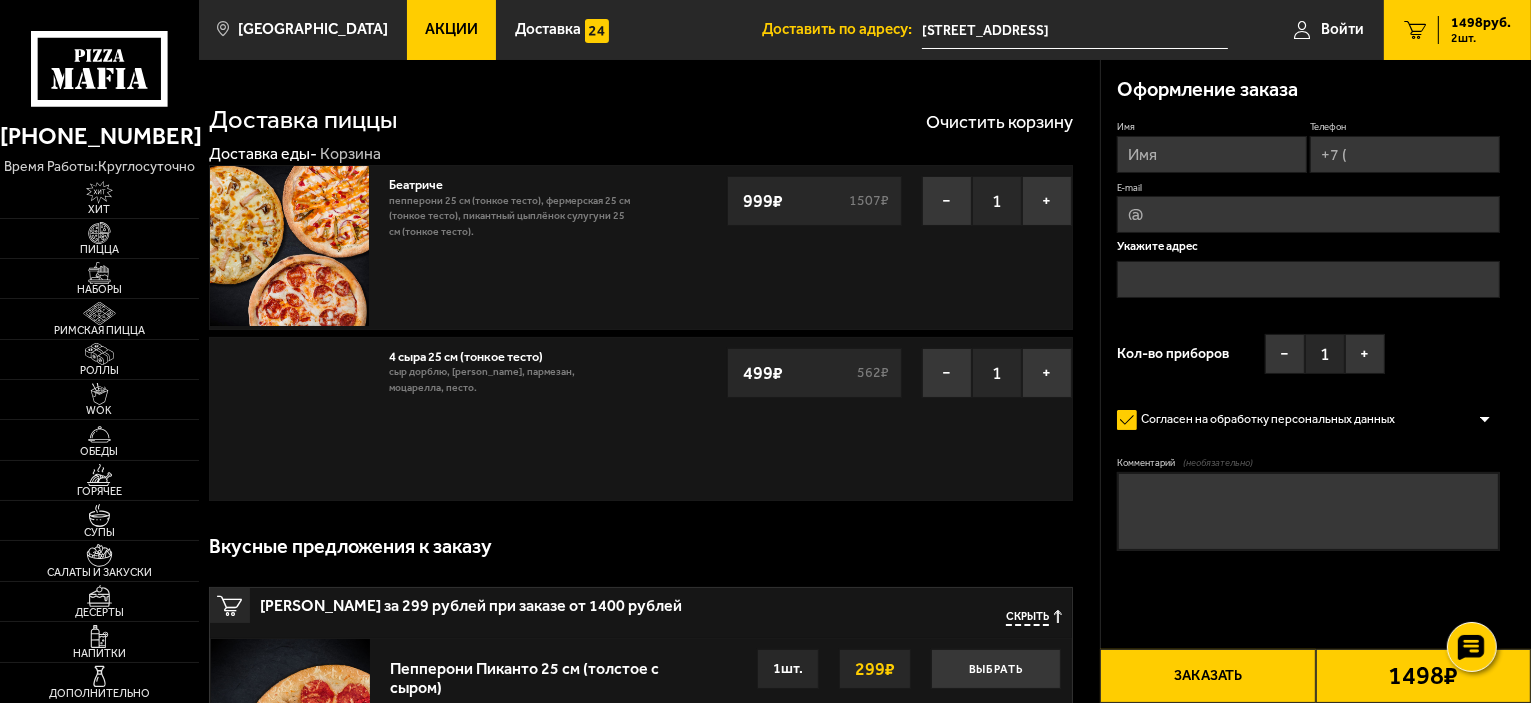 type on "[STREET_ADDRESS]" 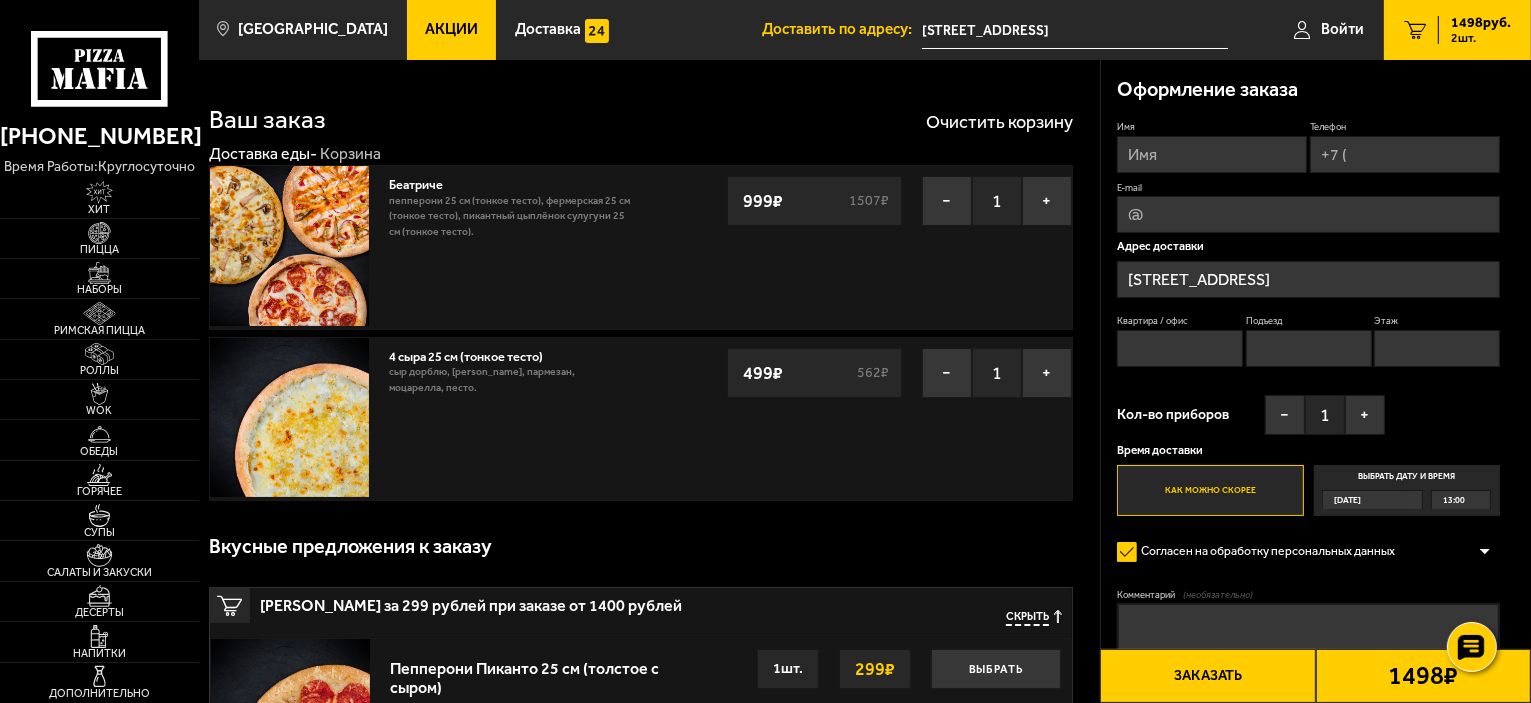 click on "Имя" at bounding box center [1212, 154] 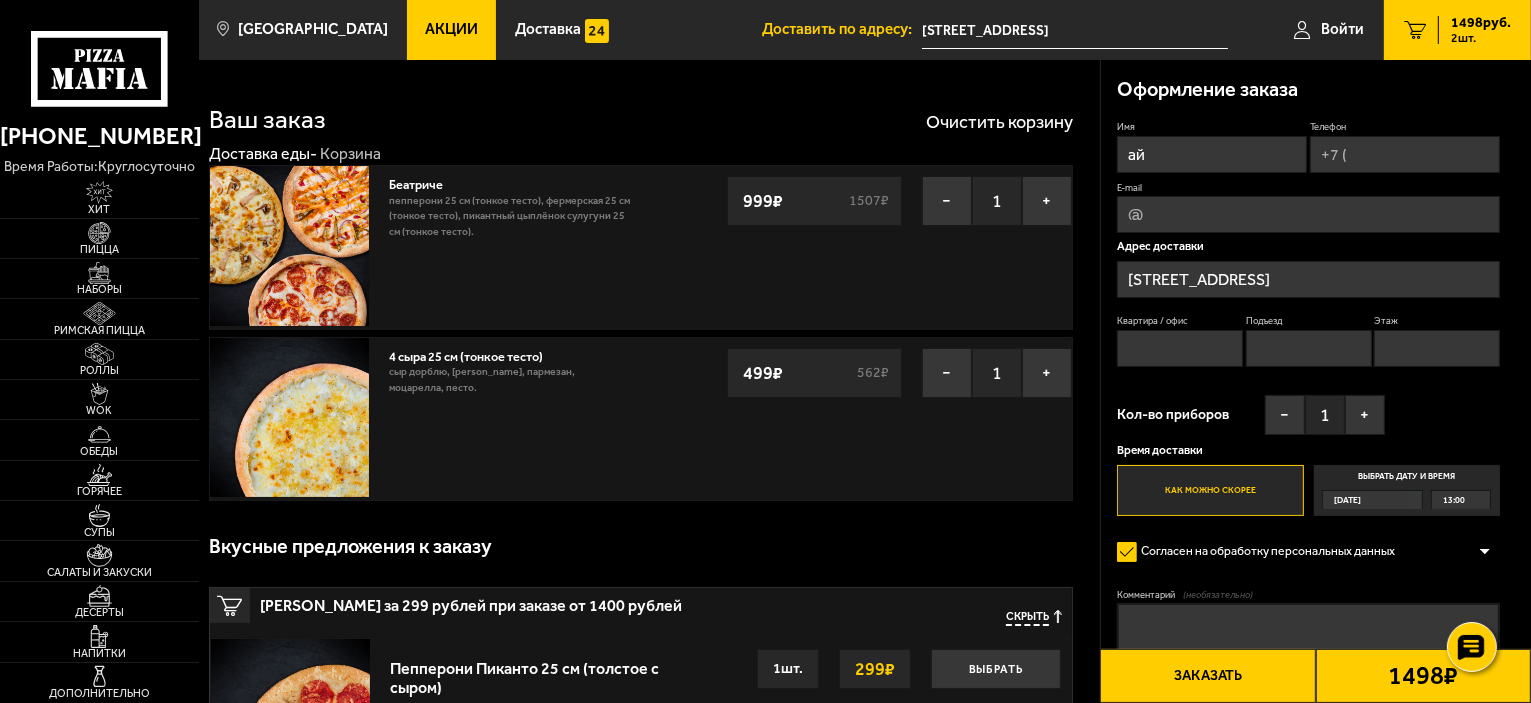 drag, startPoint x: 1148, startPoint y: 147, endPoint x: 1069, endPoint y: 164, distance: 80.80842 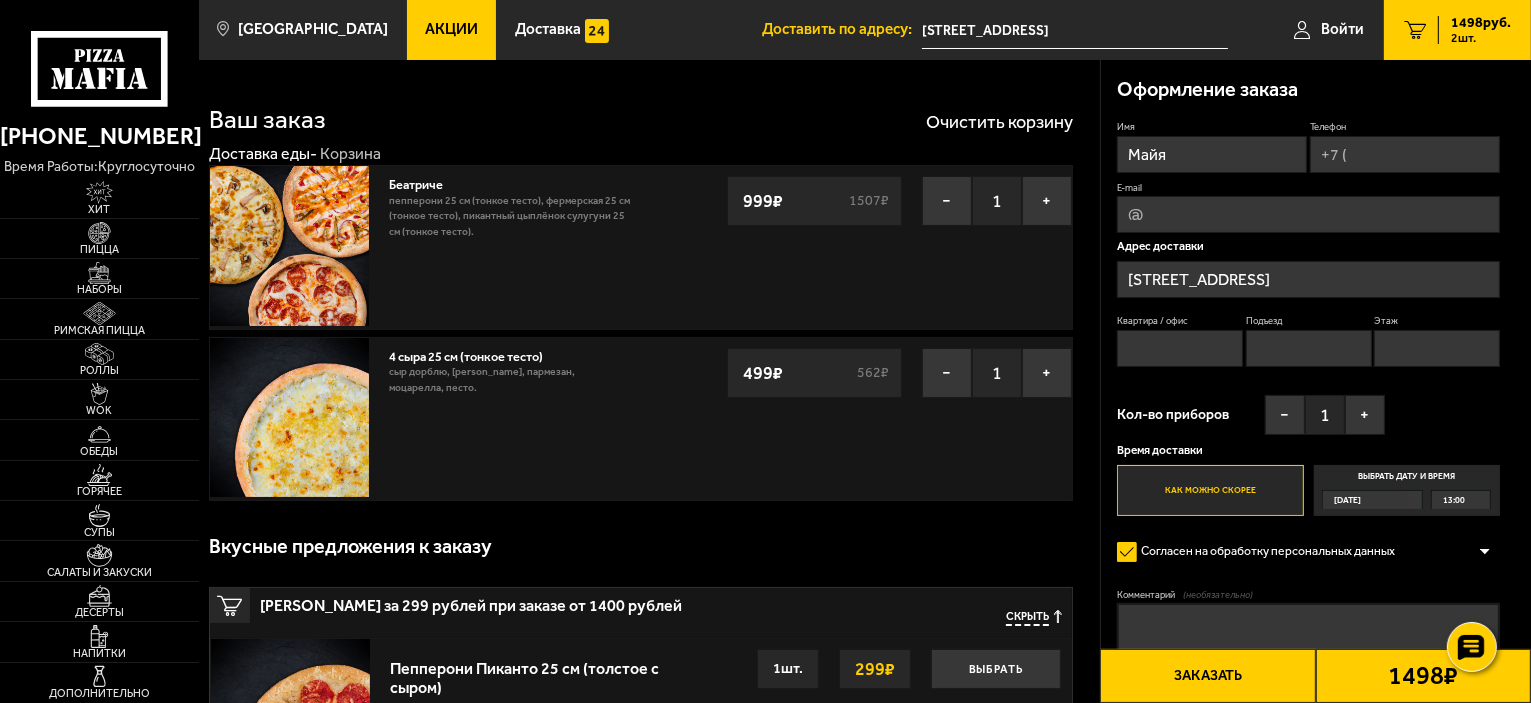 type on "Майя" 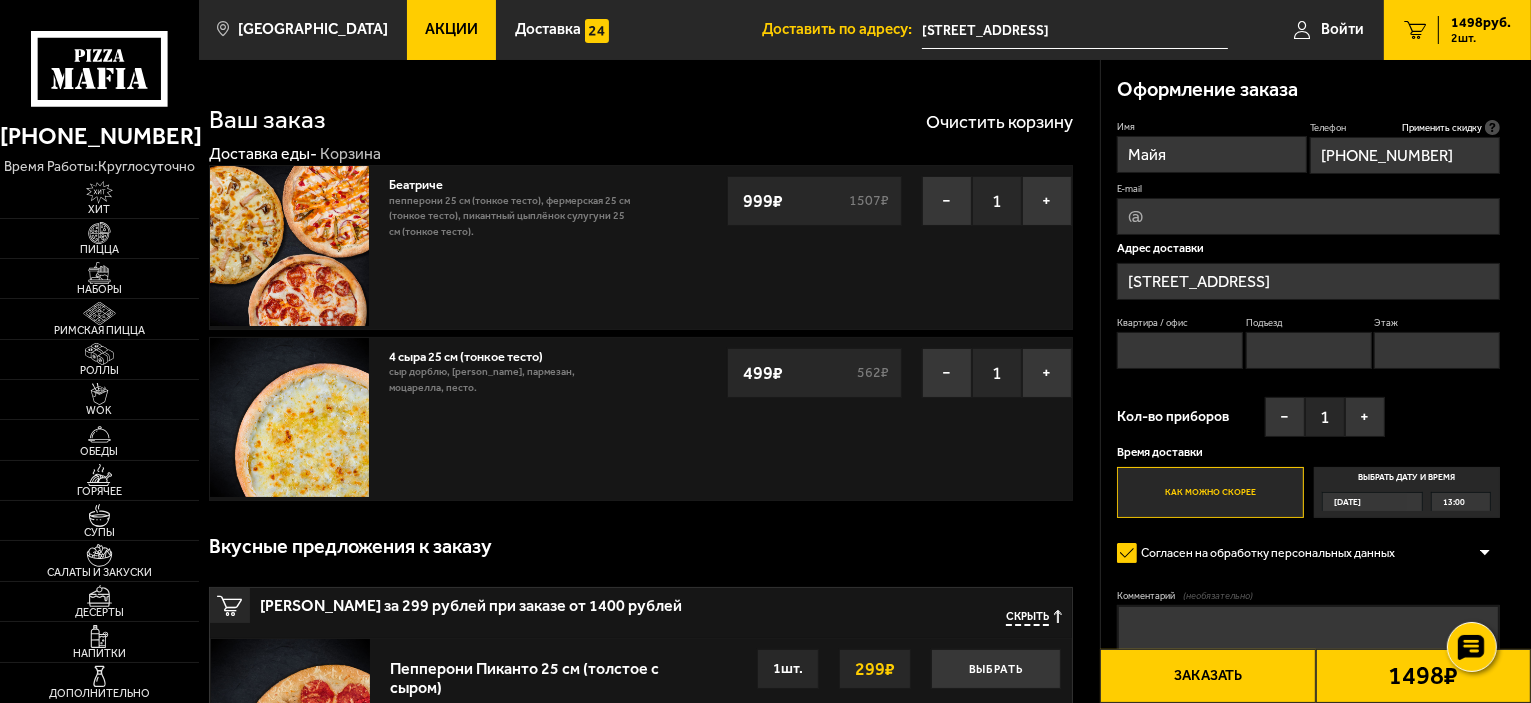 type on "[PHONE_NUMBER]" 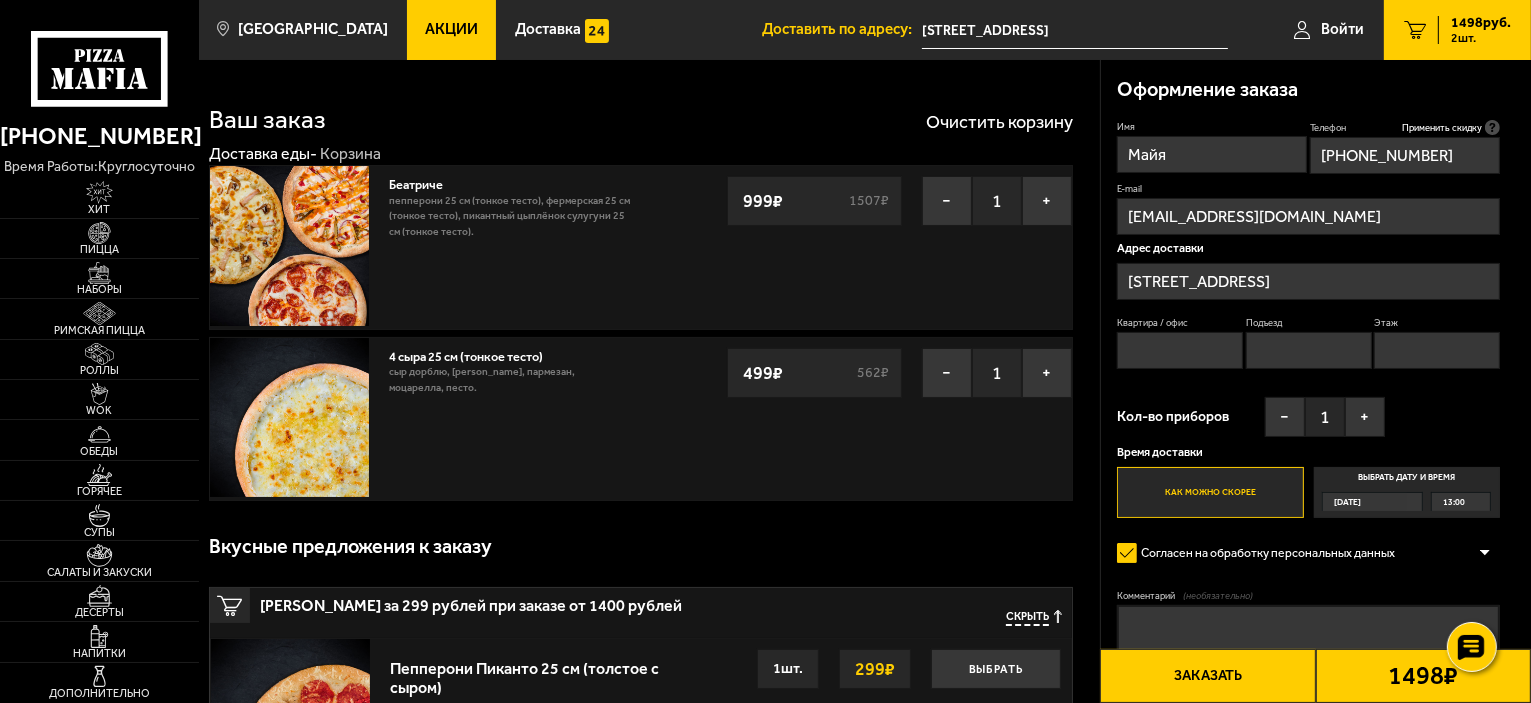 click on "[STREET_ADDRESS]" at bounding box center [1308, 281] 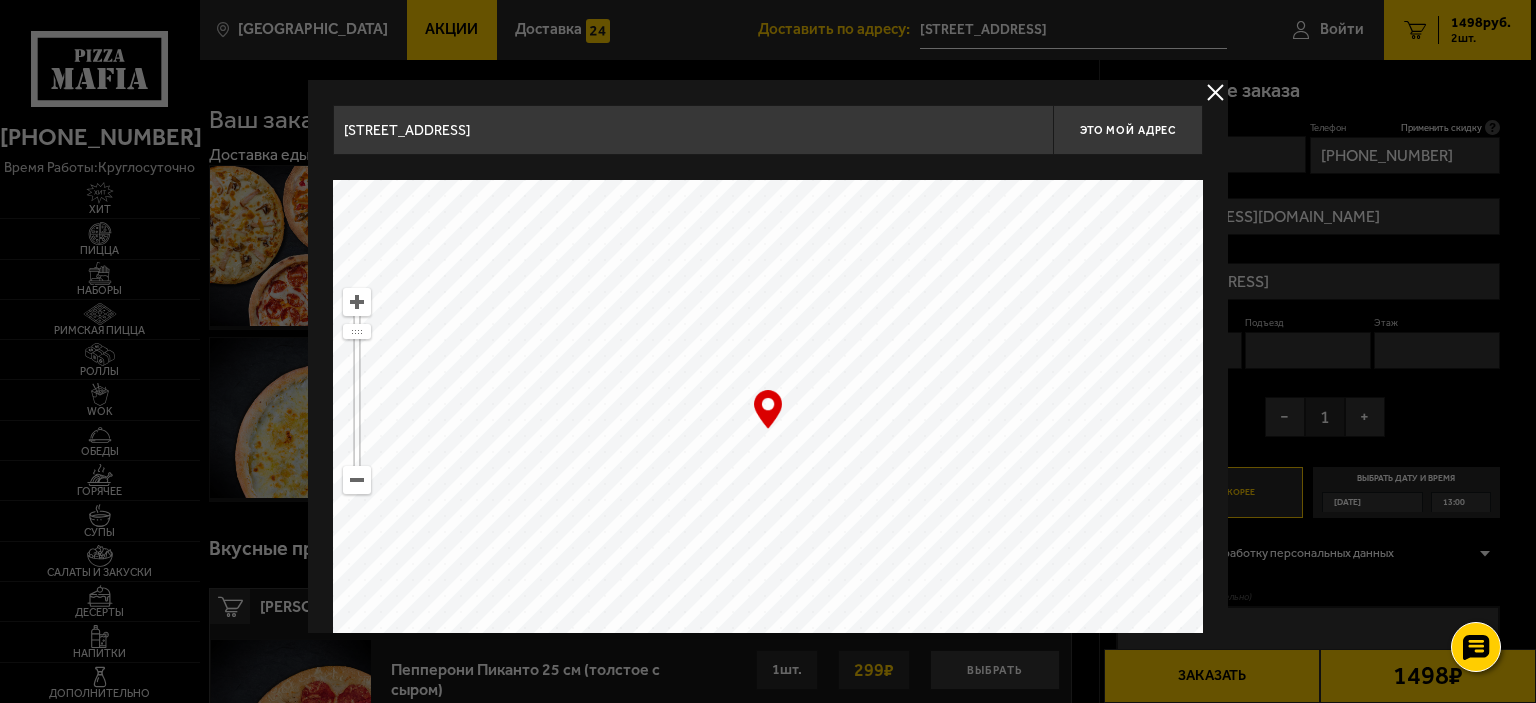 click at bounding box center [1215, 92] 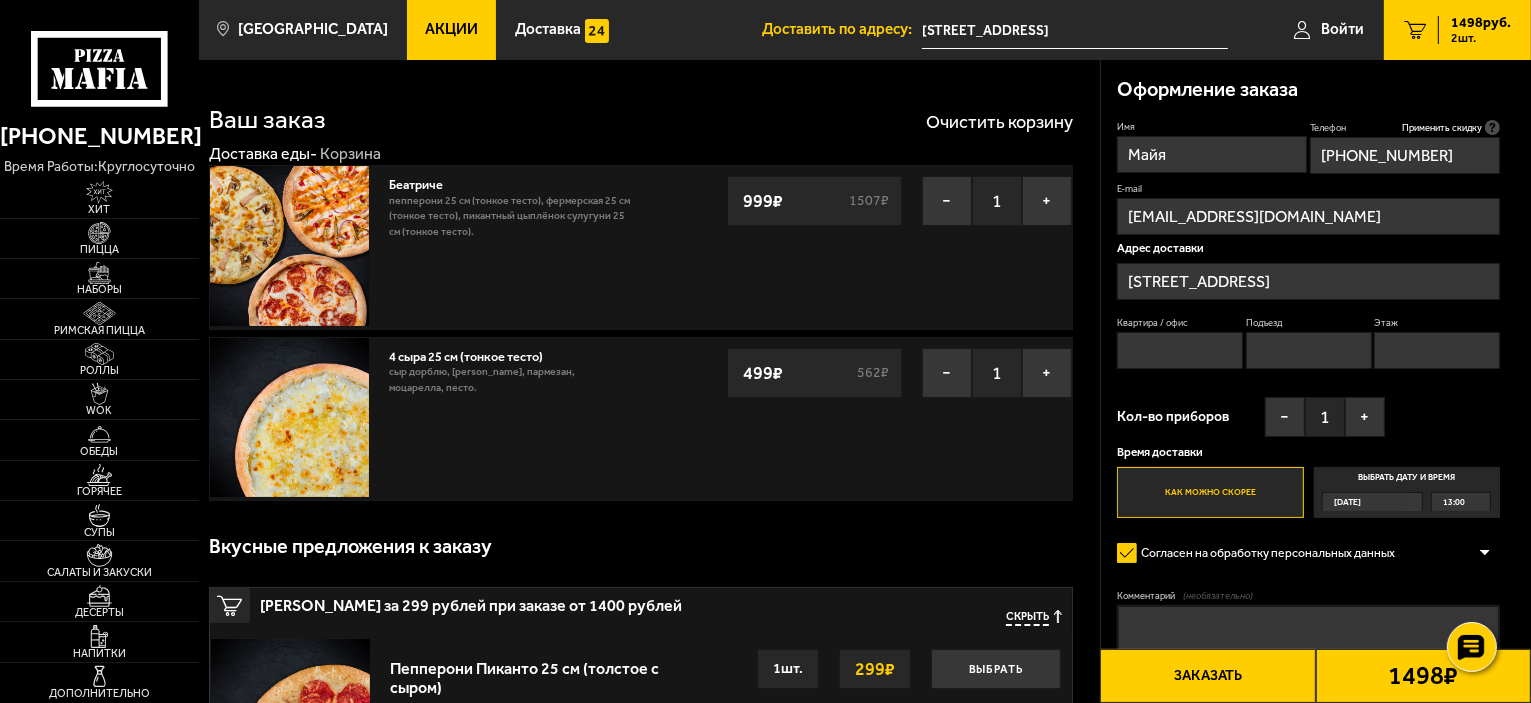 click on "Квартира / офис" at bounding box center [1180, 350] 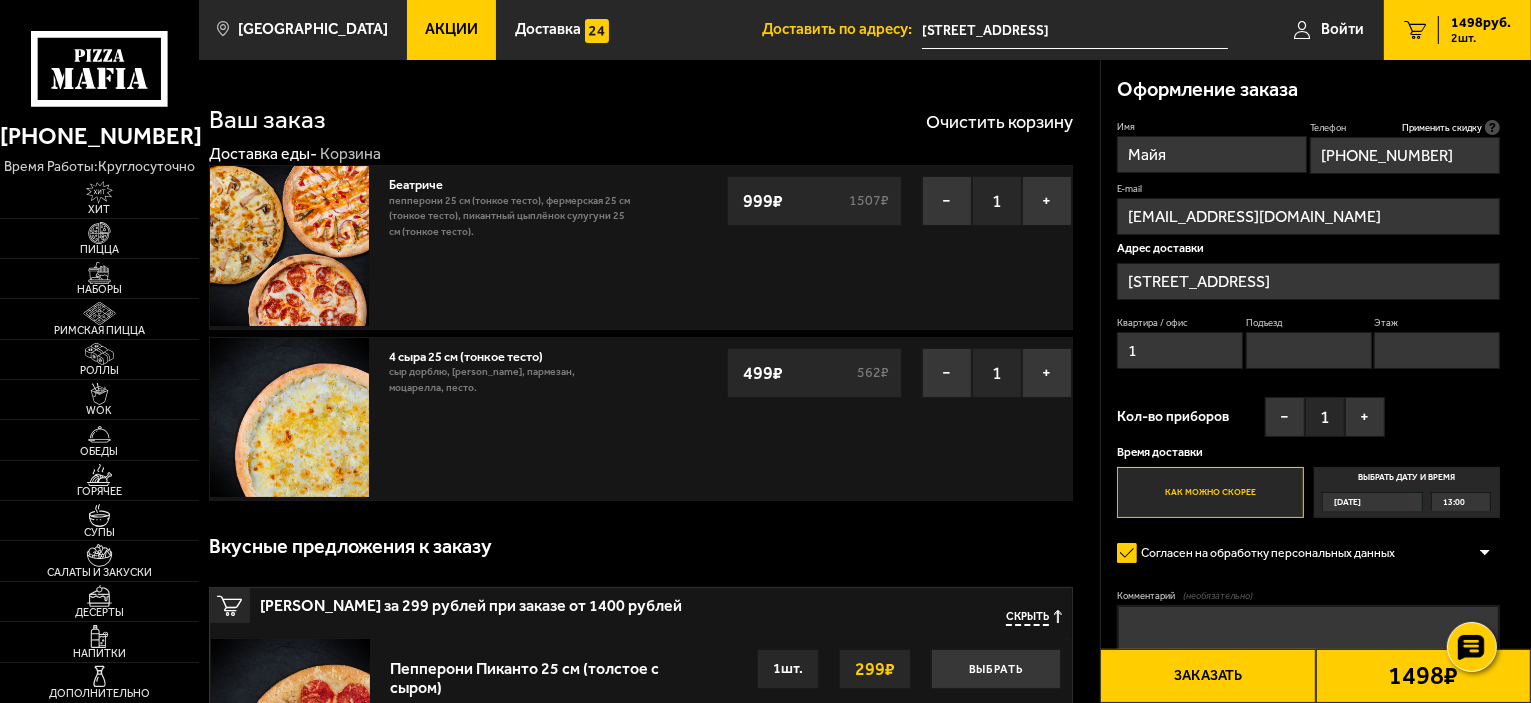 type on "1" 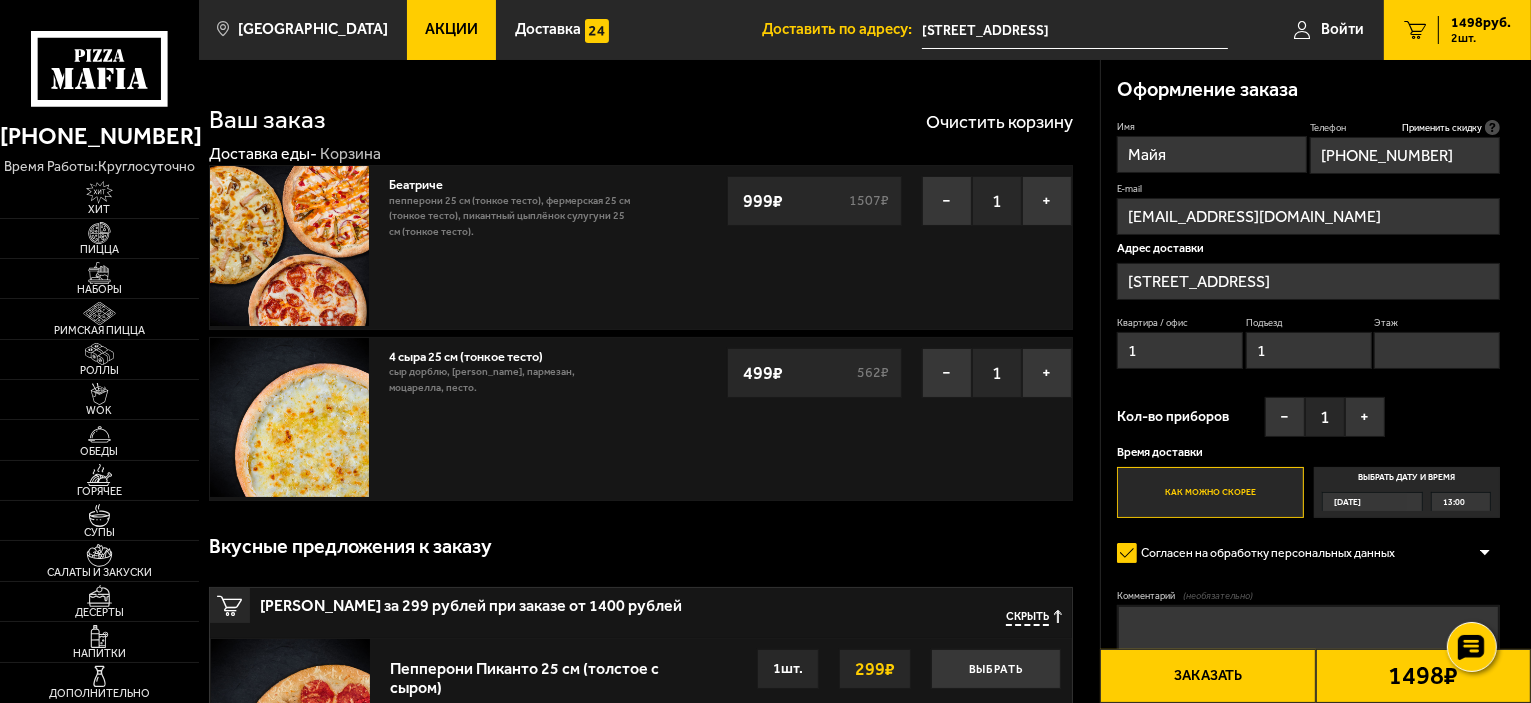 type on "1" 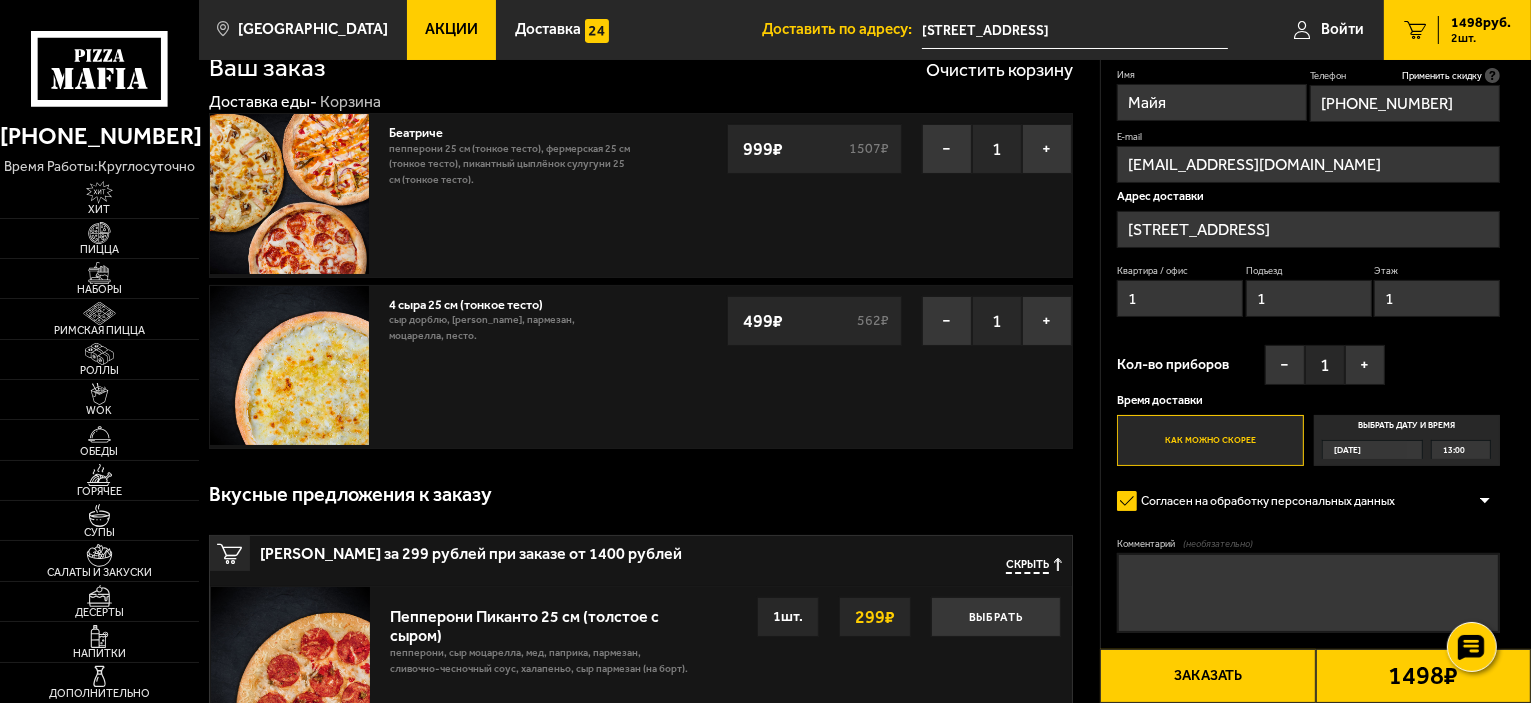 scroll, scrollTop: 100, scrollLeft: 0, axis: vertical 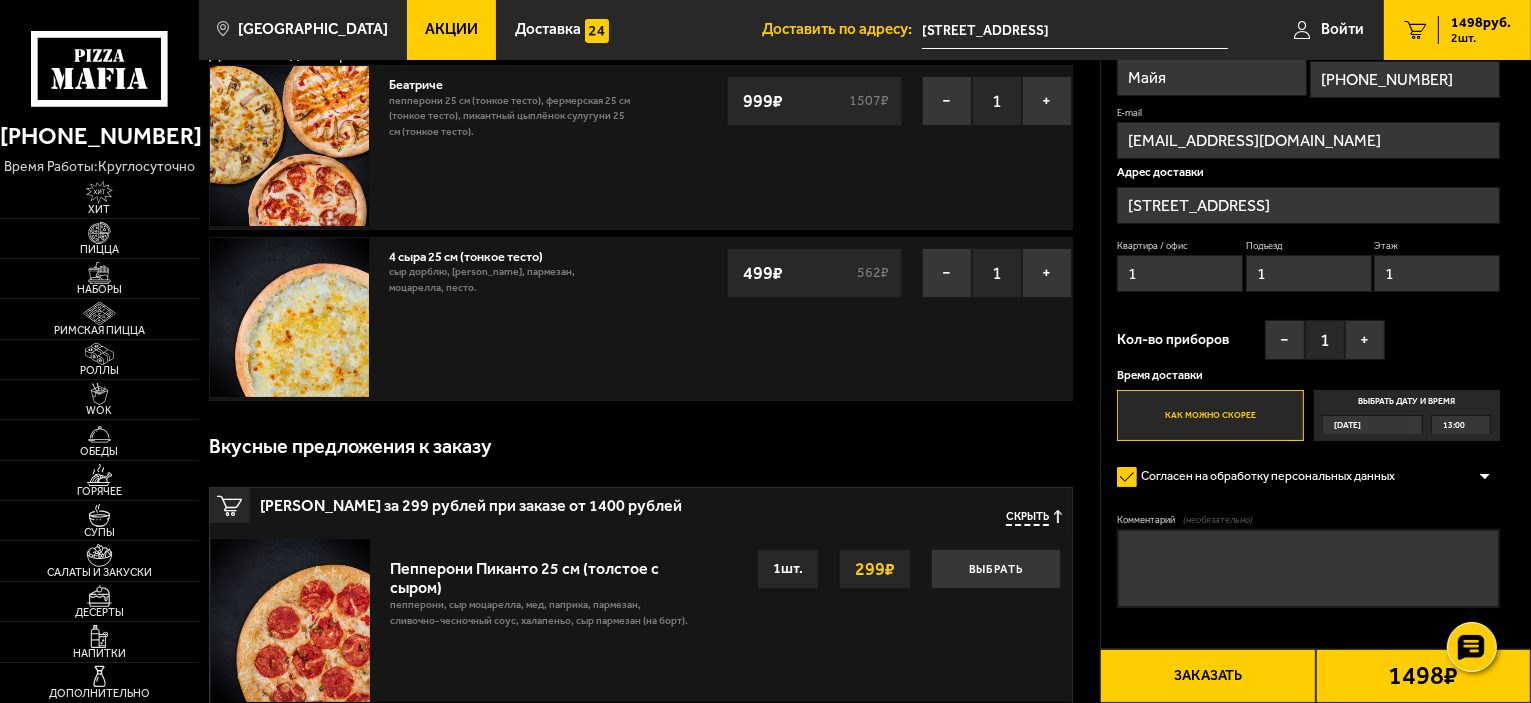 type on "1" 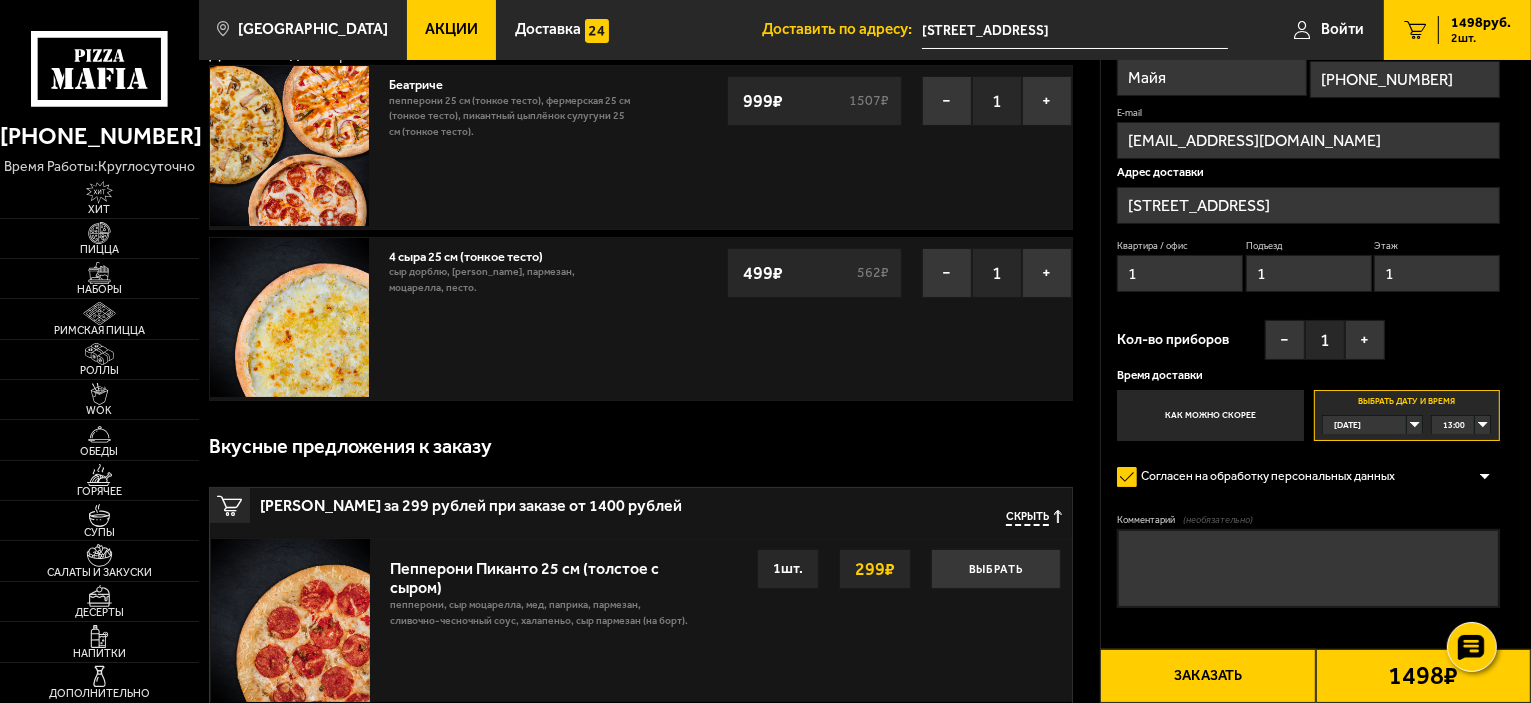 click on "13:00" at bounding box center [1461, 425] 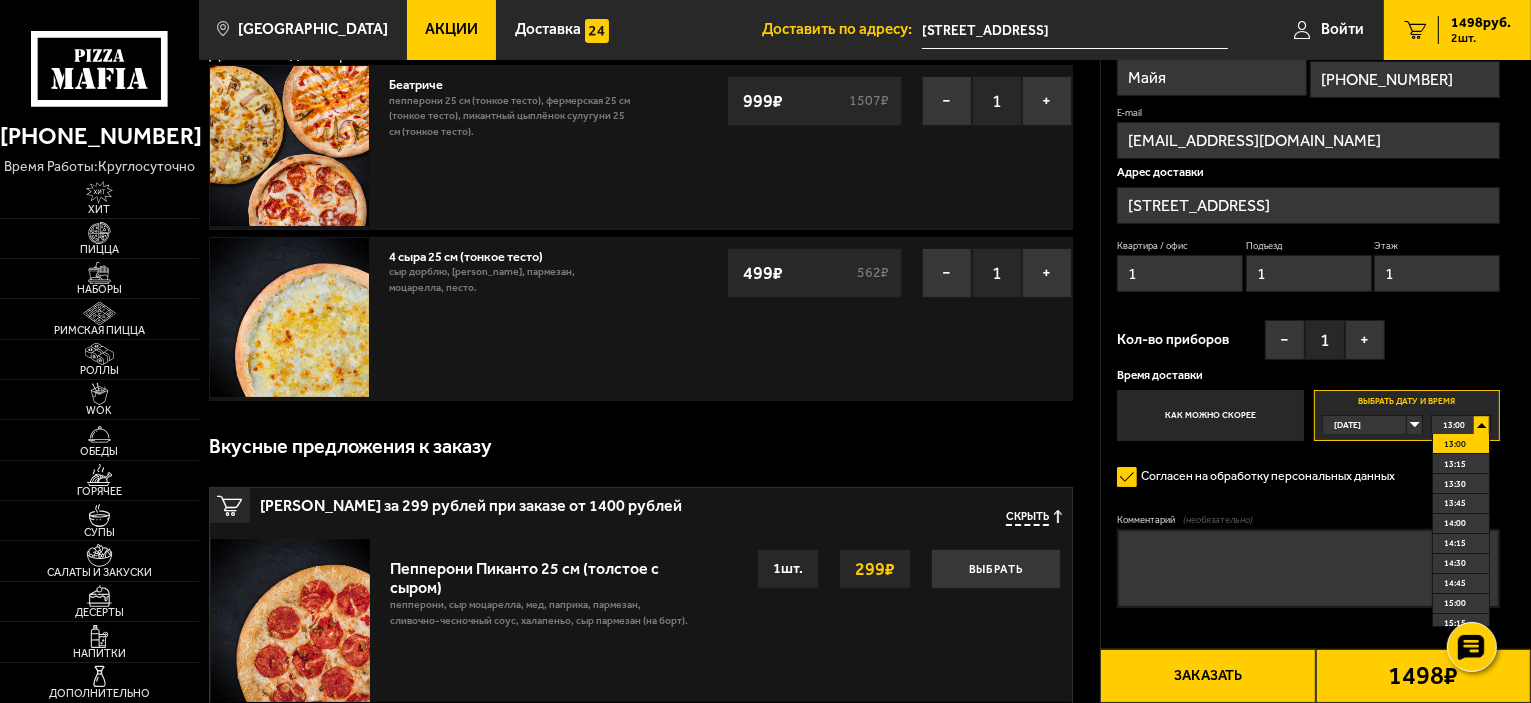 click on "13:00" at bounding box center [1461, 425] 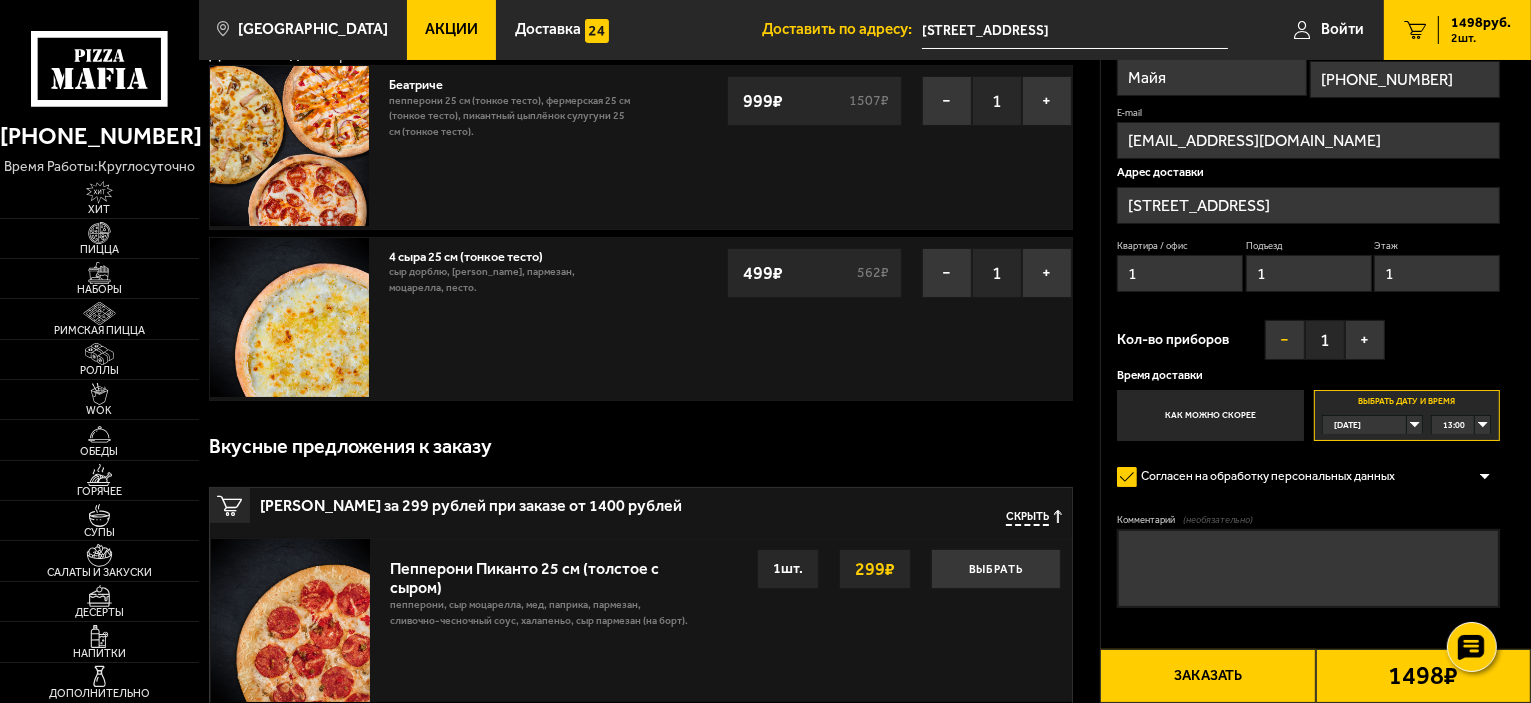 click on "−" at bounding box center [1285, 340] 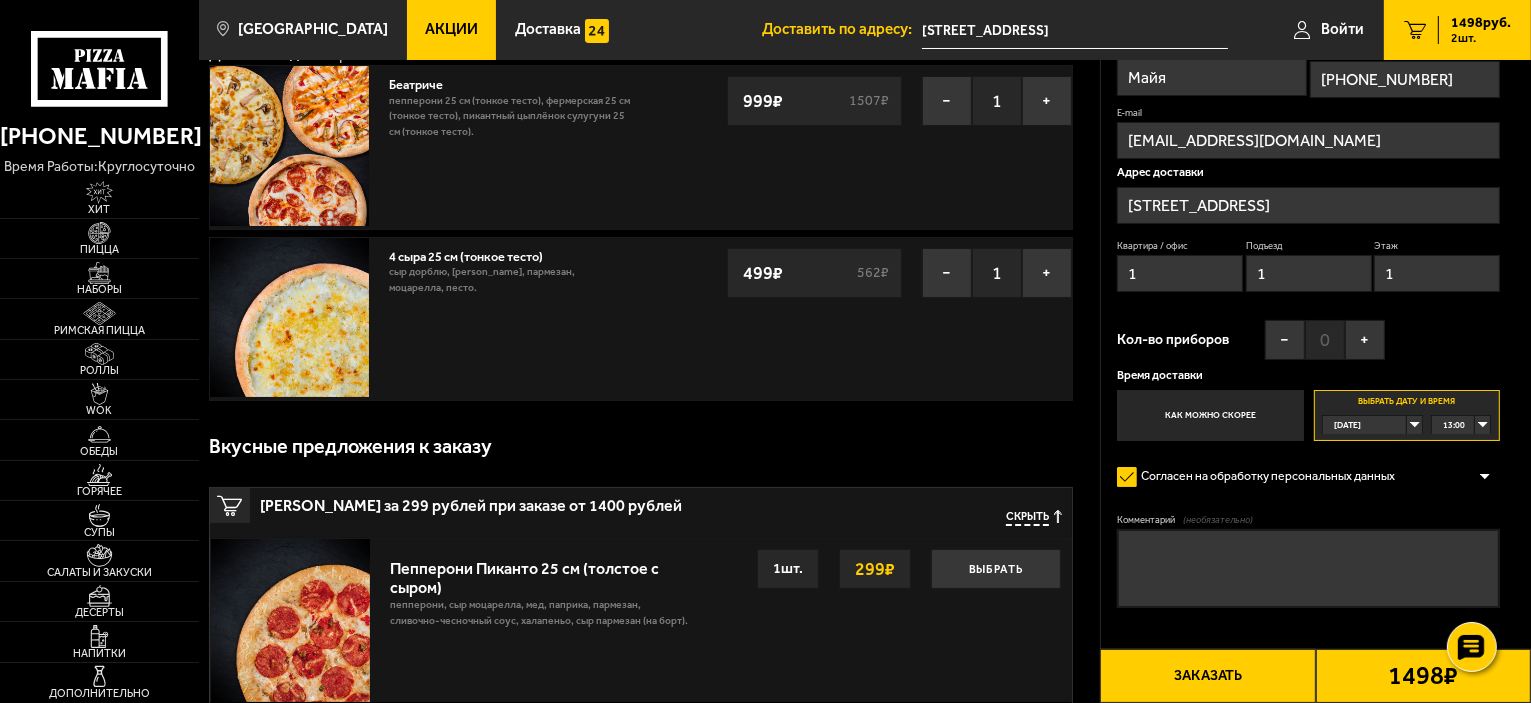 click on "13:00" at bounding box center [1461, 425] 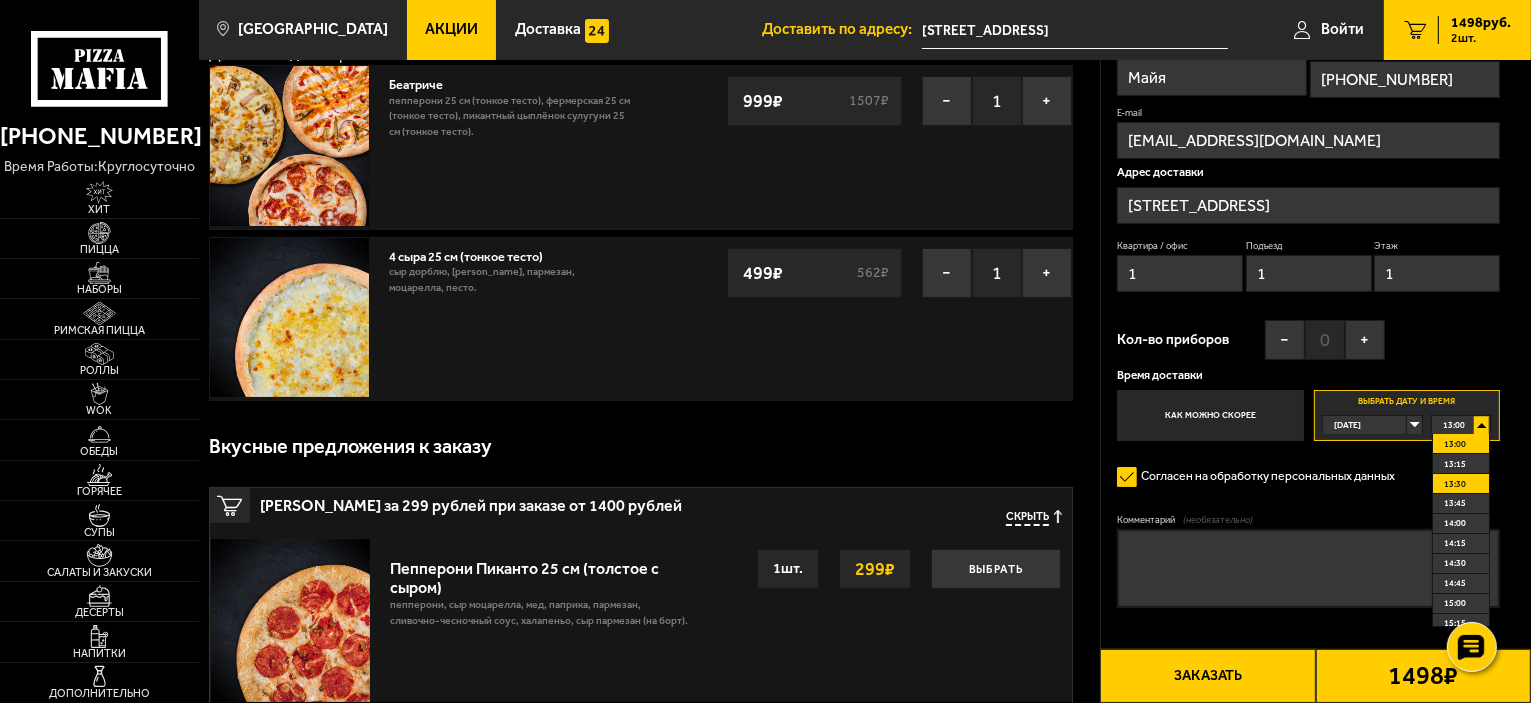 click on "13:30" at bounding box center [1461, 484] 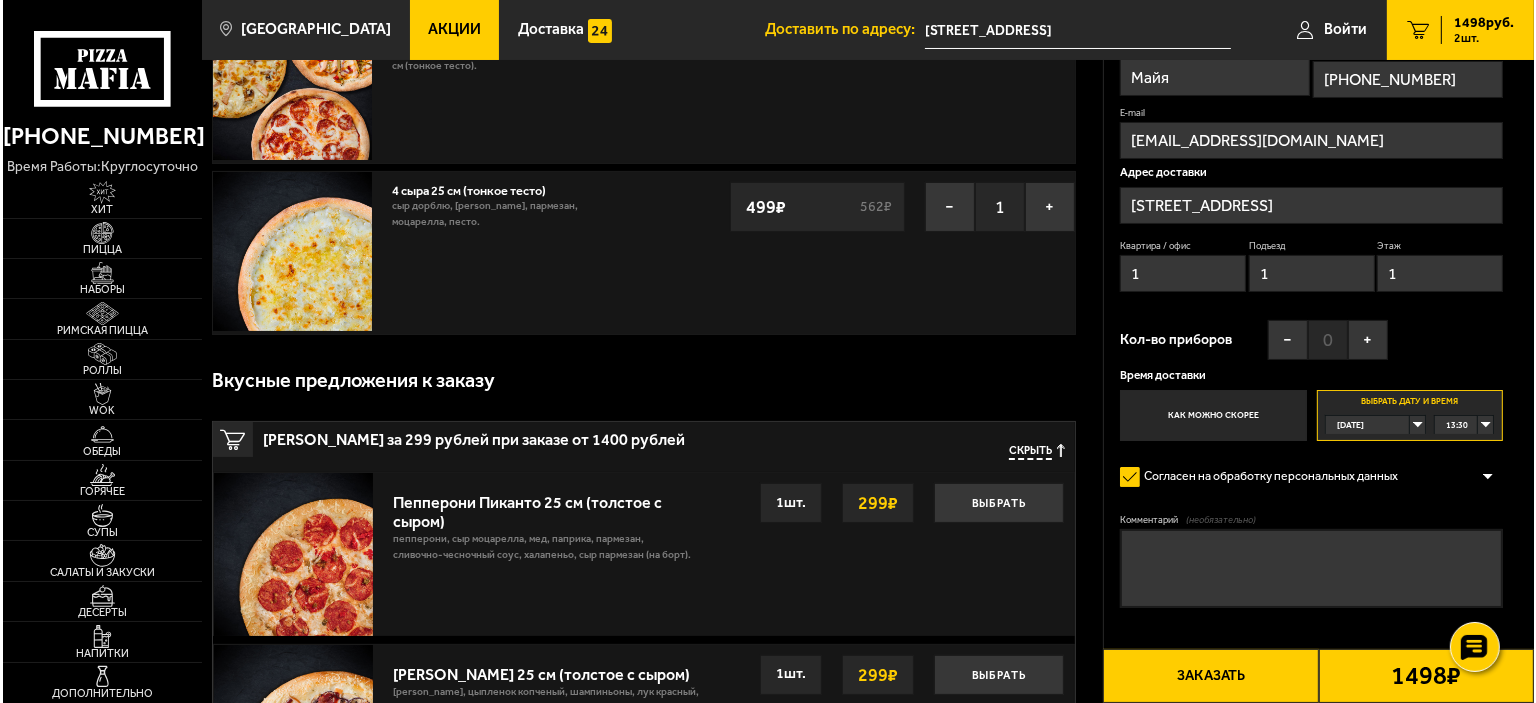 scroll, scrollTop: 200, scrollLeft: 0, axis: vertical 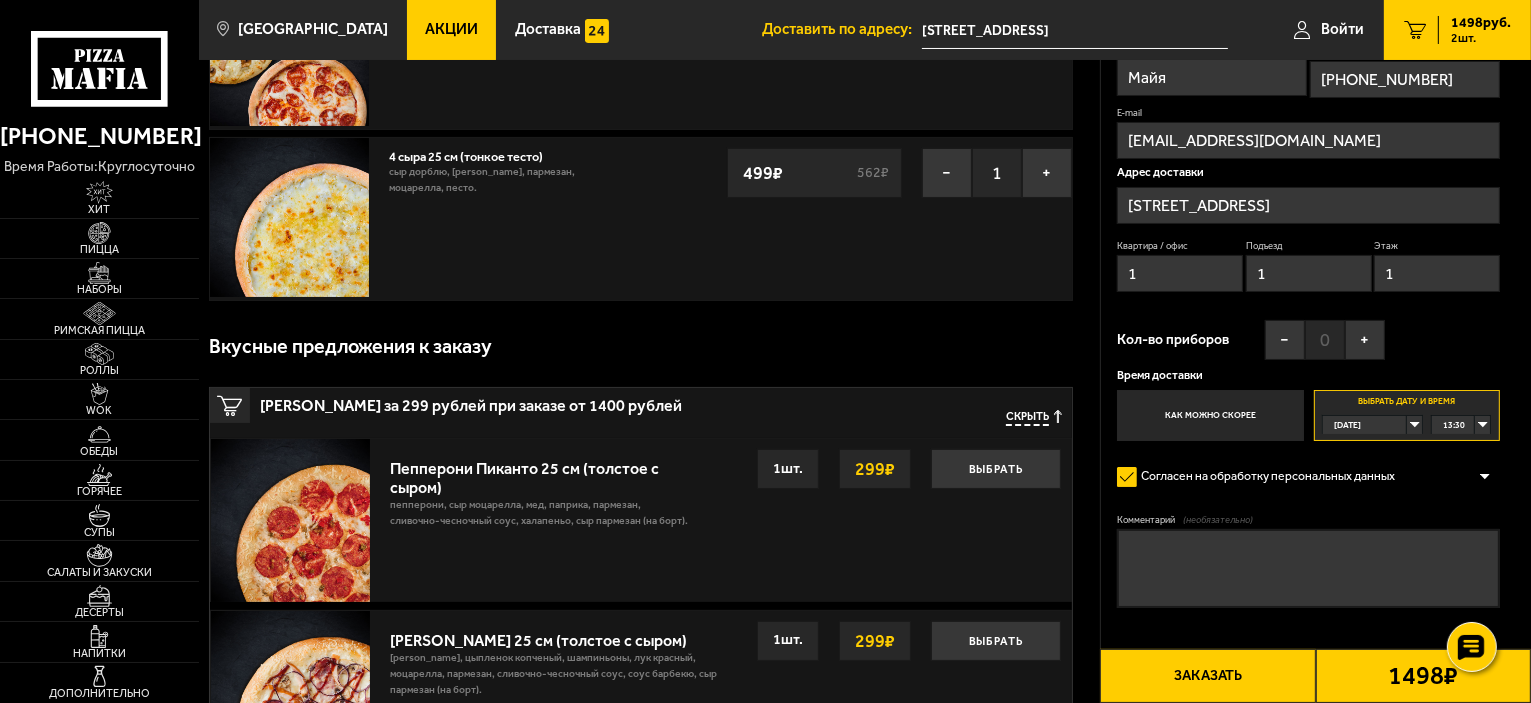 click on "13:30" at bounding box center [1461, 425] 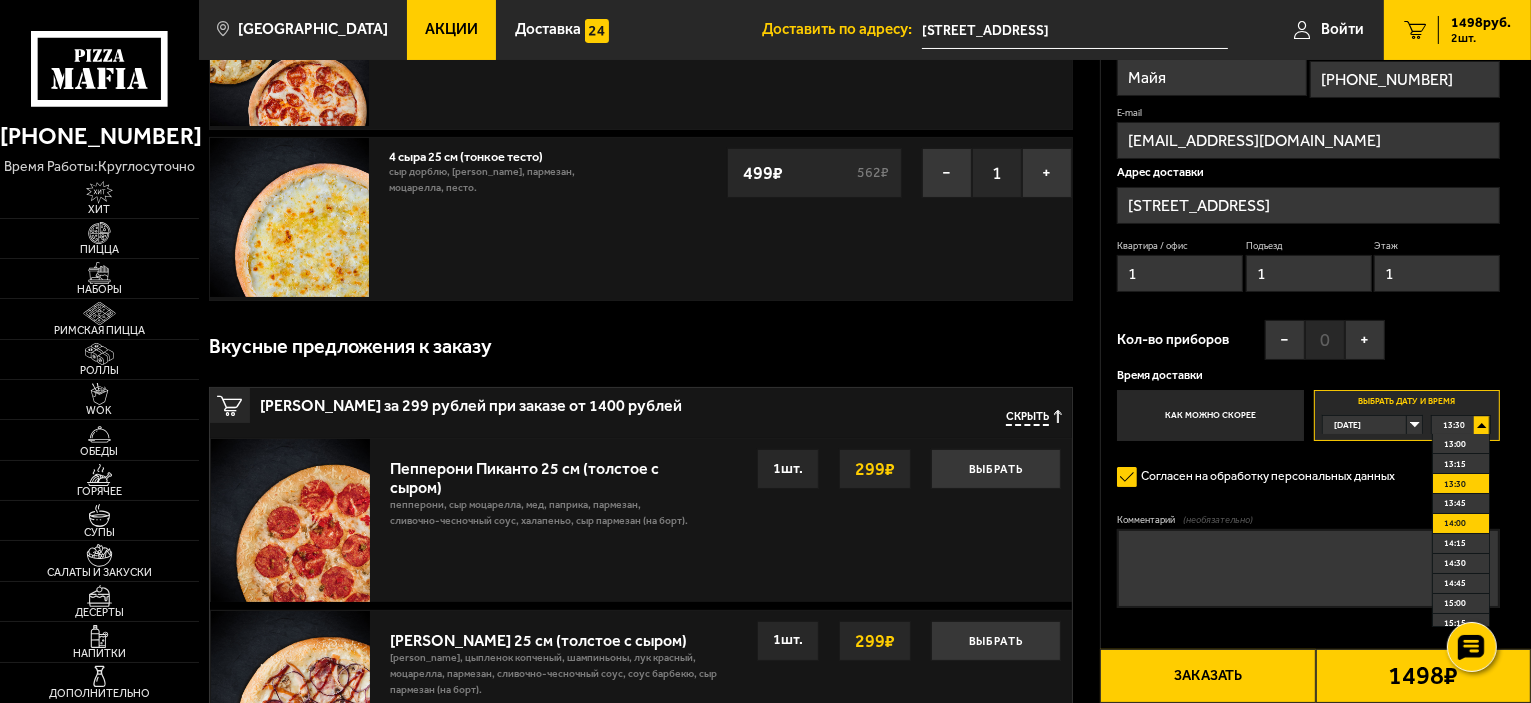 click on "14:00" at bounding box center [1461, 524] 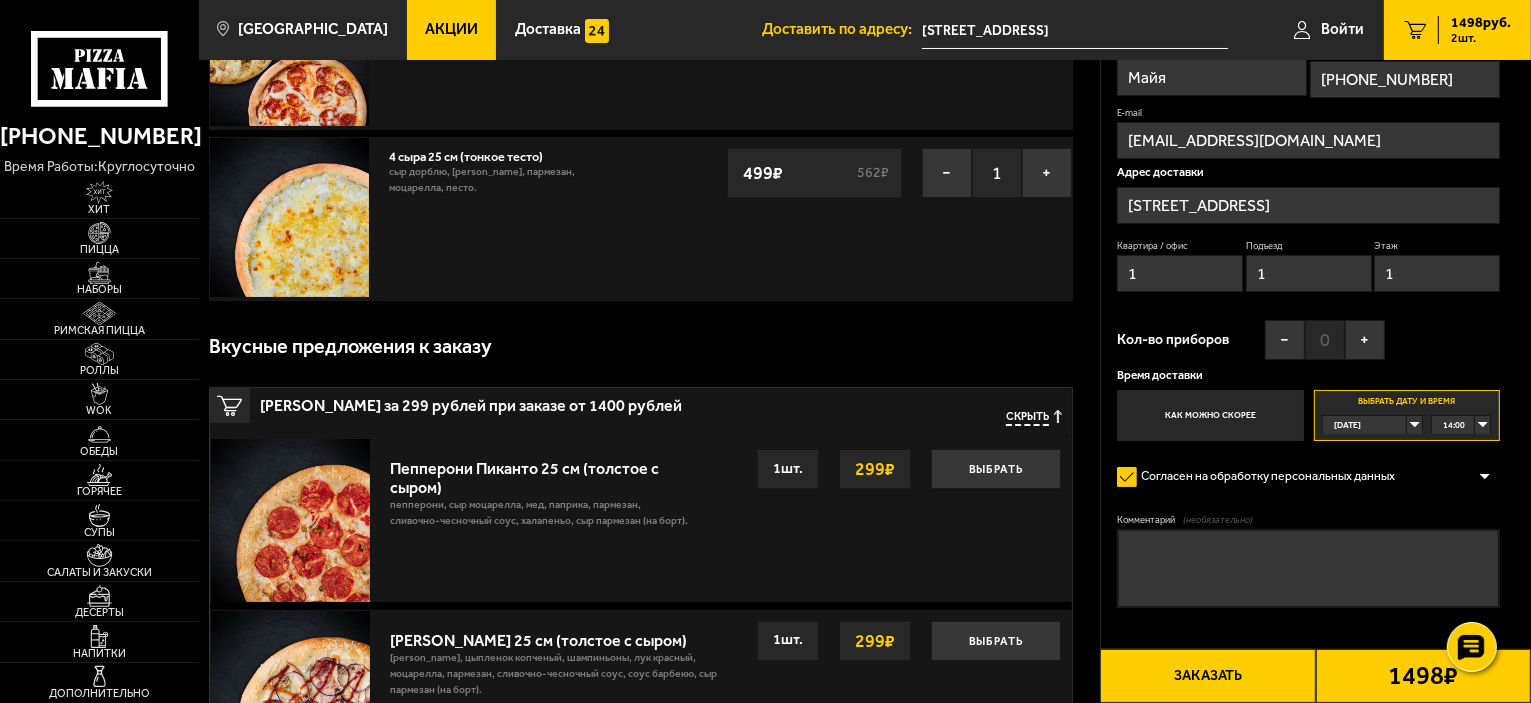 click on "Заказать" at bounding box center [1207, 676] 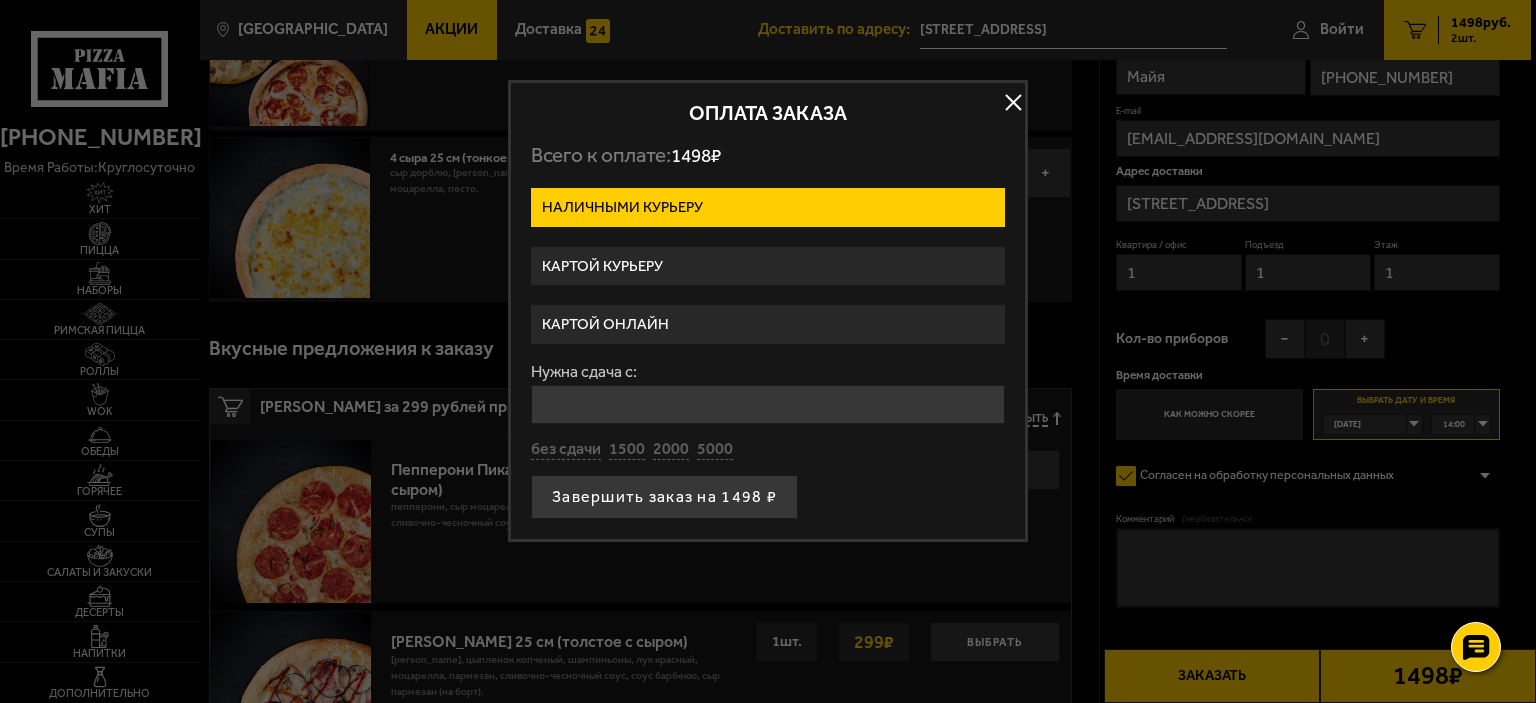 click on "Картой курьеру" at bounding box center [768, 266] 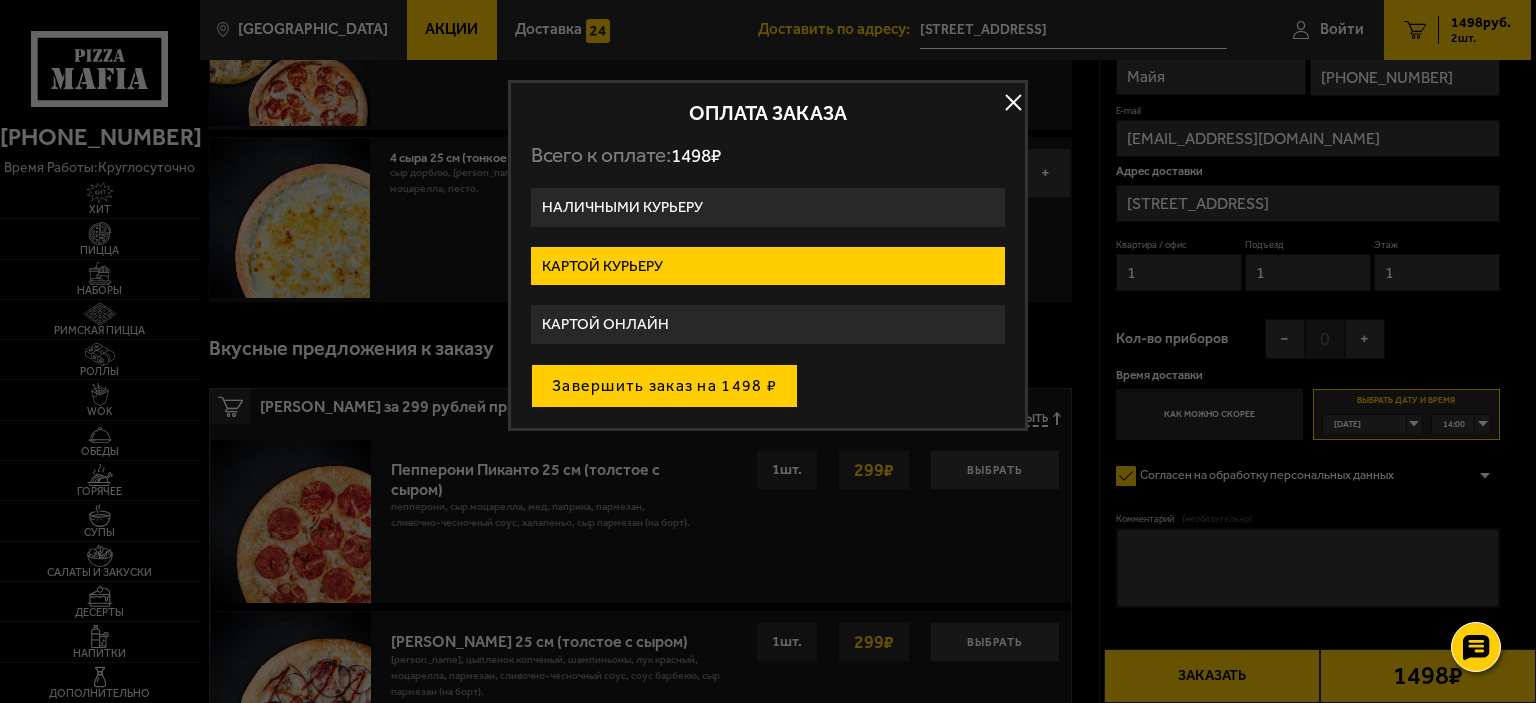 click on "Завершить заказ на 1498 ₽" at bounding box center (664, 386) 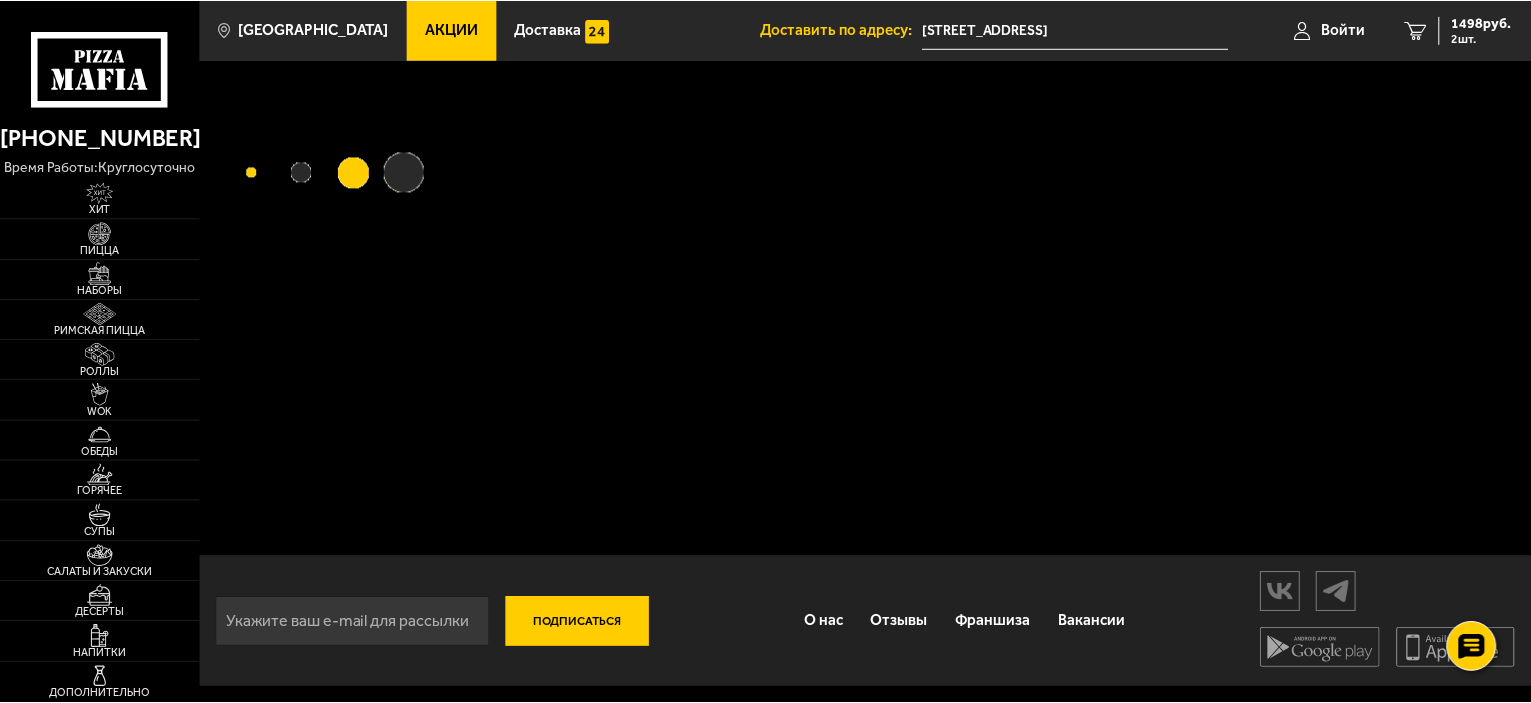 scroll, scrollTop: 0, scrollLeft: 0, axis: both 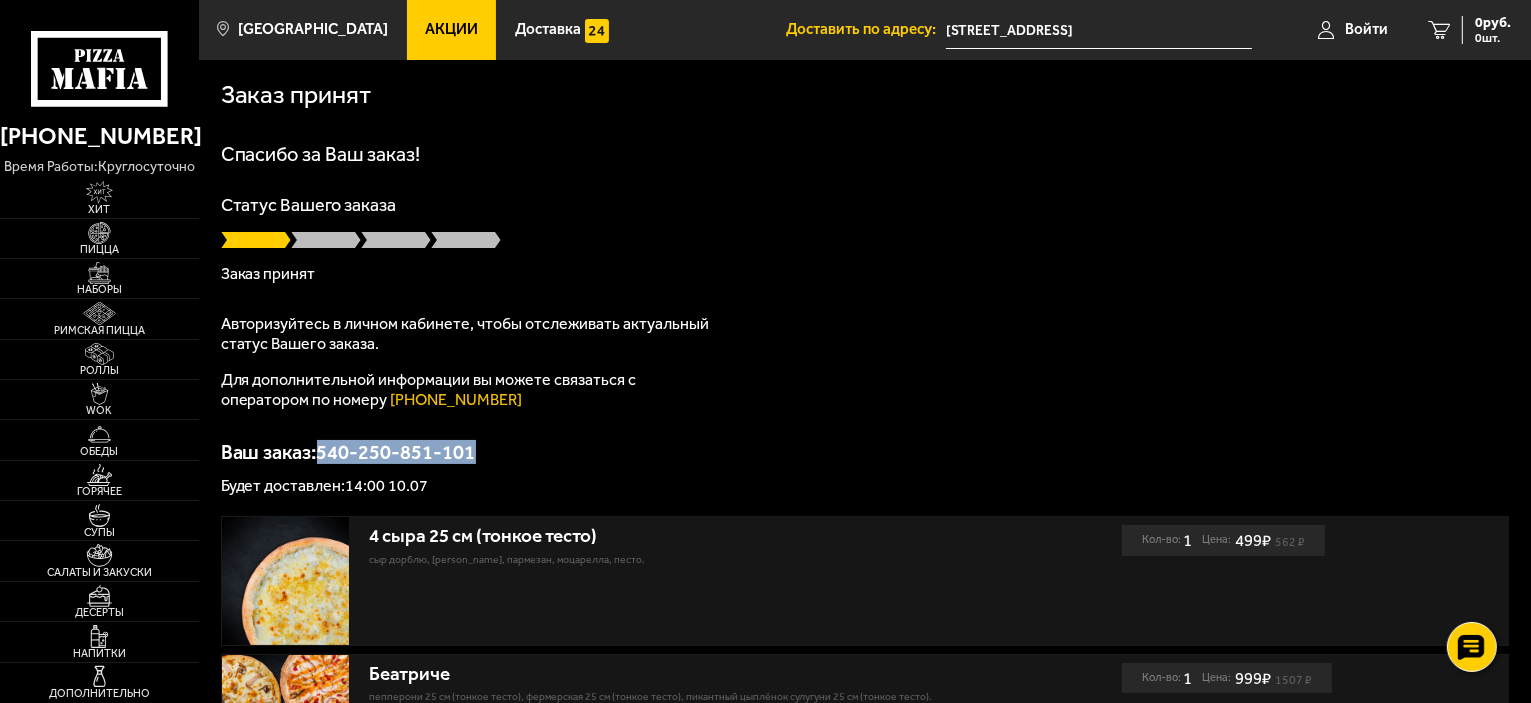 drag, startPoint x: 321, startPoint y: 459, endPoint x: 544, endPoint y: 452, distance: 223.10983 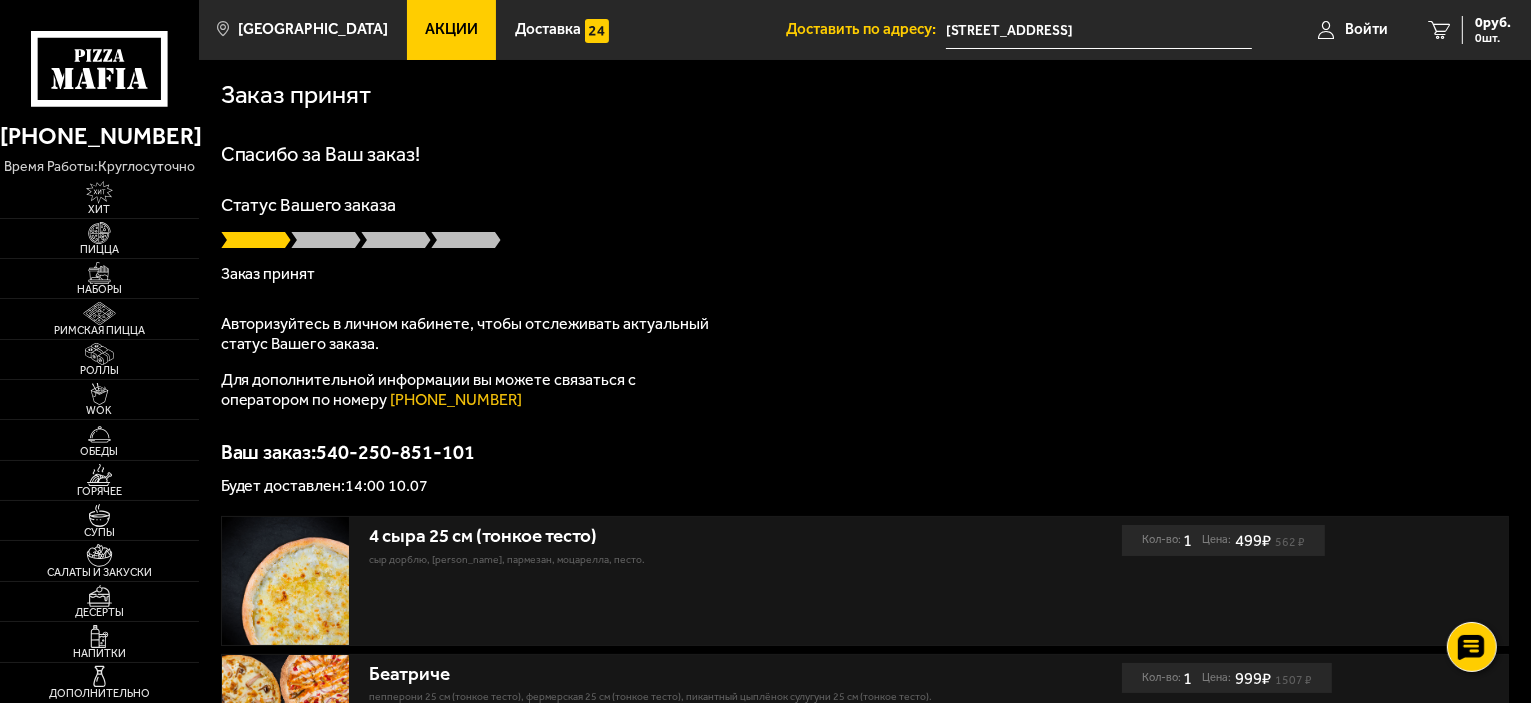 scroll, scrollTop: 100, scrollLeft: 0, axis: vertical 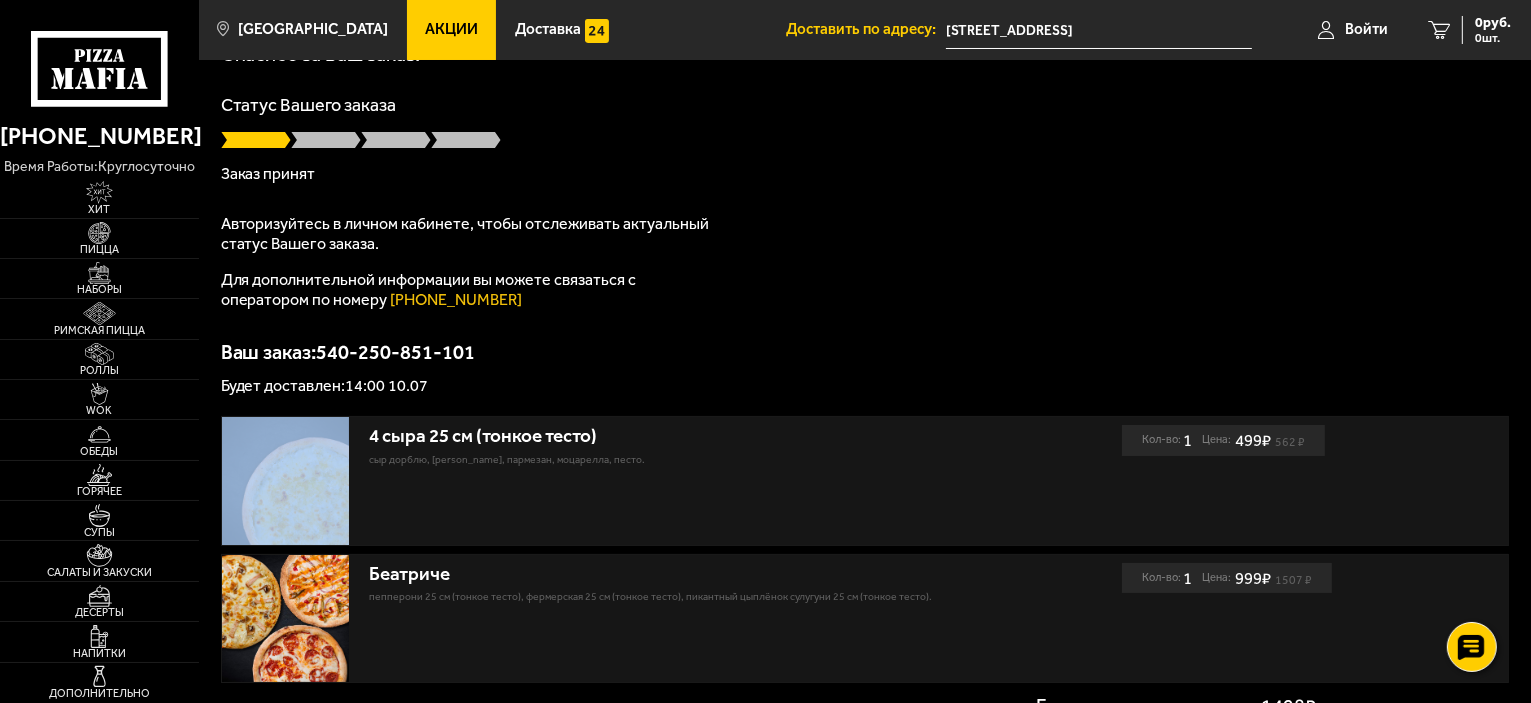 drag, startPoint x: 439, startPoint y: 385, endPoint x: 349, endPoint y: 399, distance: 91.08238 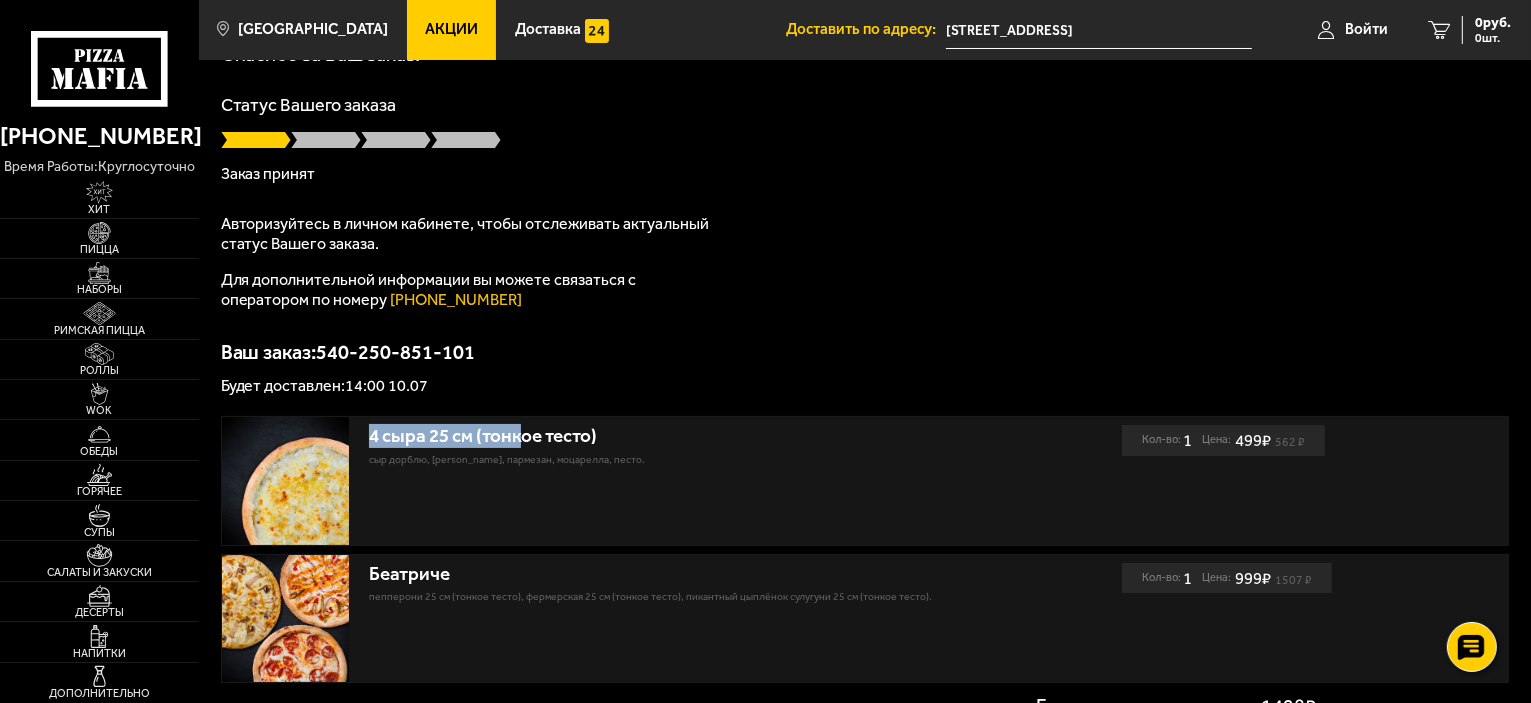 drag, startPoint x: 365, startPoint y: 442, endPoint x: 540, endPoint y: 436, distance: 175.10283 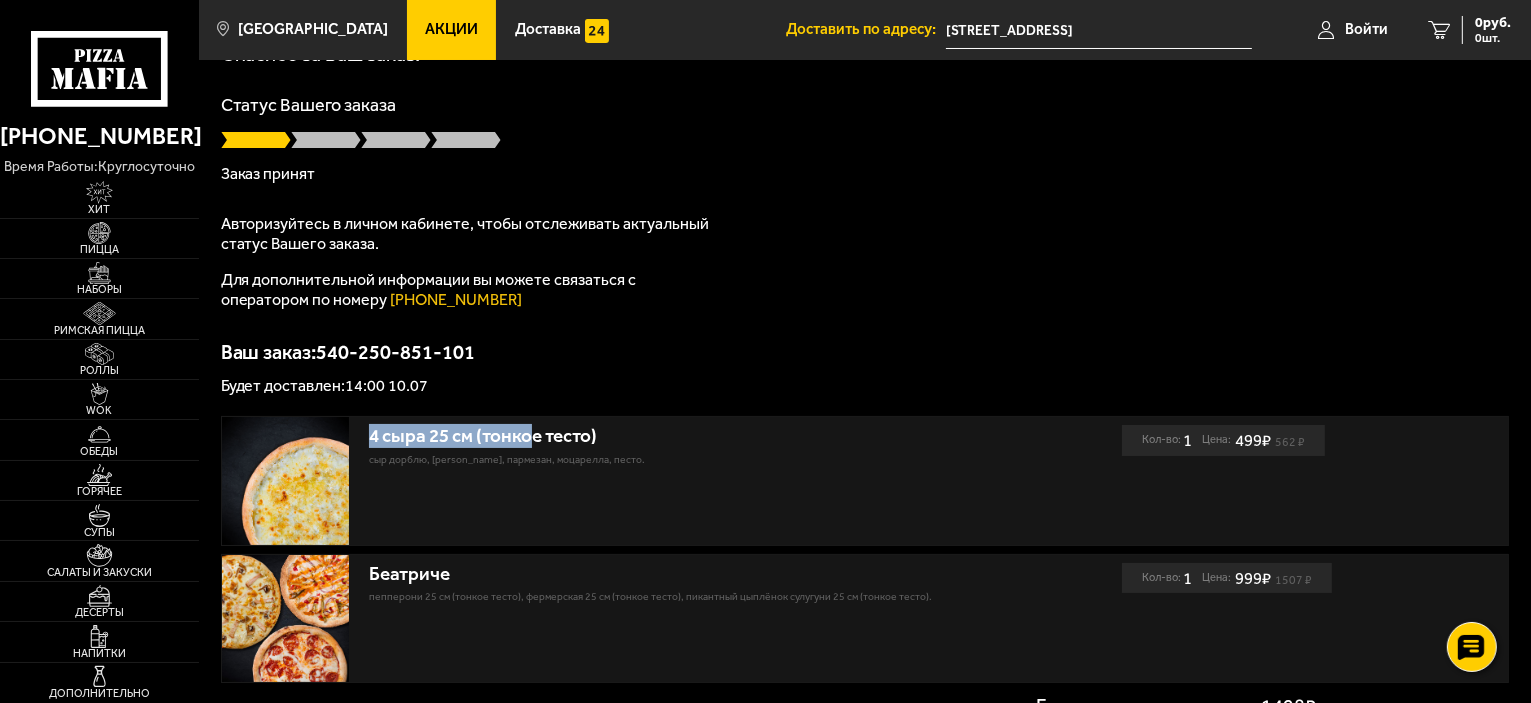 click on "4 сыра 25 см (тонкое тесто)" at bounding box center [671, 436] 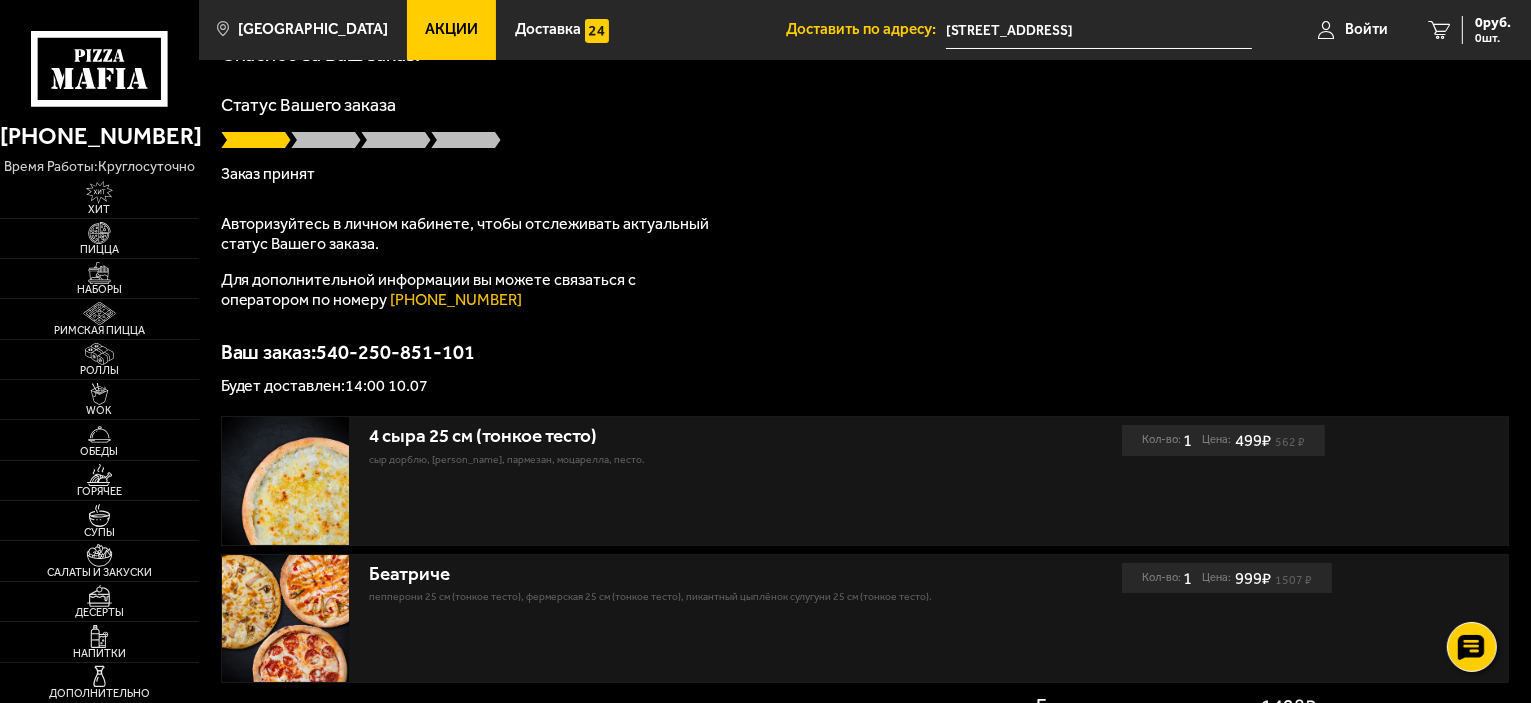 scroll, scrollTop: 200, scrollLeft: 0, axis: vertical 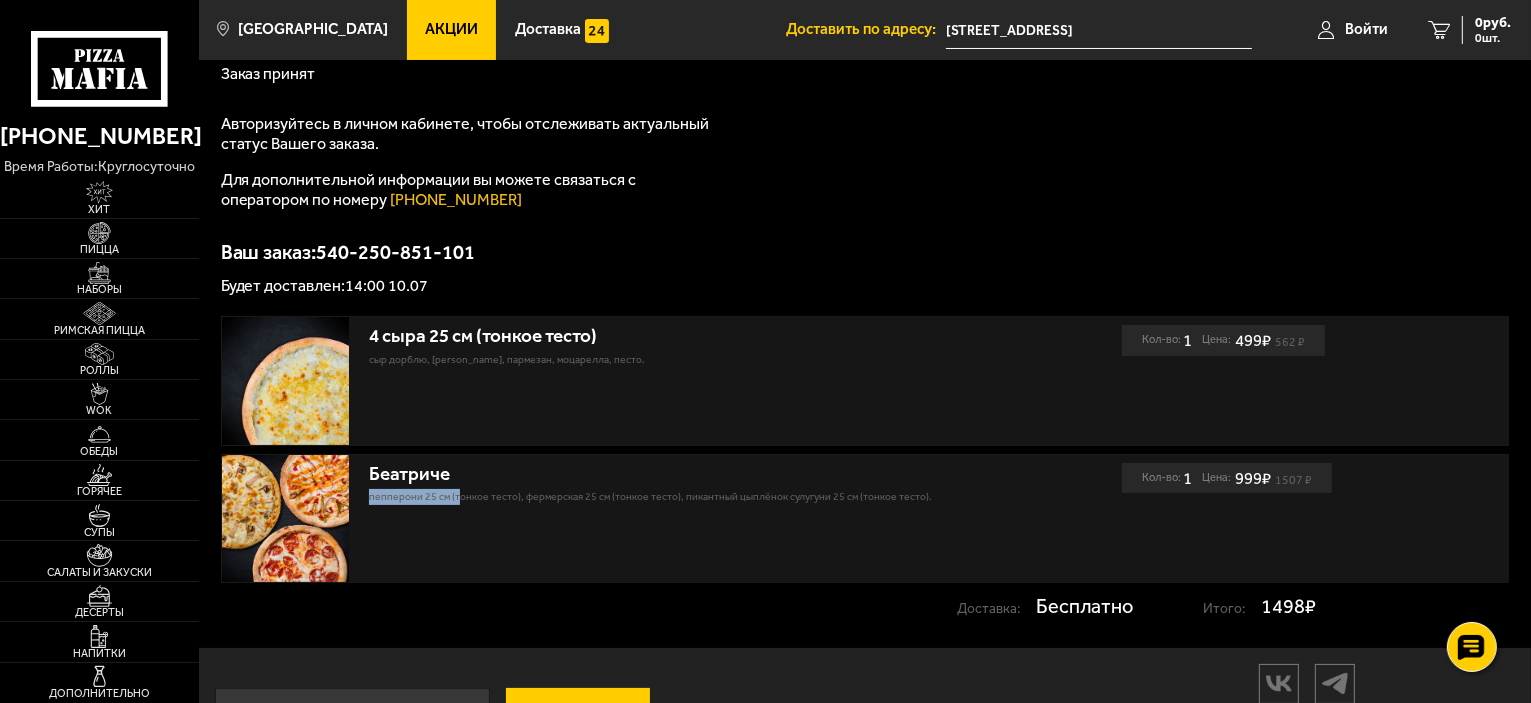 drag, startPoint x: 370, startPoint y: 495, endPoint x: 456, endPoint y: 496, distance: 86.00581 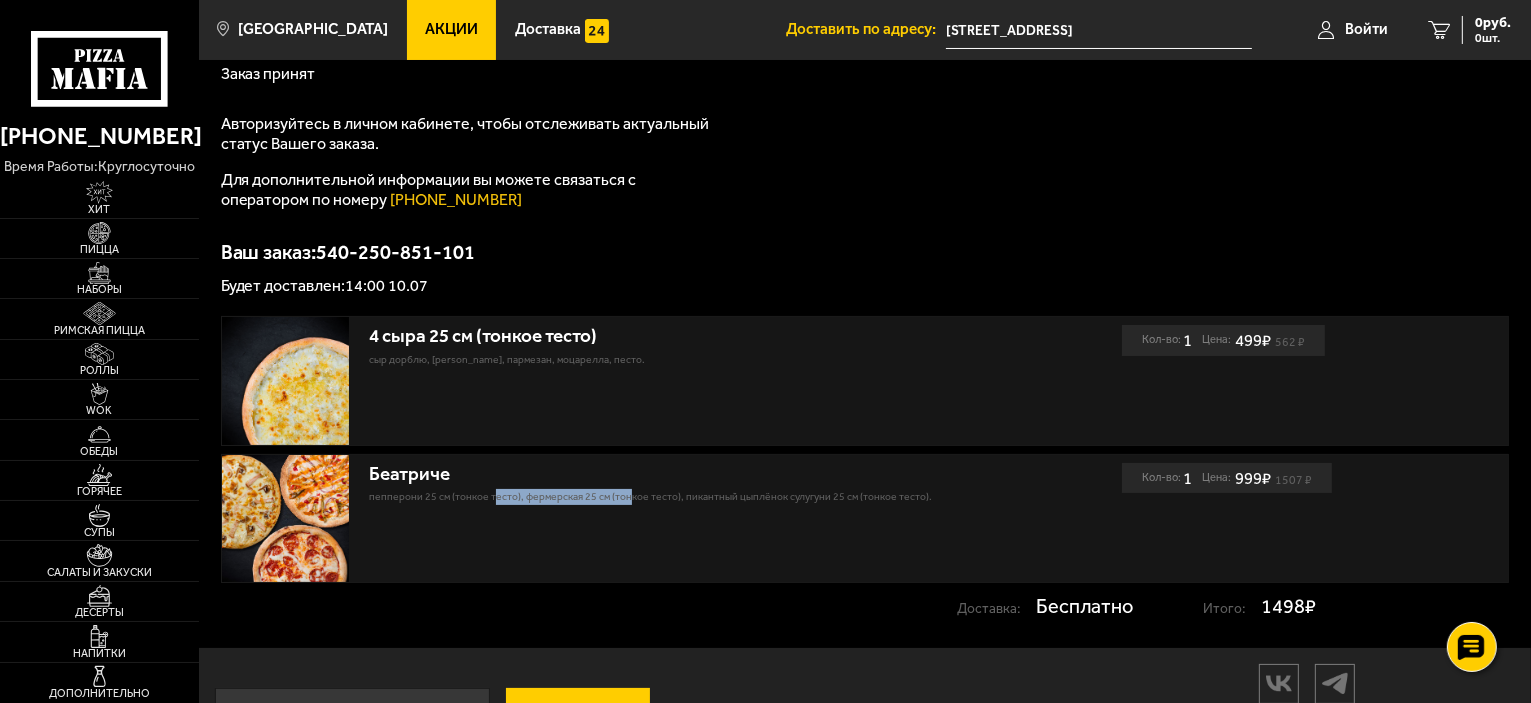 click on "Беатриче Пепперони 25 см (тонкое тесто), Фермерская 25 см (тонкое тесто), Пикантный цыплёнок сулугуни 25 см (тонкое тесто)." at bounding box center (672, 519) 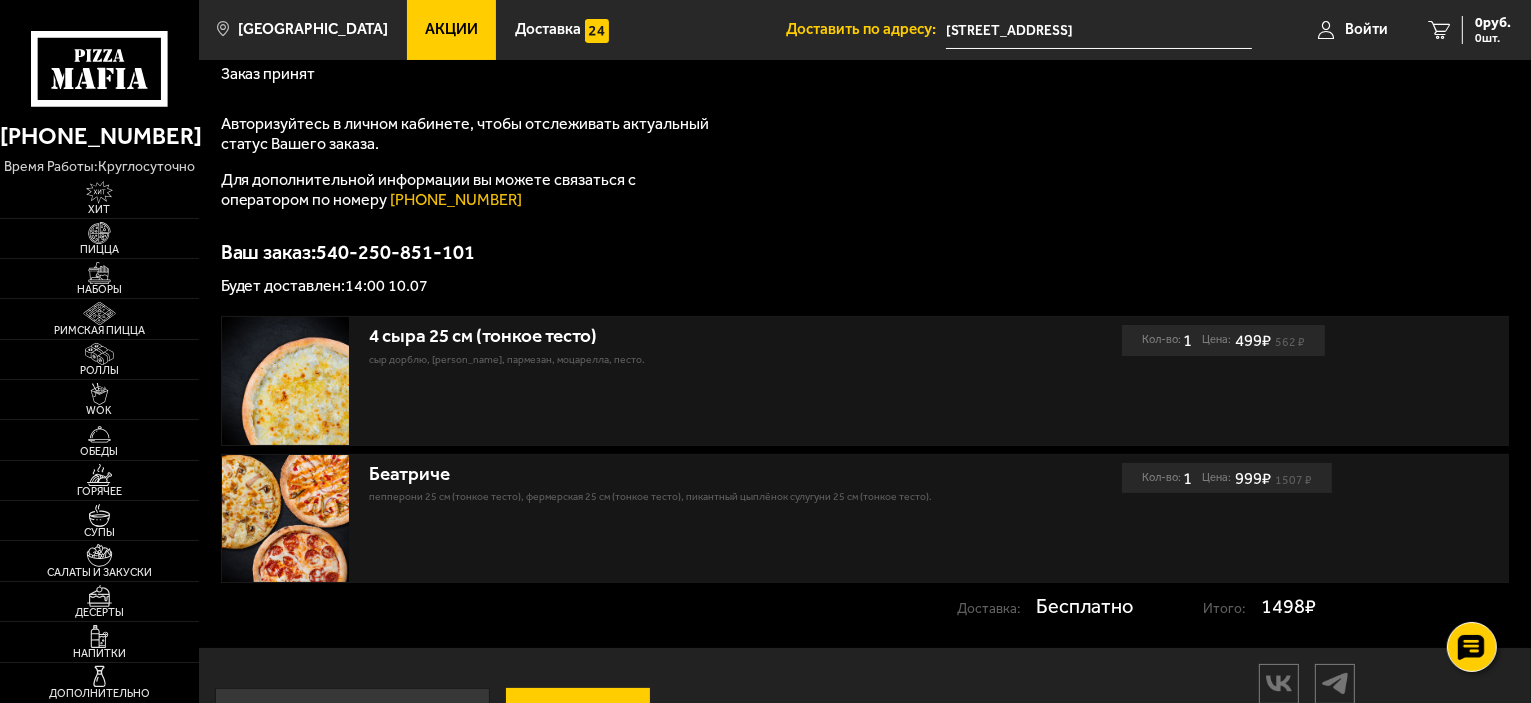 click on "Беатриче Пепперони 25 см (тонкое тесто), Фермерская 25 см (тонкое тесто), Пикантный цыплёнок сулугуни 25 см (тонкое тесто)." at bounding box center [672, 519] 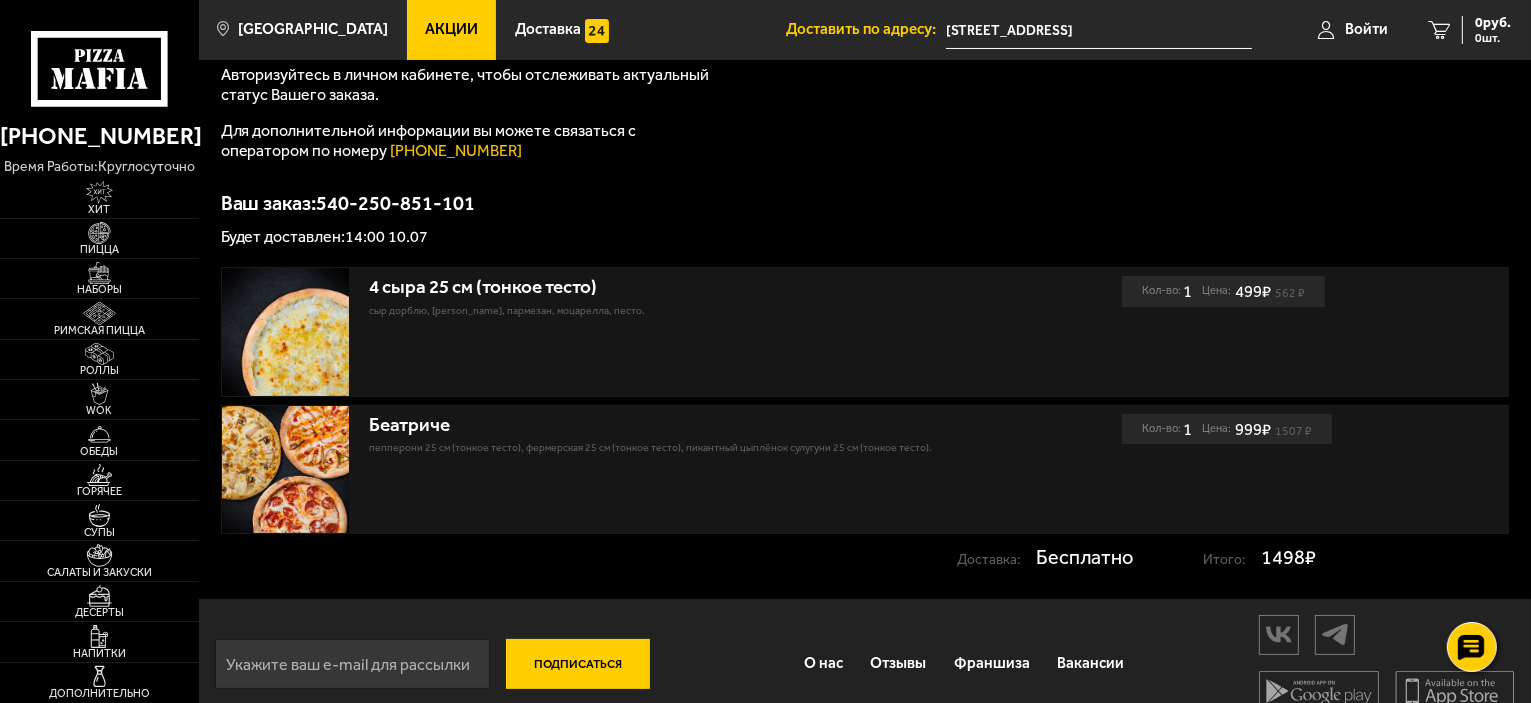 scroll, scrollTop: 275, scrollLeft: 0, axis: vertical 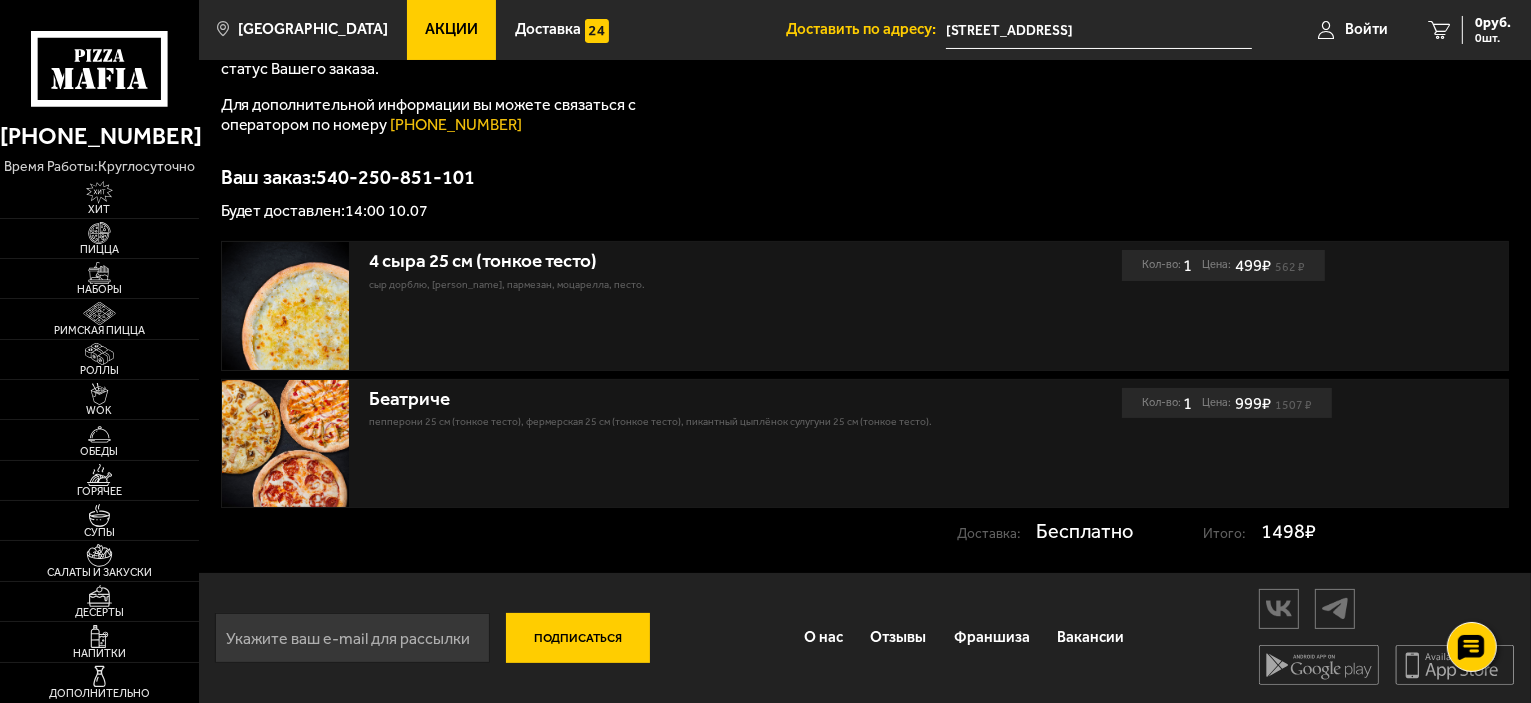 drag, startPoint x: 1344, startPoint y: 531, endPoint x: 1149, endPoint y: 507, distance: 196.47137 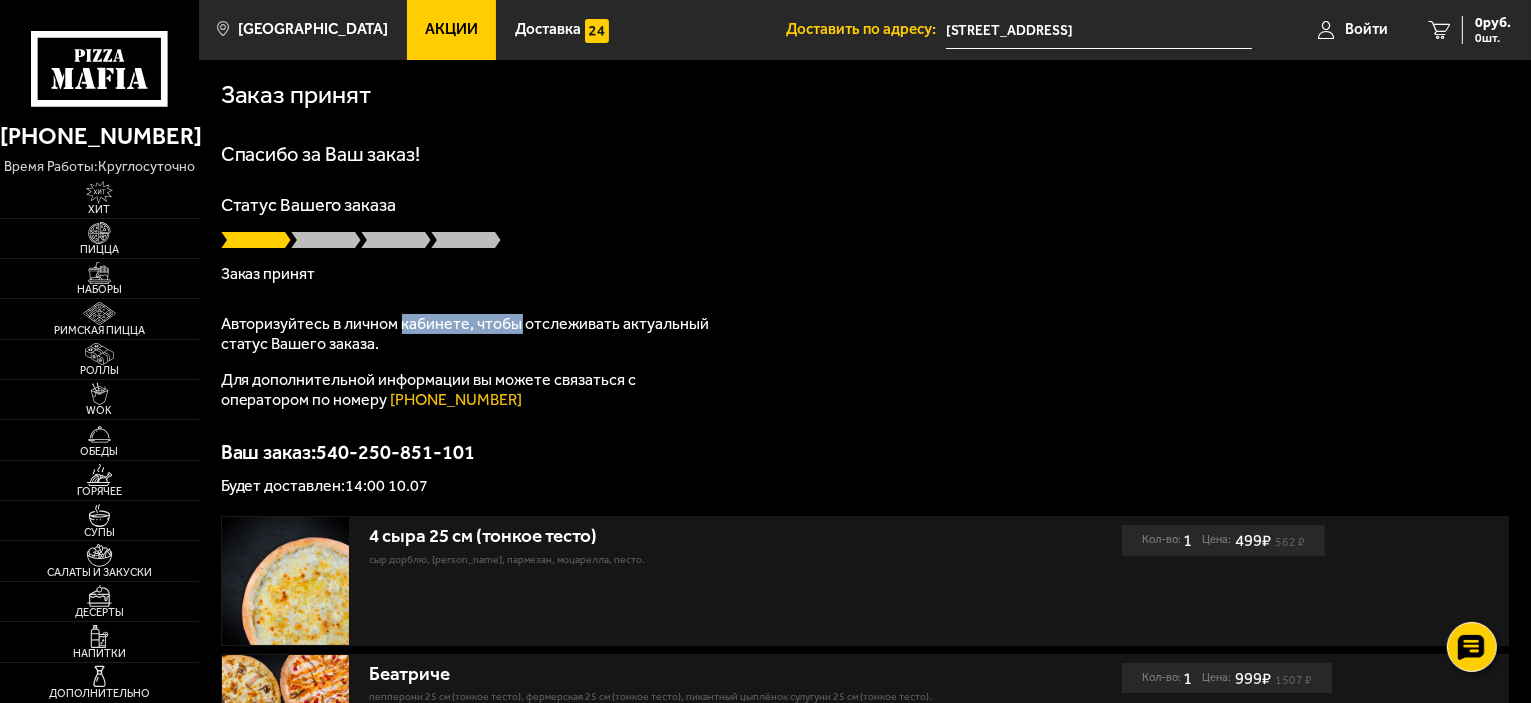 drag, startPoint x: 402, startPoint y: 324, endPoint x: 525, endPoint y: 328, distance: 123.065025 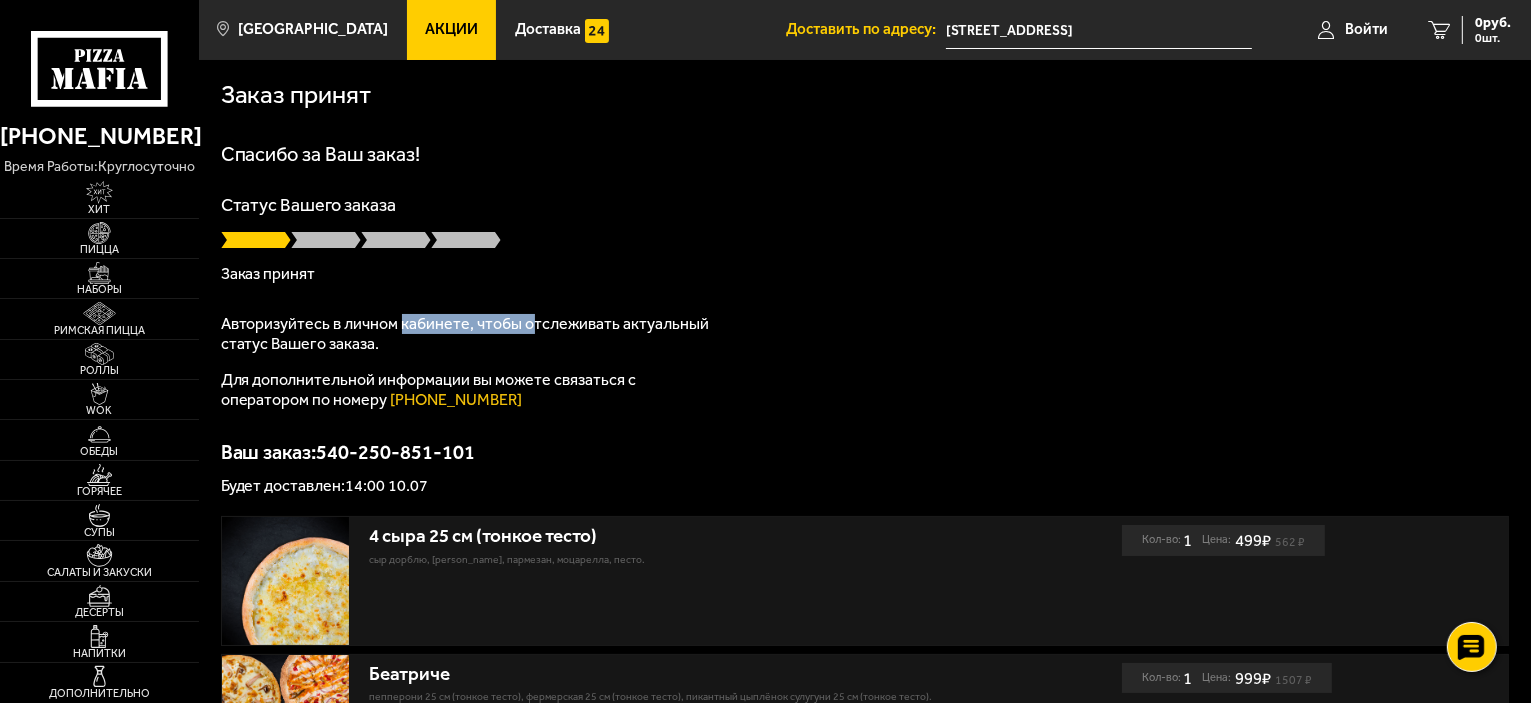 click on "Авторизуйтесь в личном кабинете, чтобы отслеживать актуальный статус Вашего заказа." at bounding box center [471, 334] 